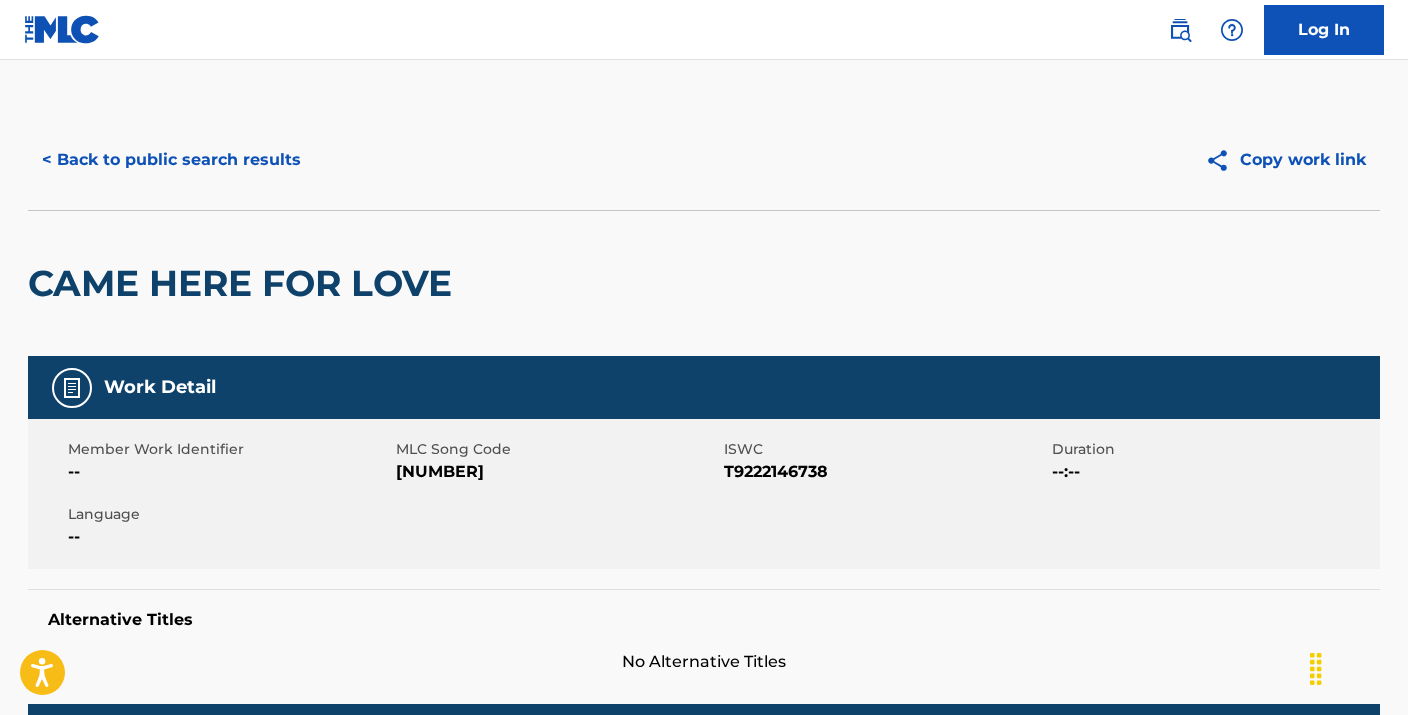 scroll, scrollTop: 1170, scrollLeft: 0, axis: vertical 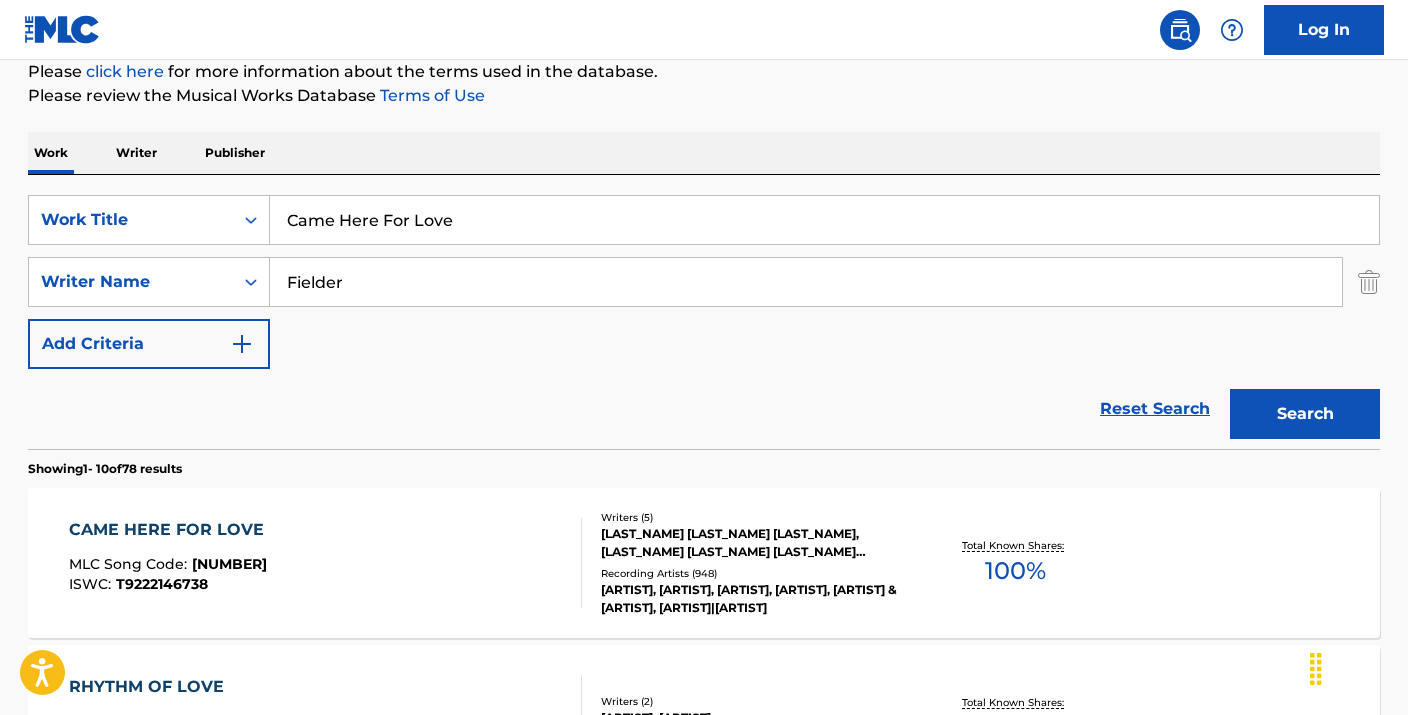 click on "Came Here For Love" at bounding box center [824, 220] 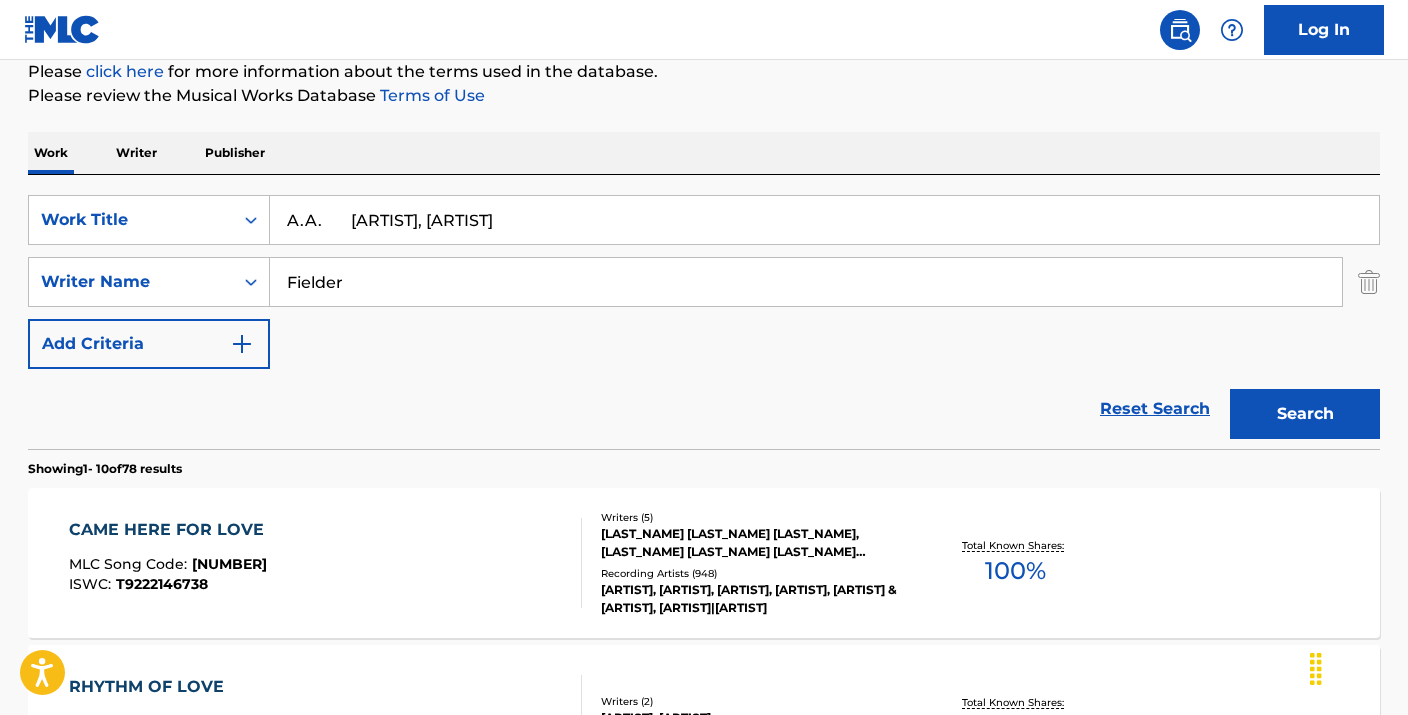 drag, startPoint x: 357, startPoint y: 217, endPoint x: 562, endPoint y: 234, distance: 205.70367 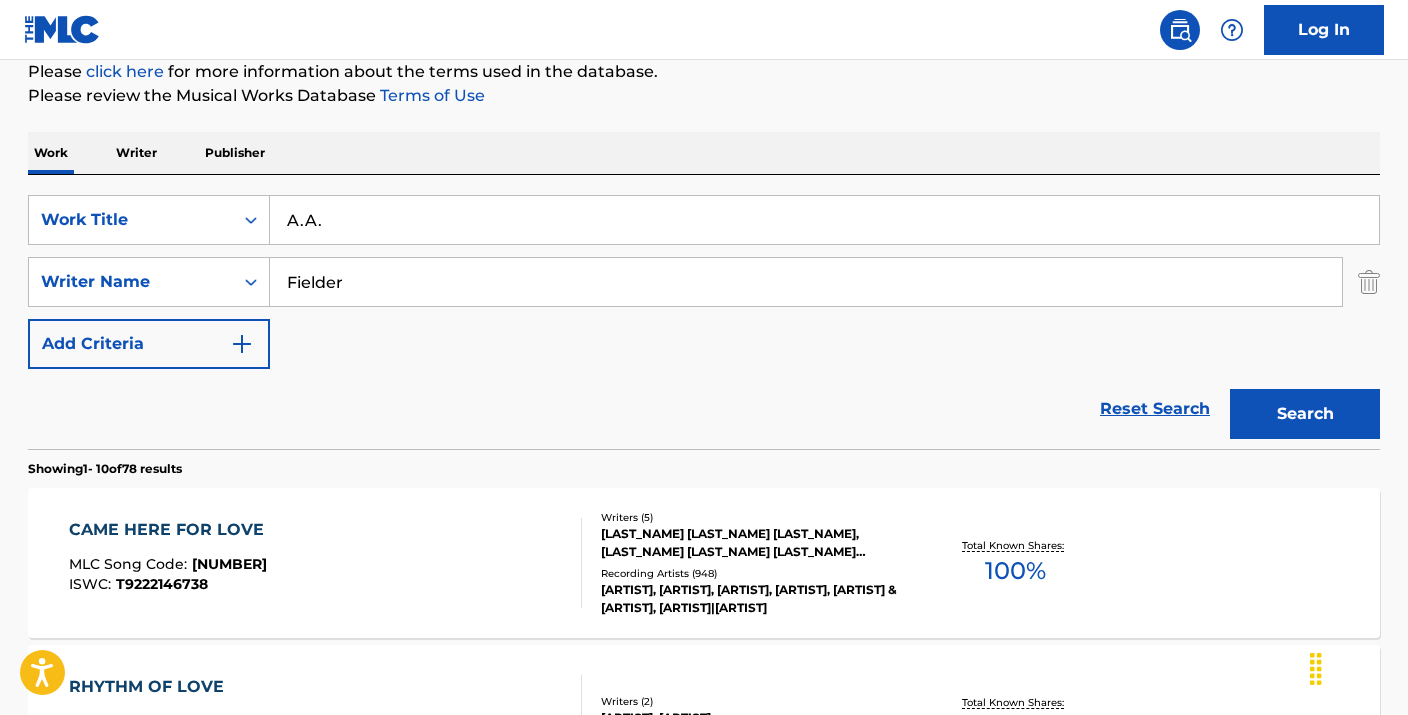 type on "A.A." 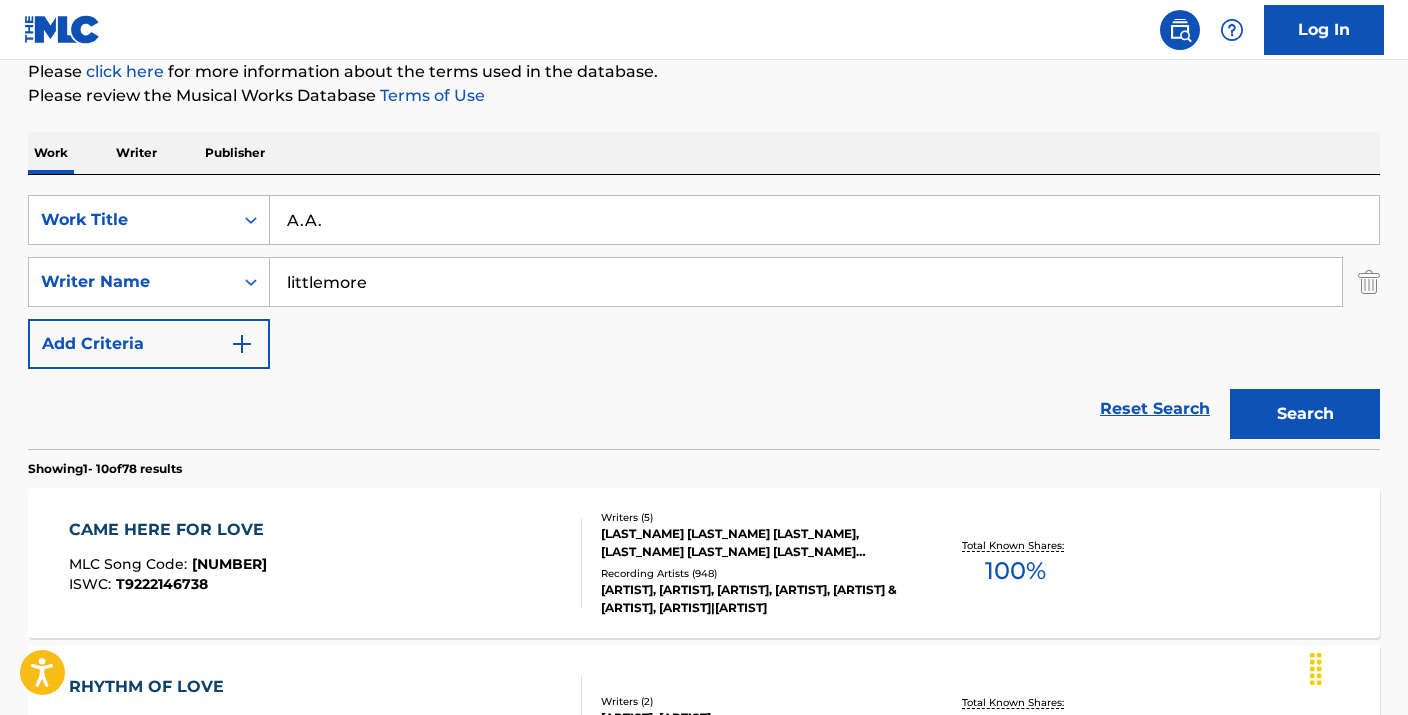 click on "Search" at bounding box center [1305, 414] 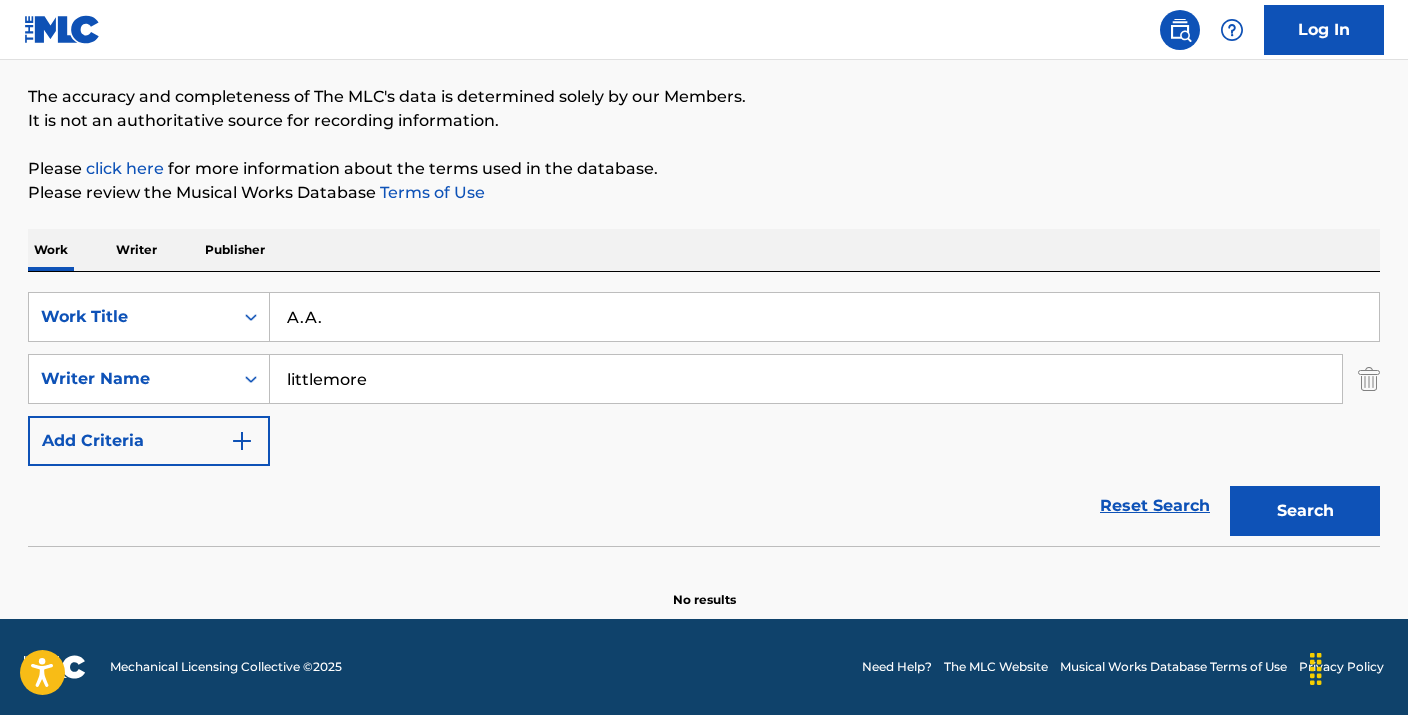 scroll, scrollTop: 153, scrollLeft: 0, axis: vertical 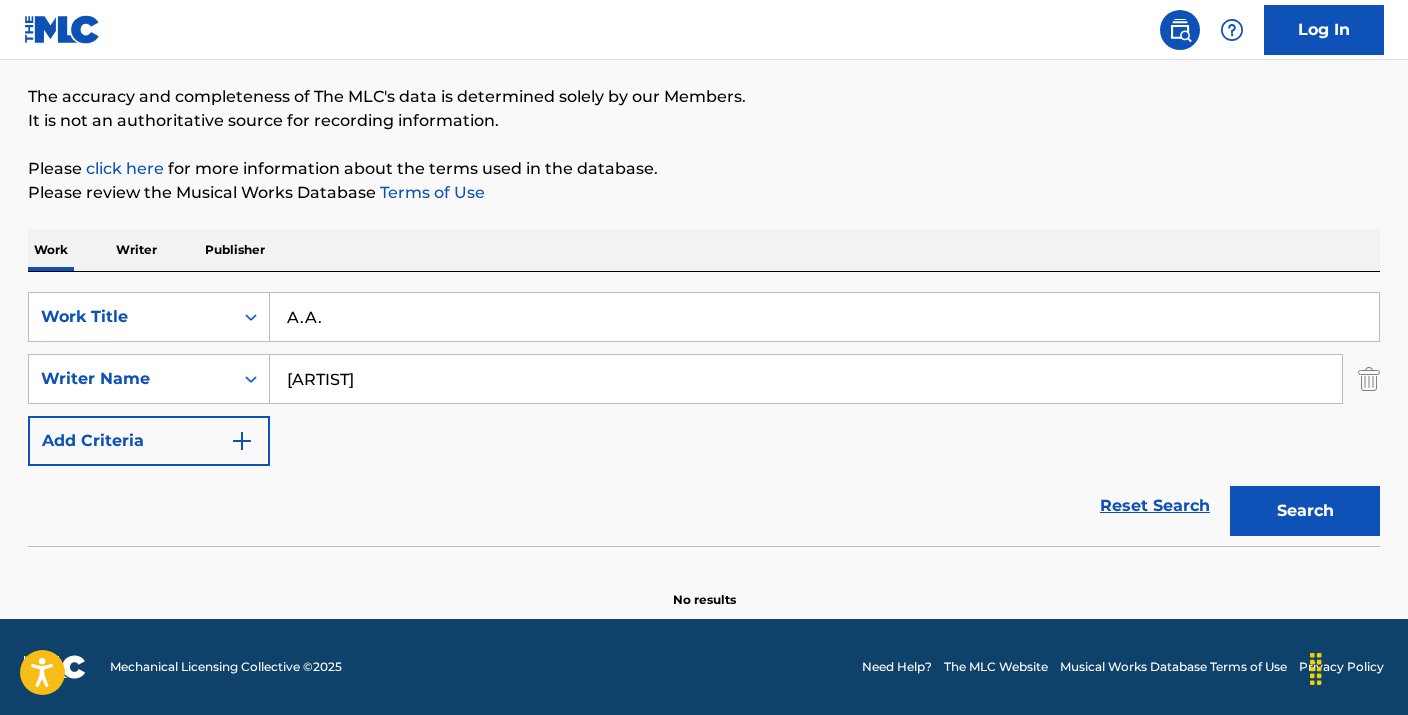 type on "[ARTIST]" 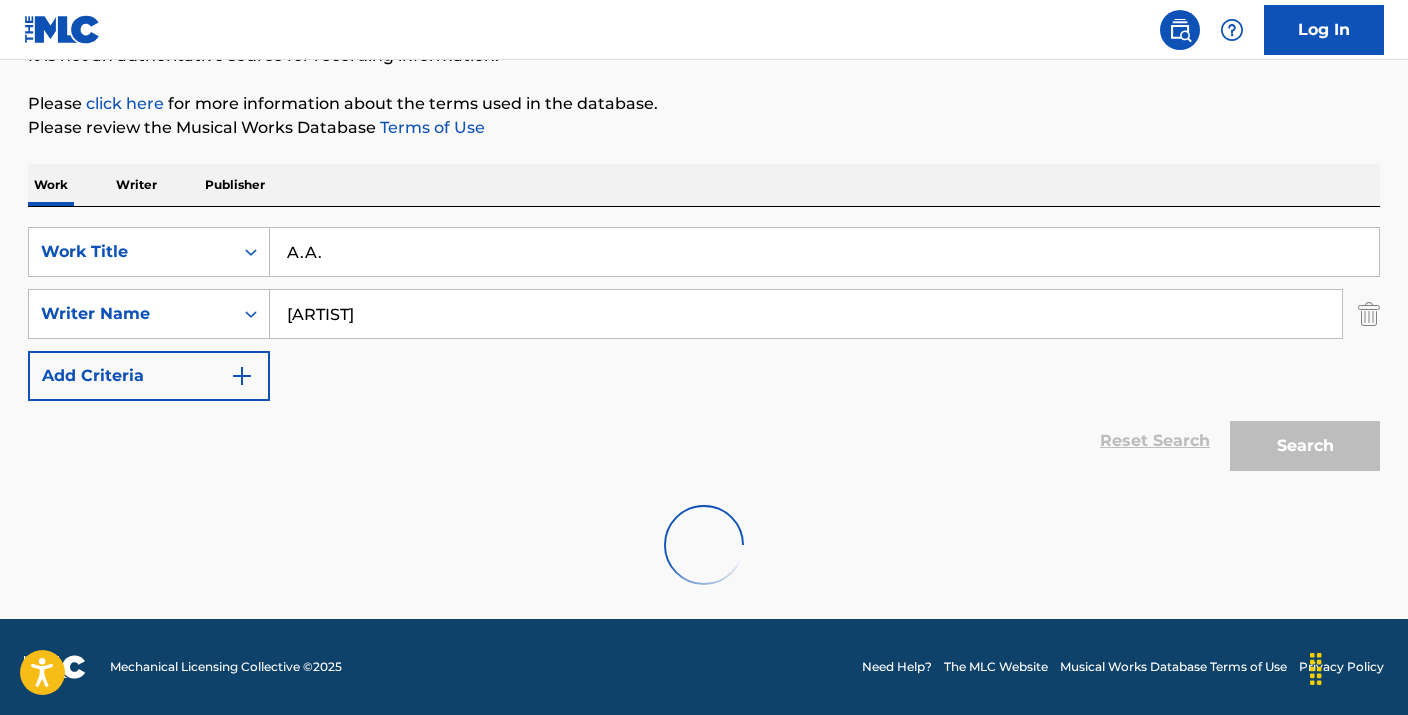 scroll, scrollTop: 153, scrollLeft: 0, axis: vertical 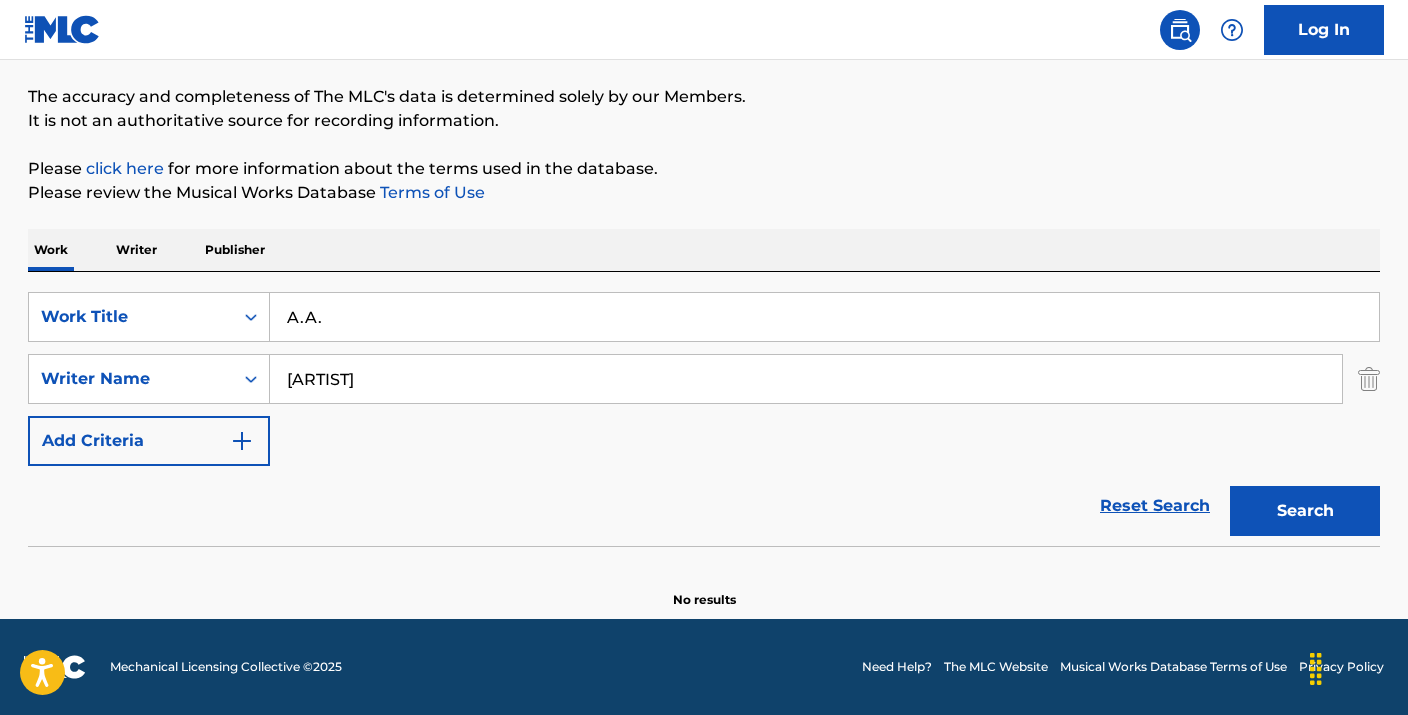 click on "A.A." at bounding box center [824, 317] 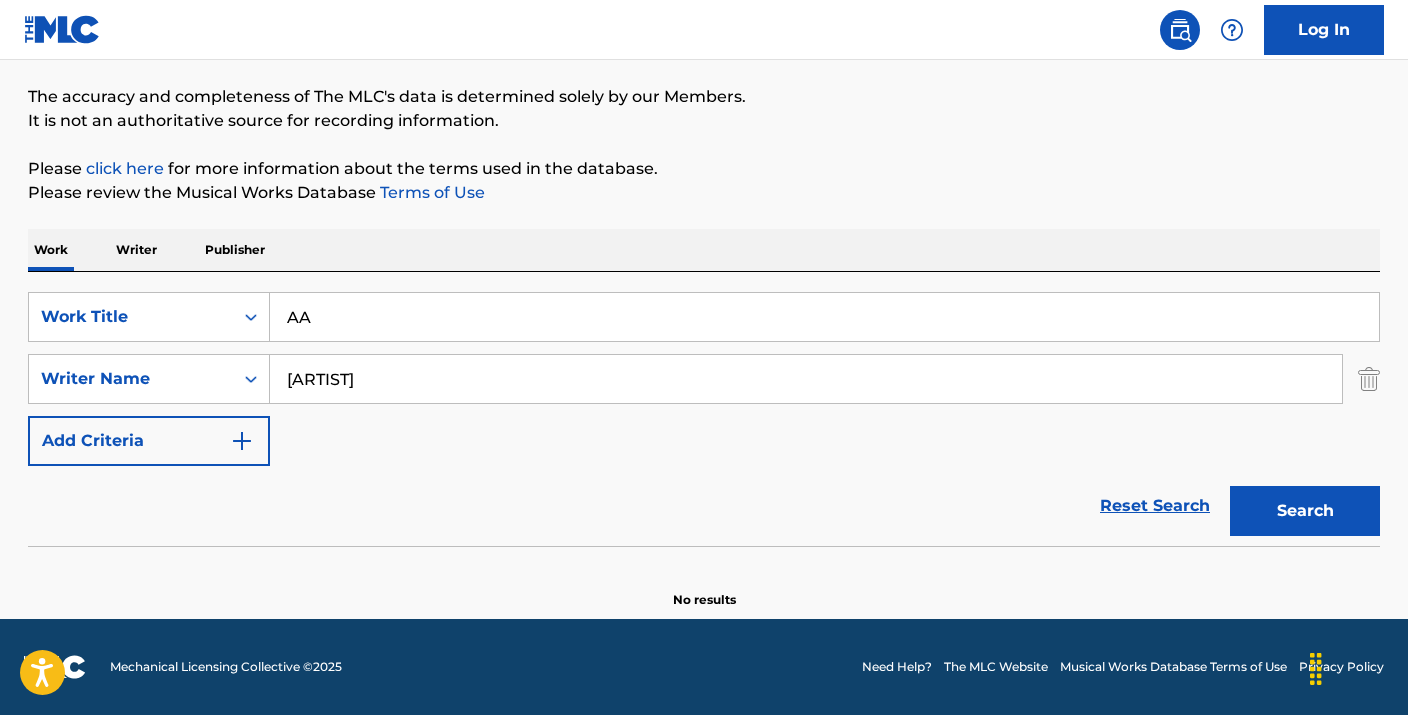 type on "AA" 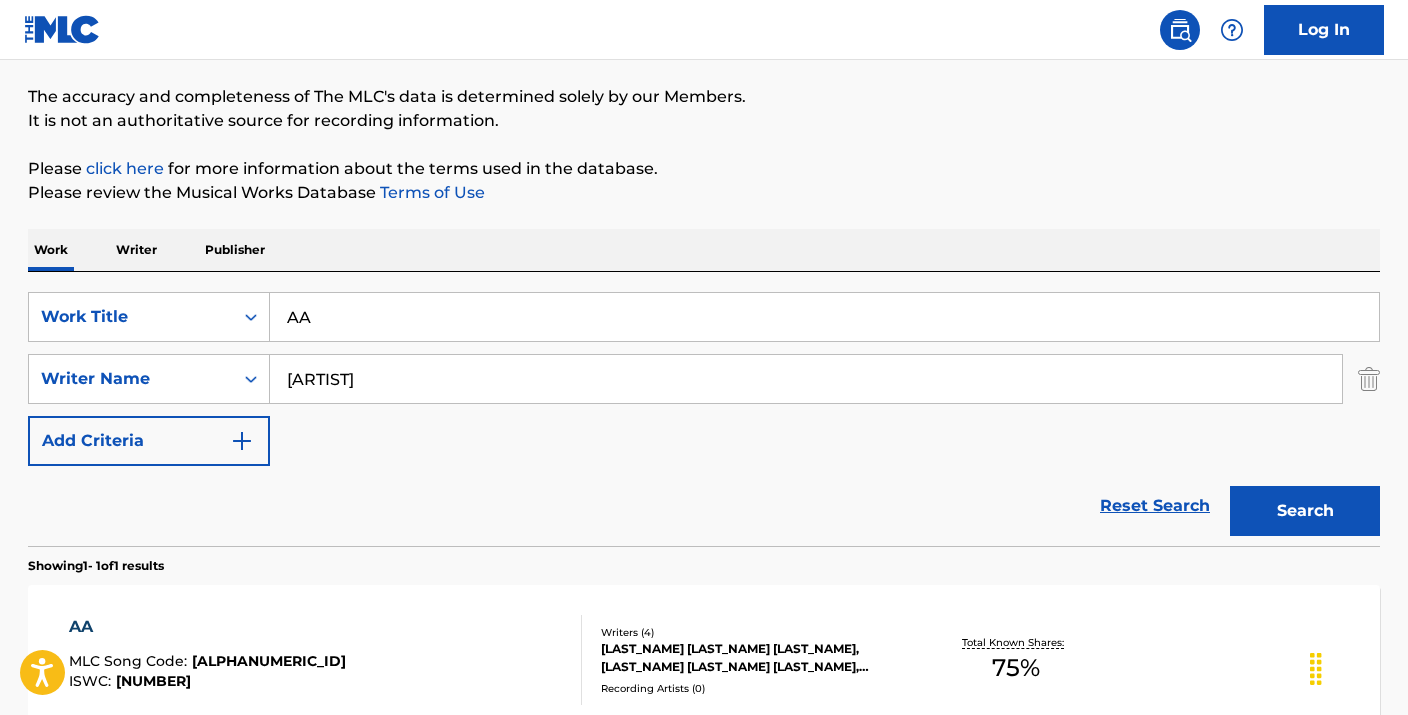 scroll, scrollTop: 344, scrollLeft: 0, axis: vertical 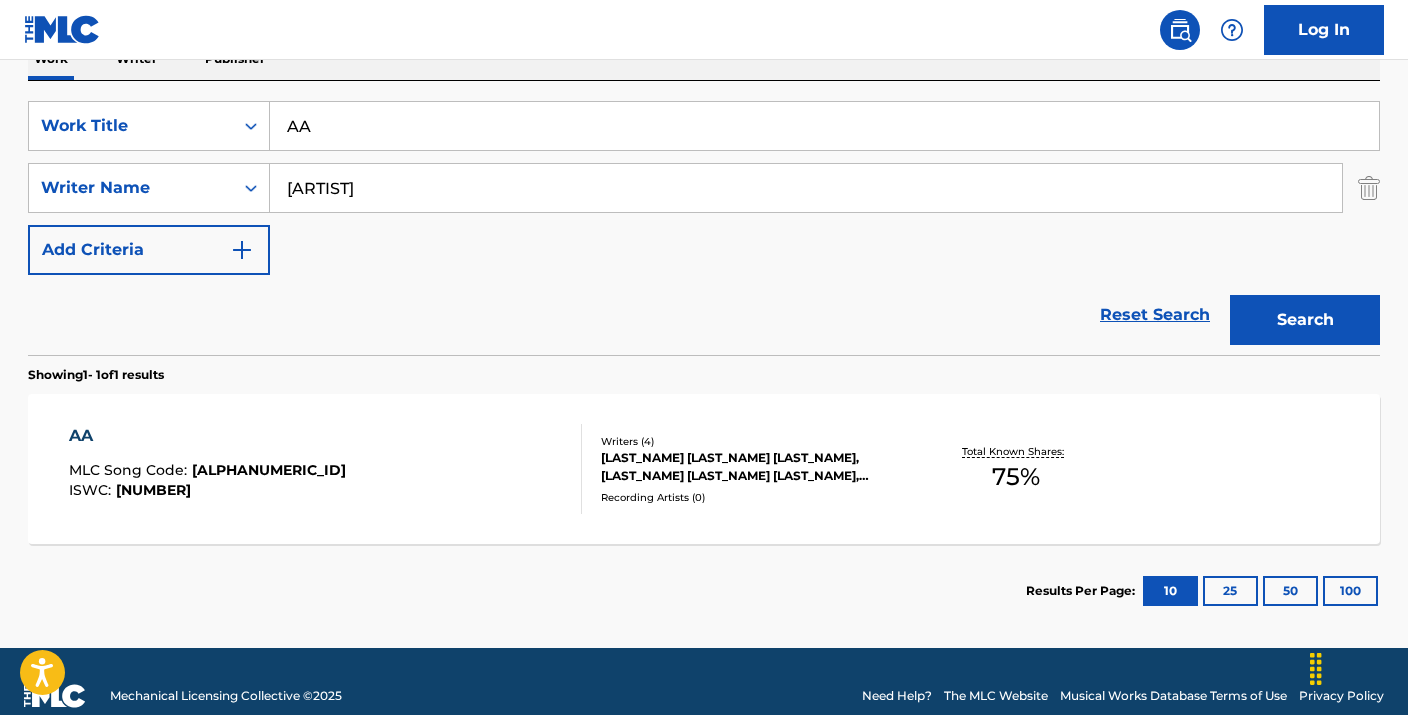 click on "AA" at bounding box center (207, 436) 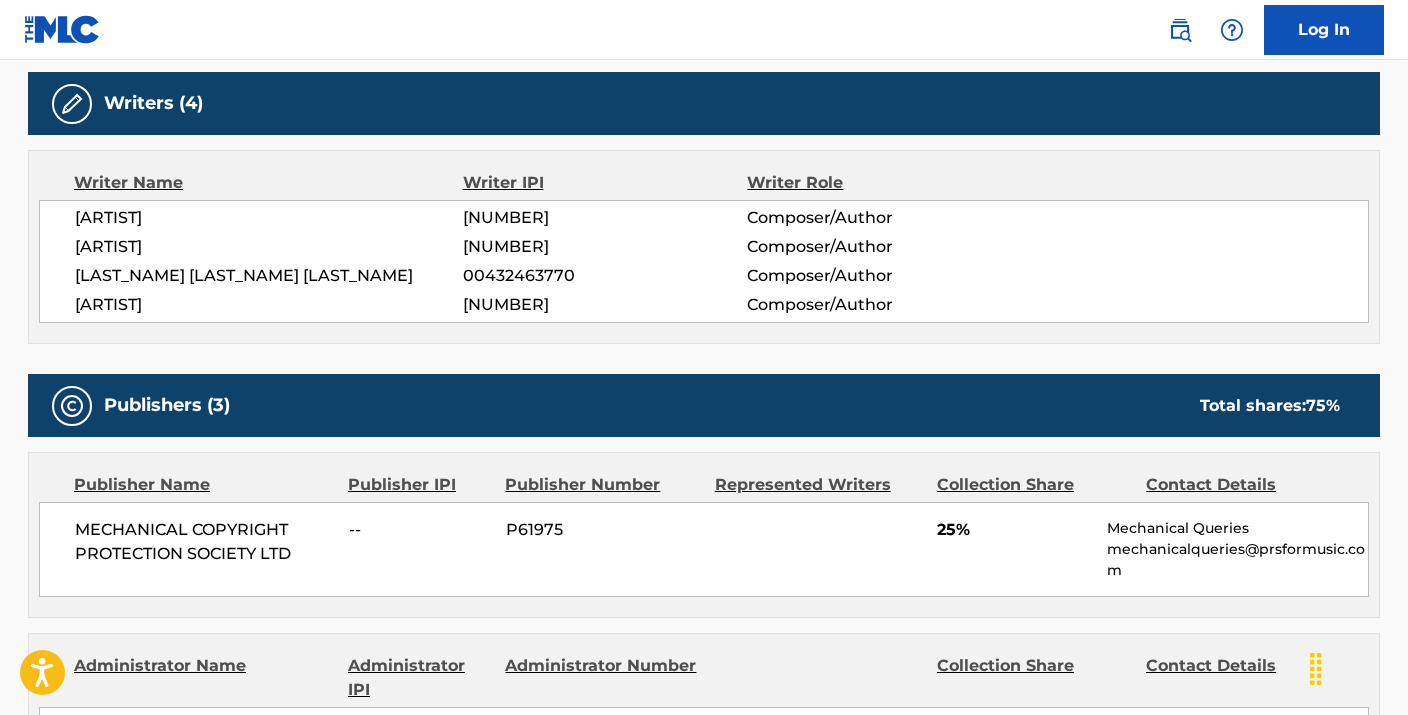 scroll, scrollTop: 367, scrollLeft: 0, axis: vertical 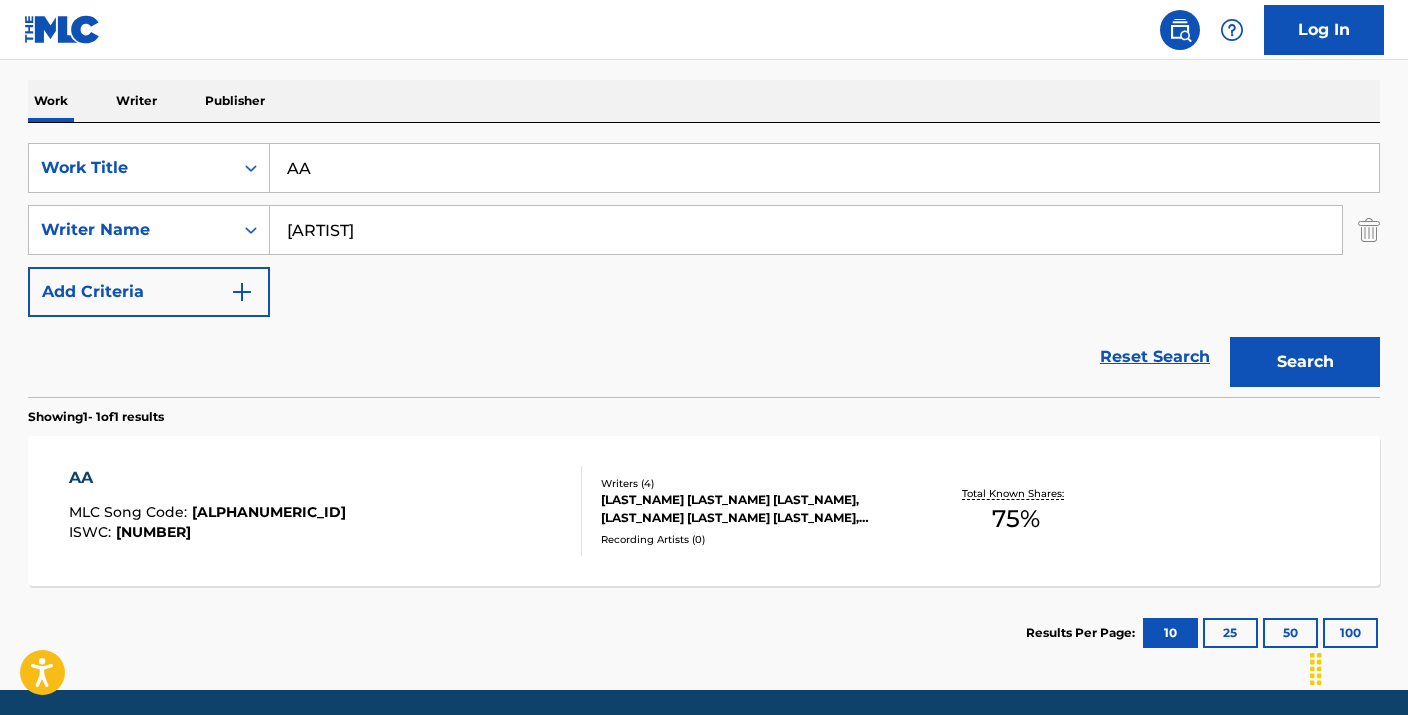 click on "AA" at bounding box center (824, 168) 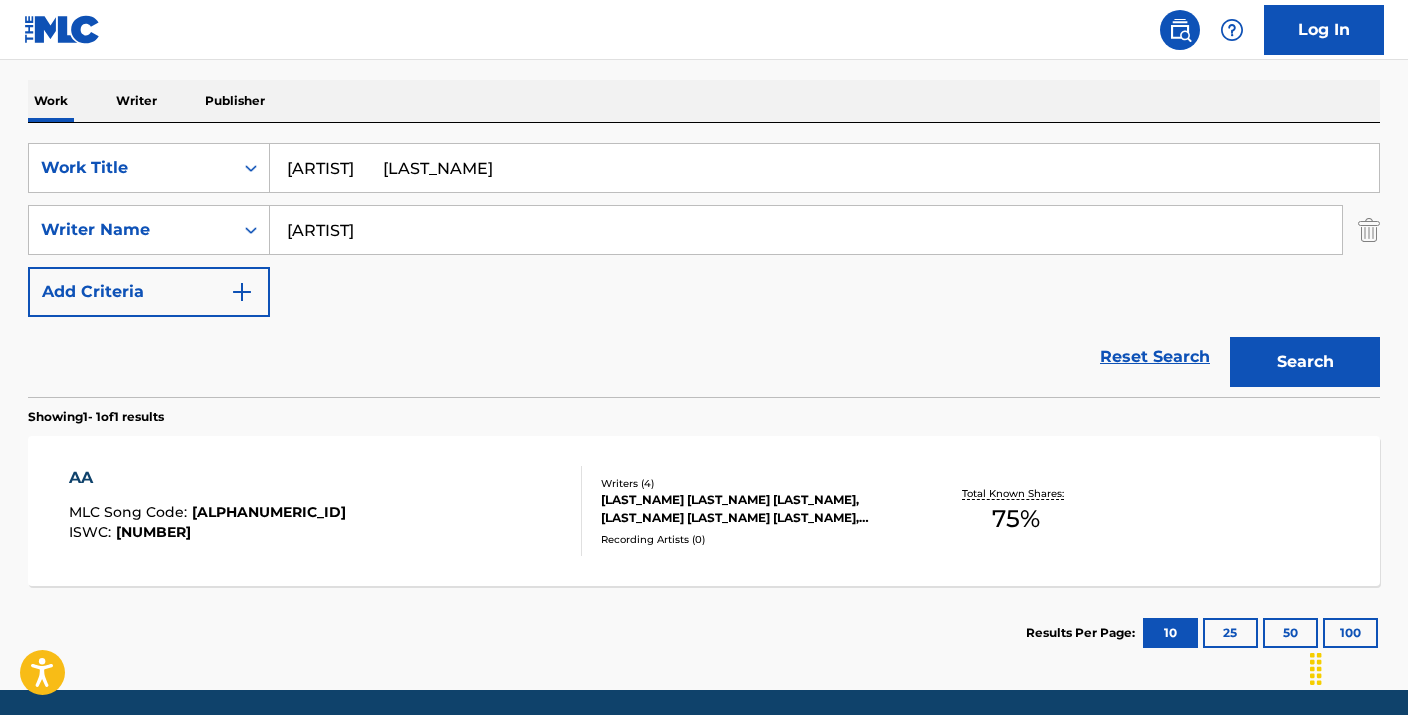 drag, startPoint x: 460, startPoint y: 164, endPoint x: 602, endPoint y: 184, distance: 143.40154 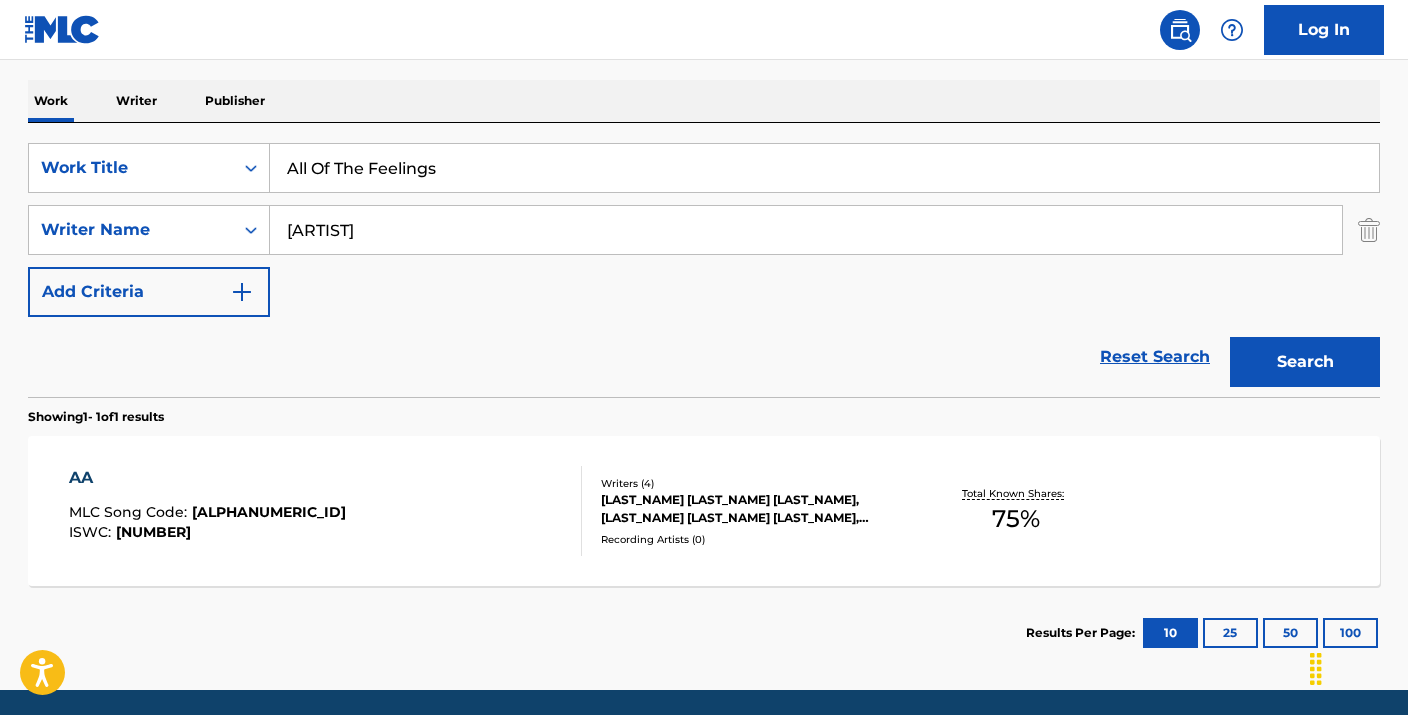 type on "All Of The Feelings" 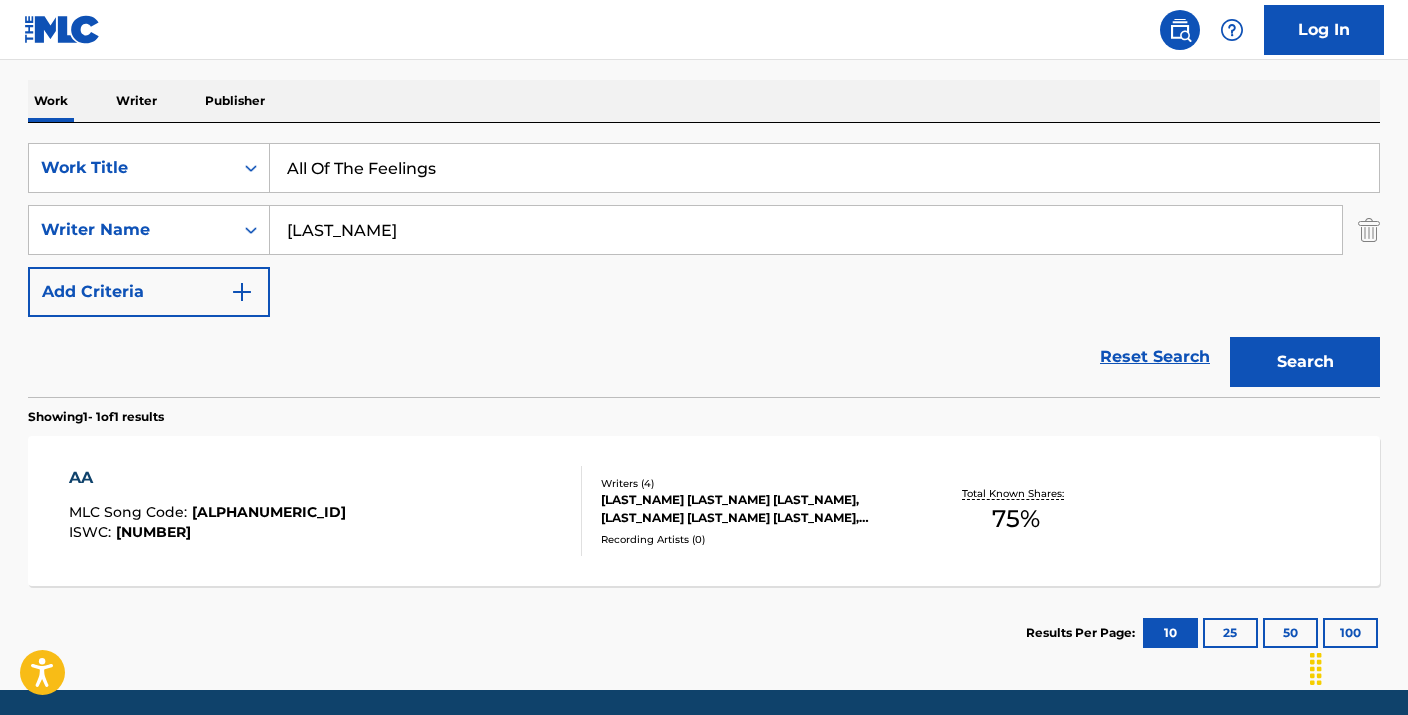 paste on "Adam Agati" 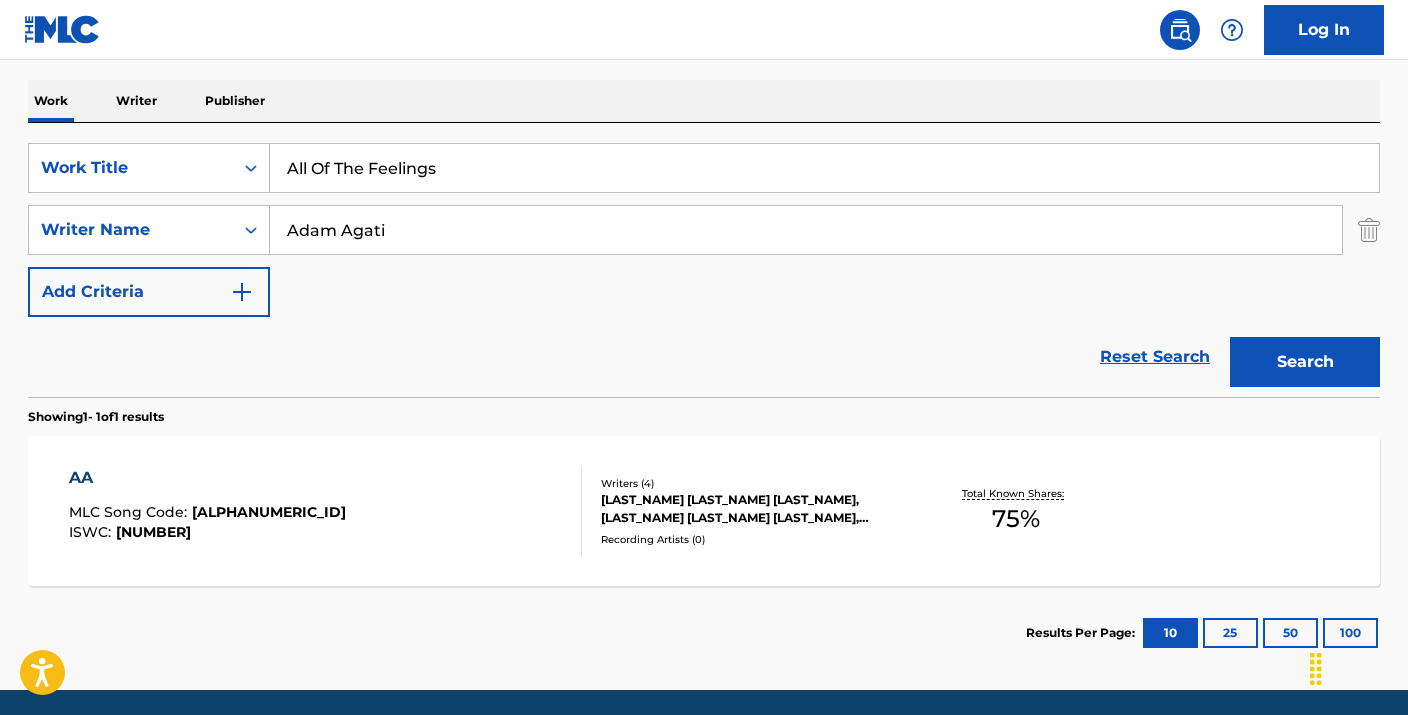 type on "Adam Agati" 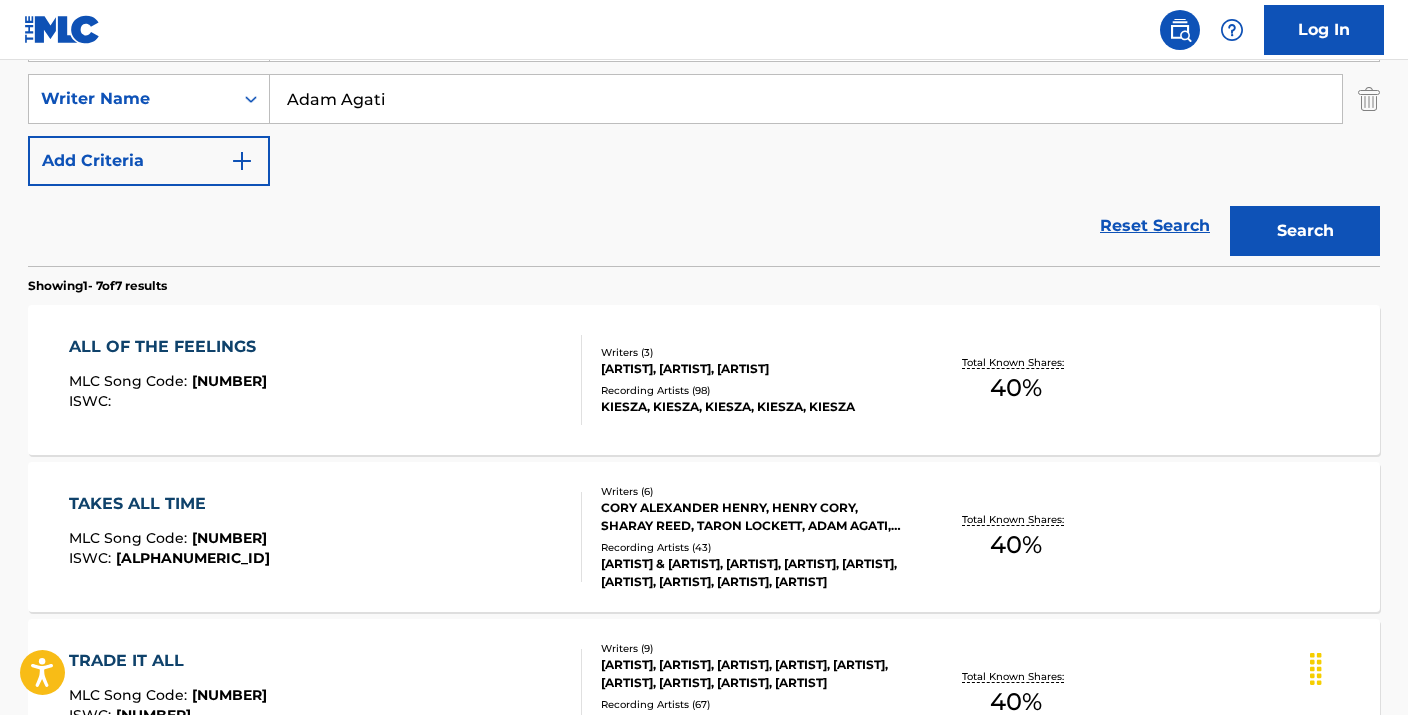 scroll, scrollTop: 440, scrollLeft: 0, axis: vertical 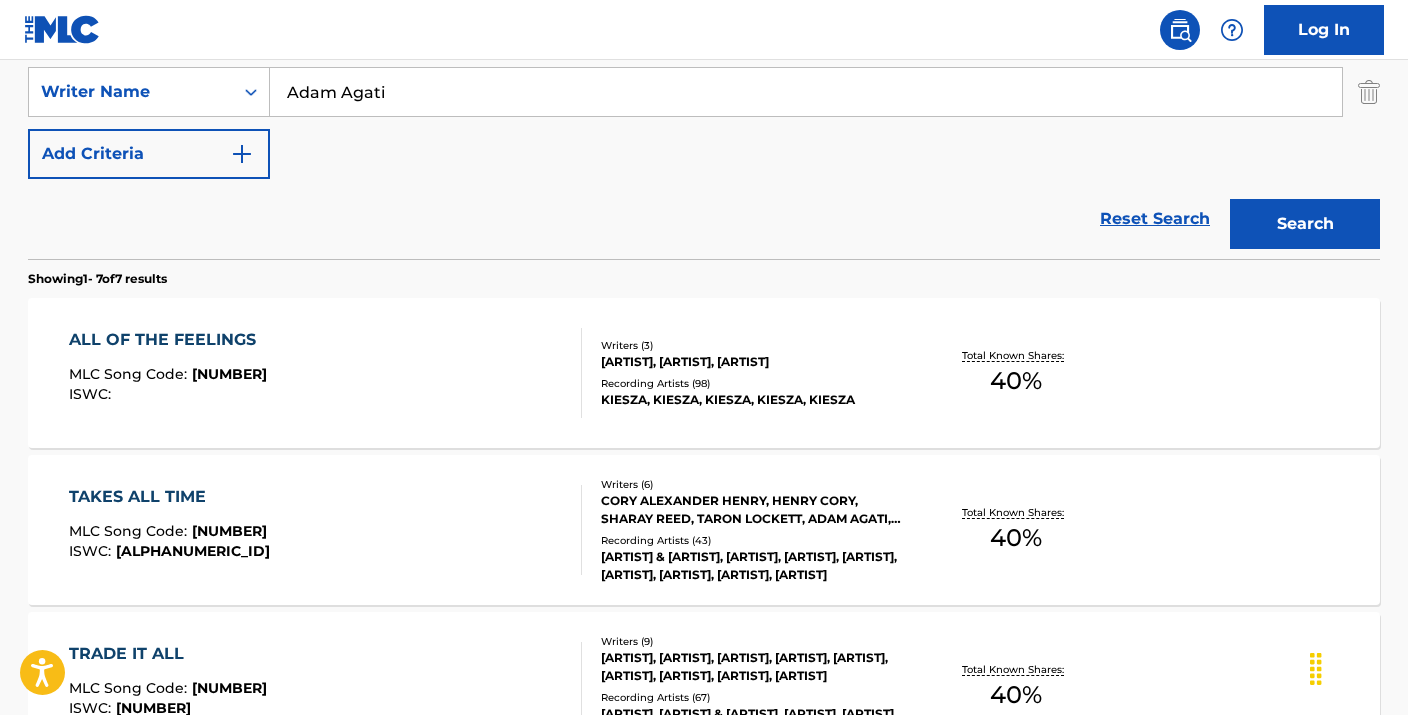 click on "ALL OF THE FEELINGS" at bounding box center (168, 340) 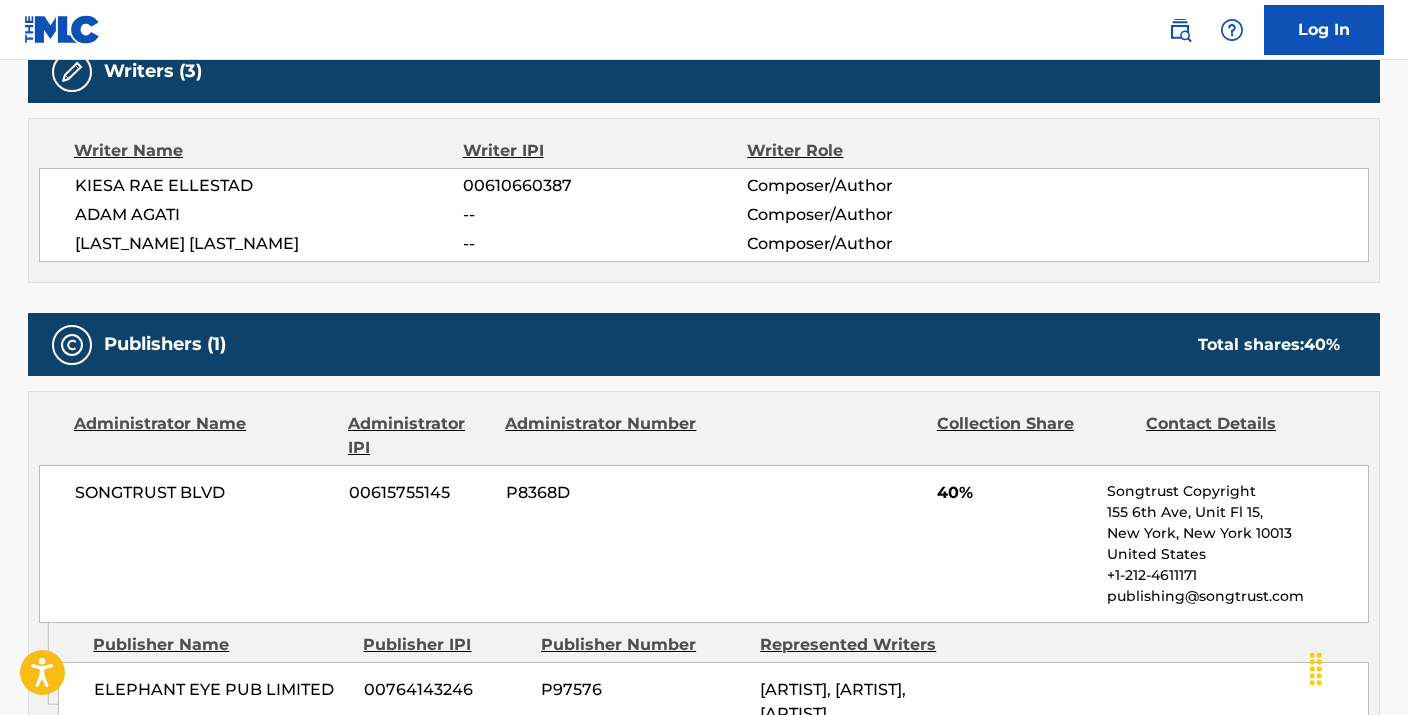 scroll, scrollTop: 666, scrollLeft: 0, axis: vertical 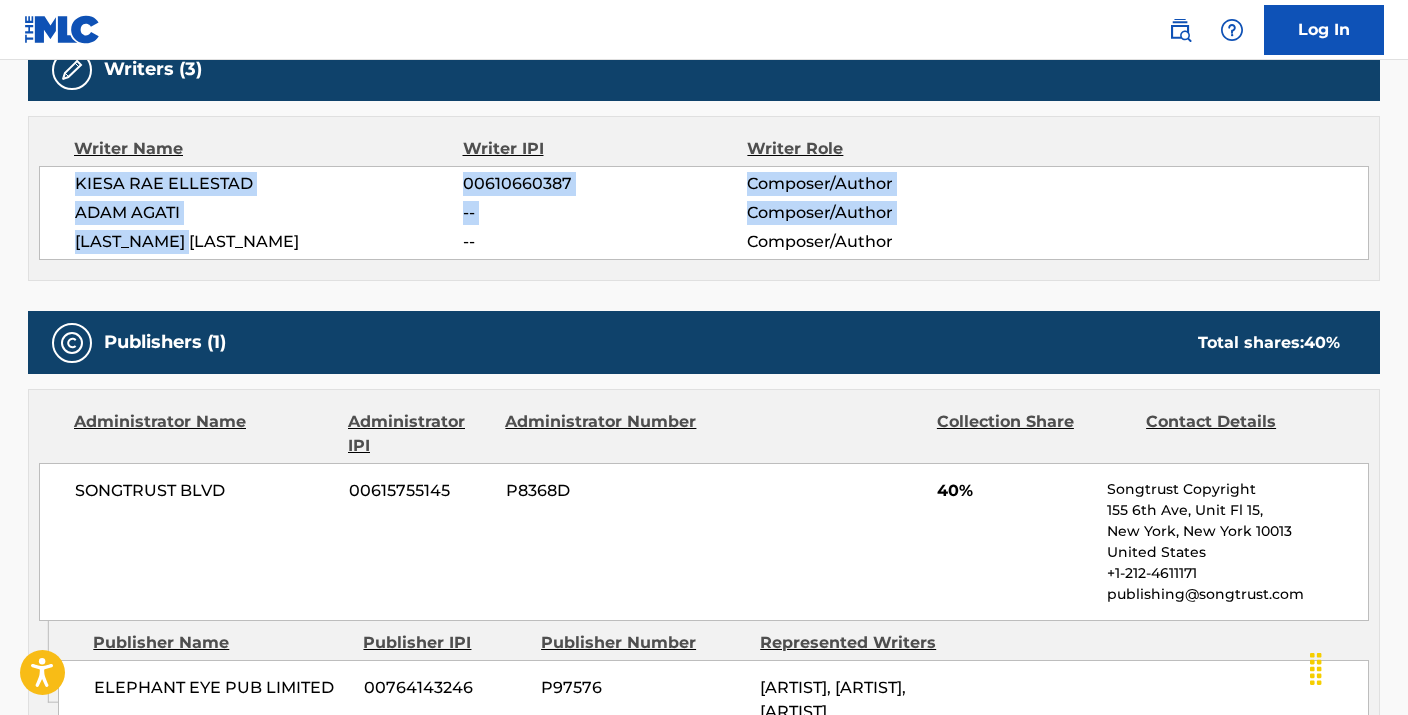 drag, startPoint x: 205, startPoint y: 244, endPoint x: 71, endPoint y: 186, distance: 146.0137 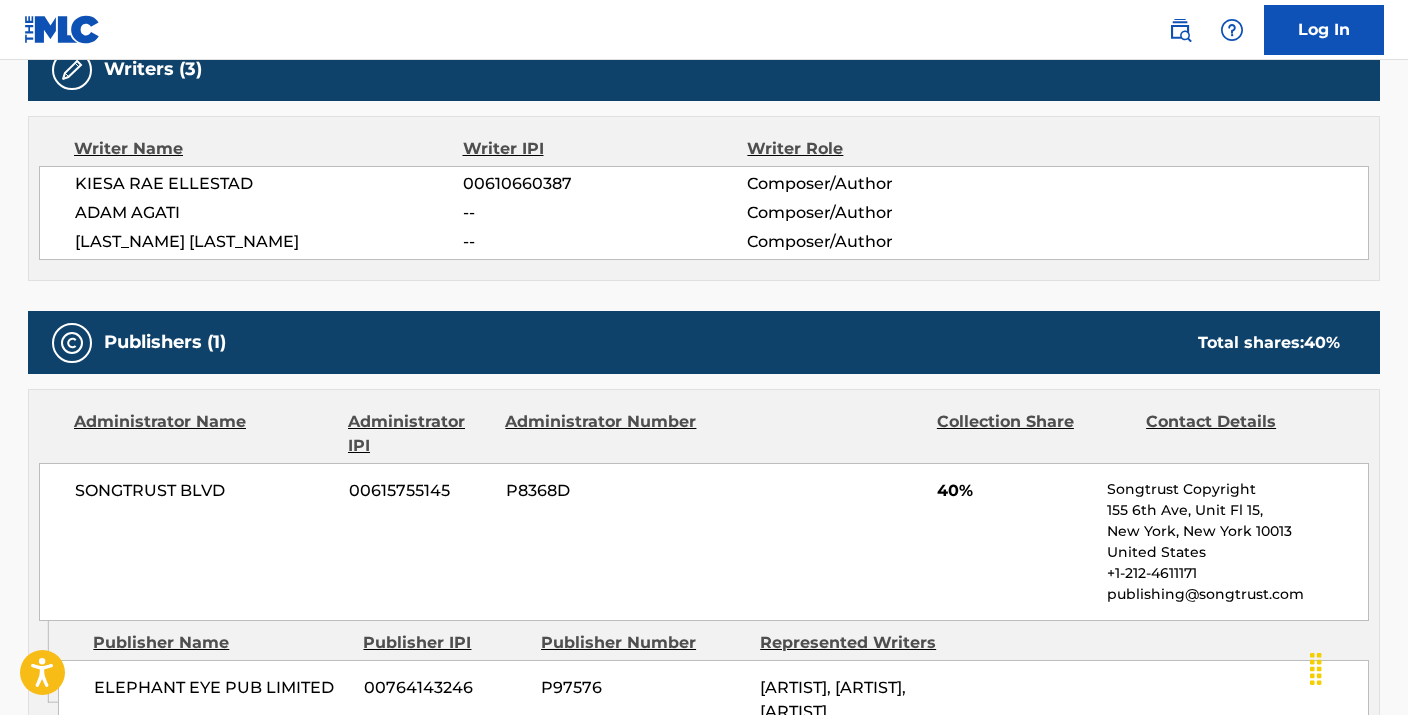 scroll, scrollTop: 440, scrollLeft: 0, axis: vertical 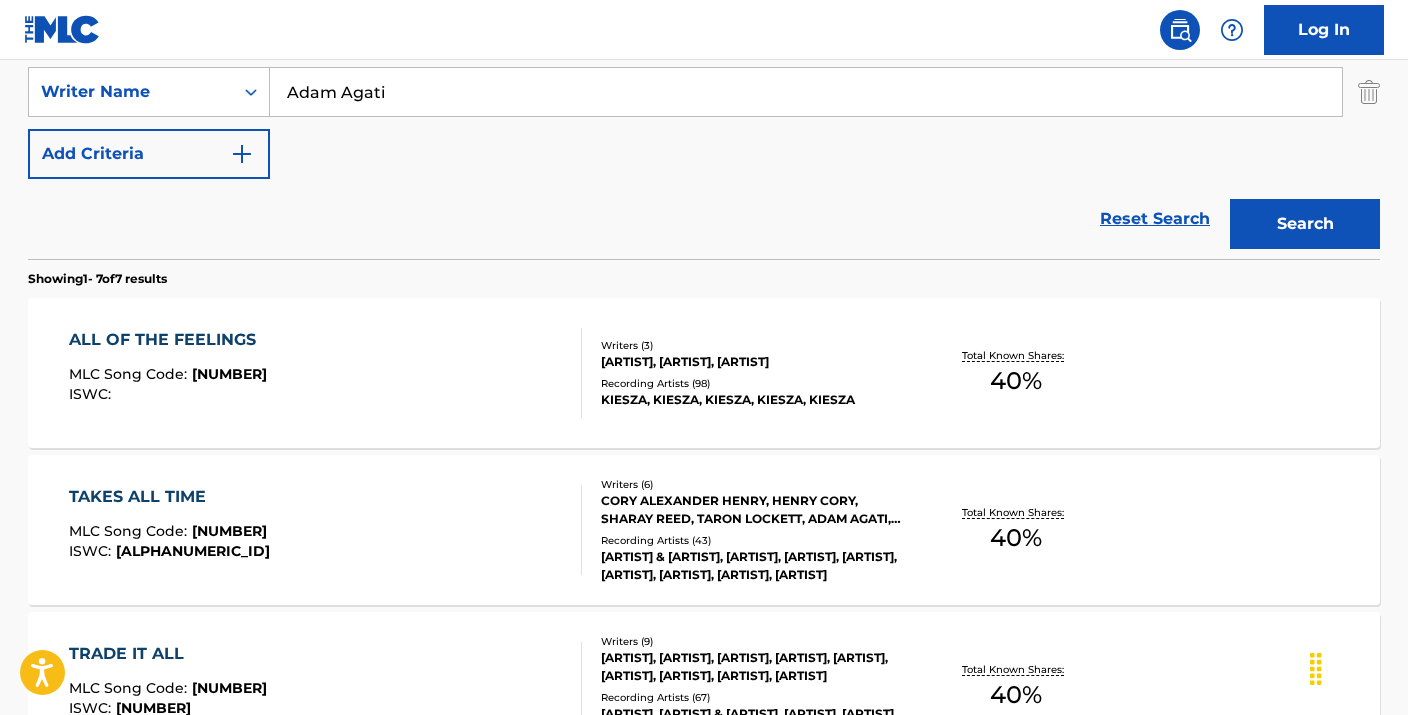click on "[ARTIST], [ARTIST], [ARTIST]" at bounding box center (752, 362) 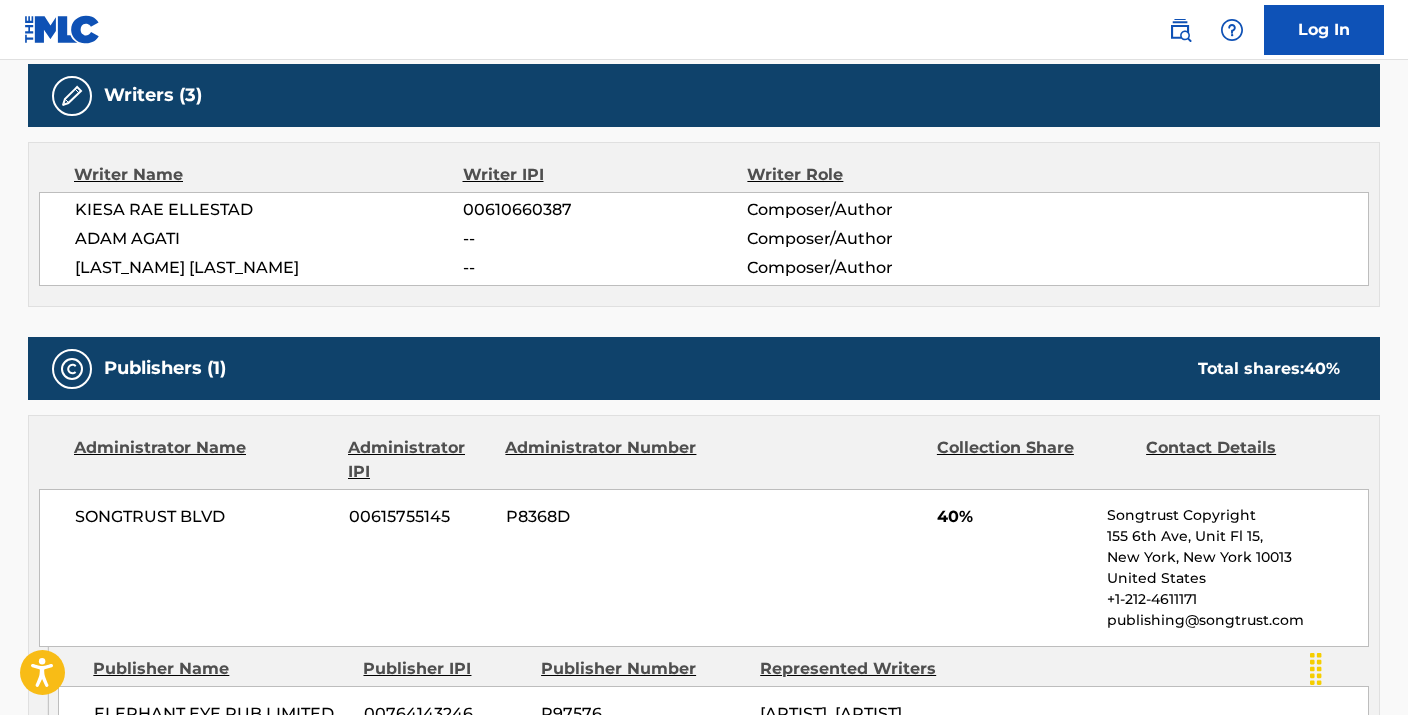 scroll, scrollTop: 650, scrollLeft: 0, axis: vertical 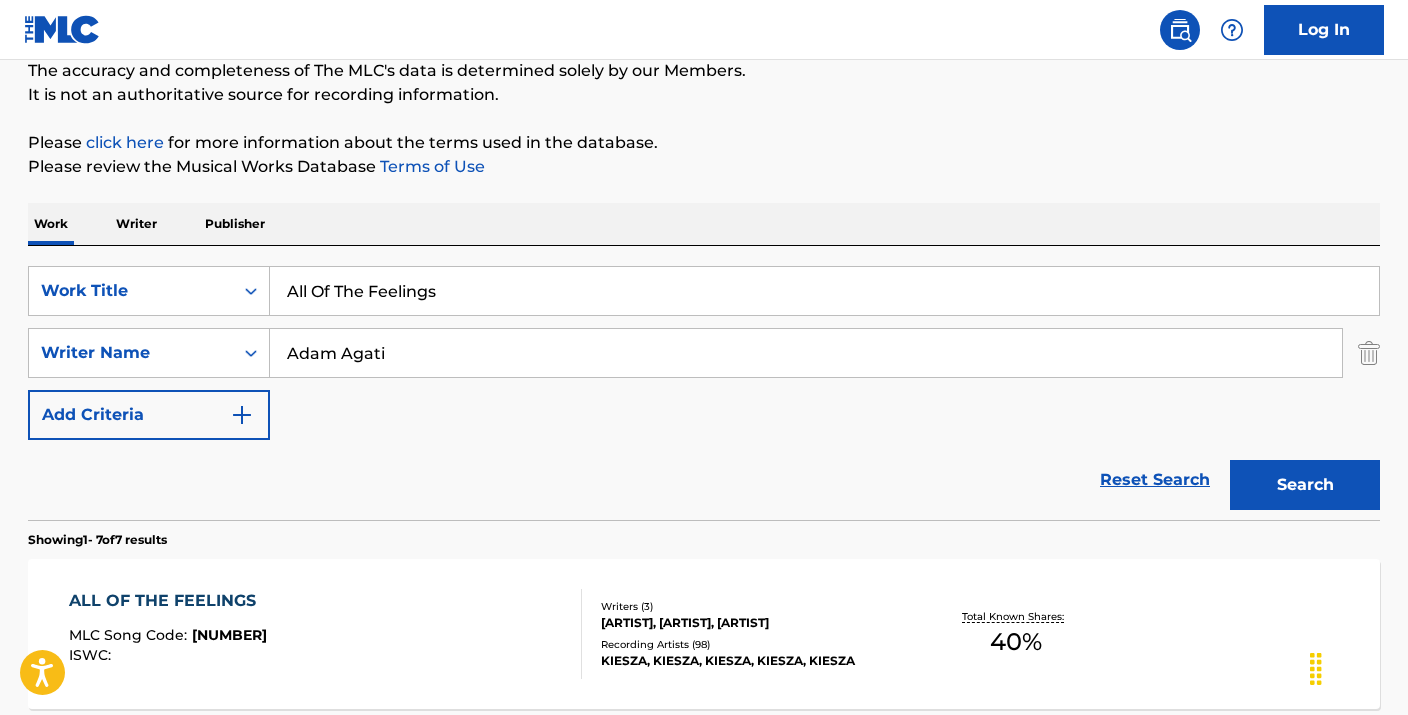 click on "All Of The Feelings" at bounding box center [824, 291] 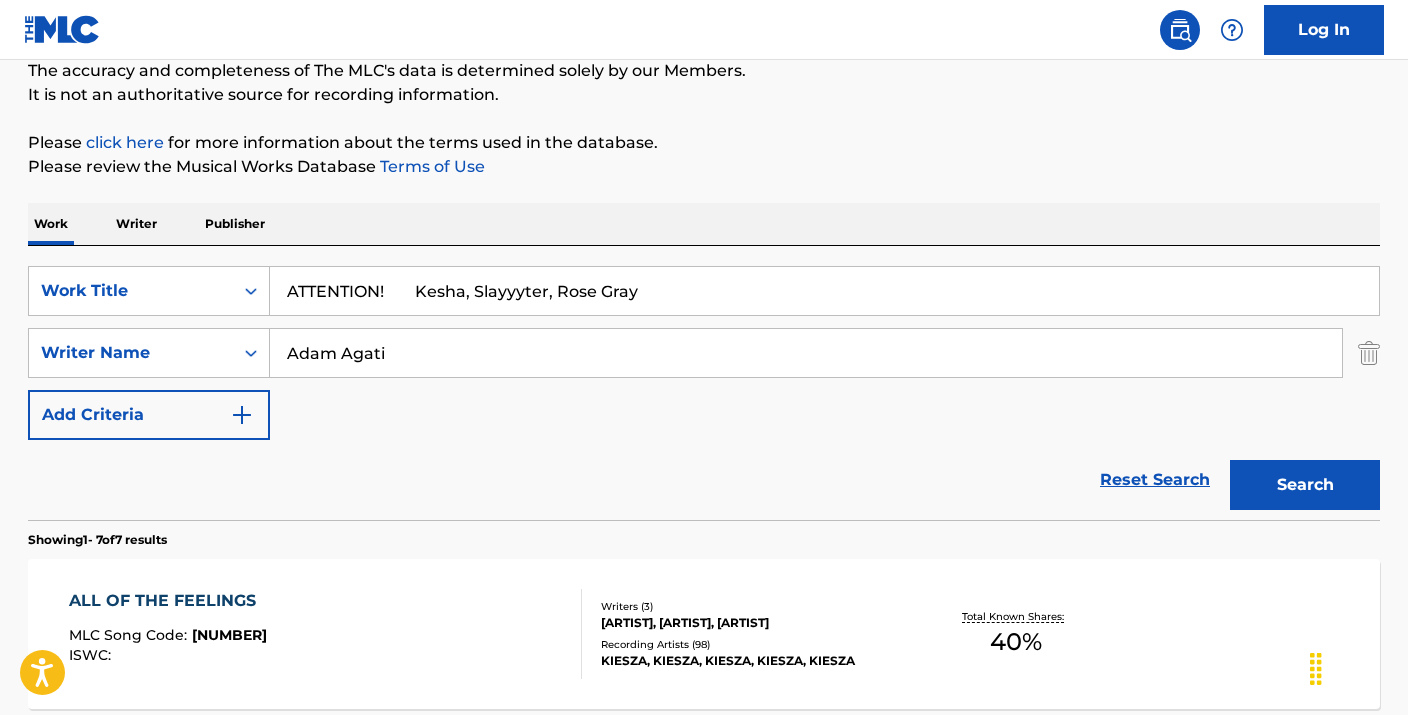 drag, startPoint x: 391, startPoint y: 292, endPoint x: 708, endPoint y: 295, distance: 317.0142 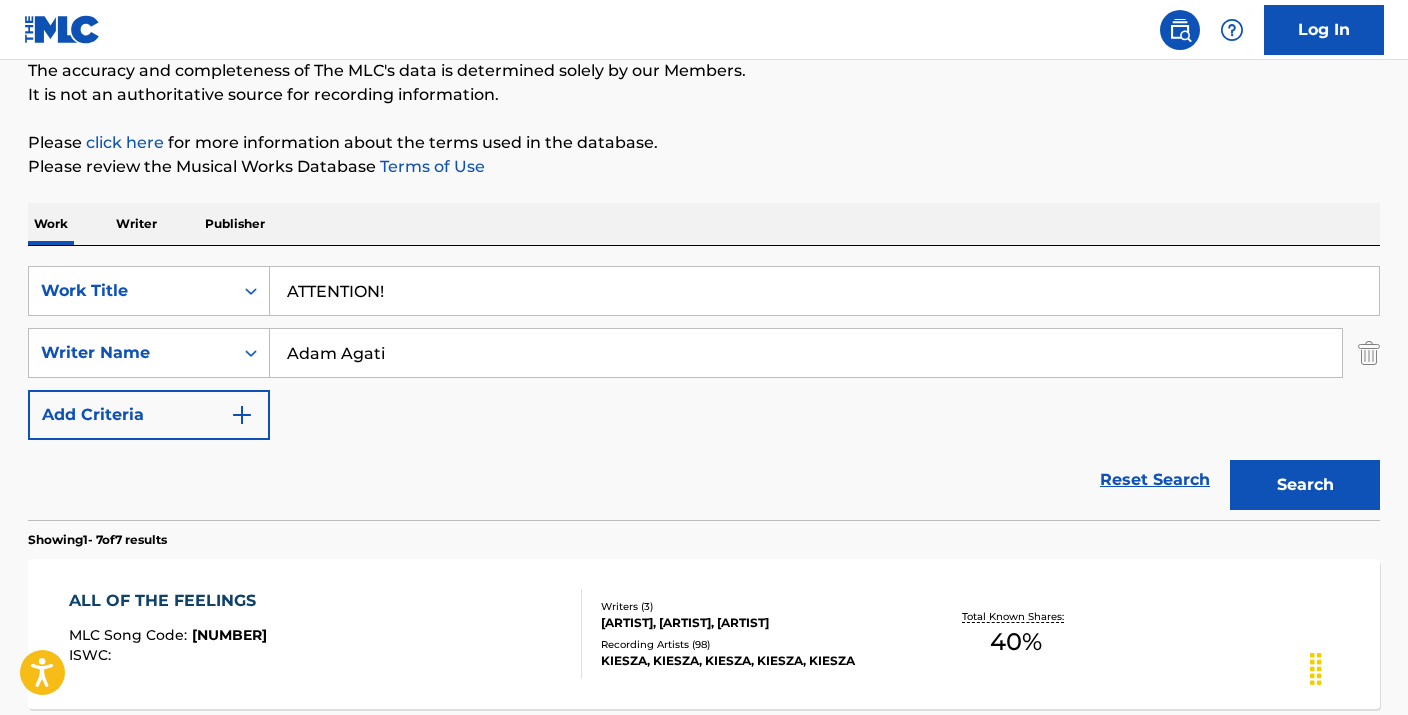 type on "ATTENTION!" 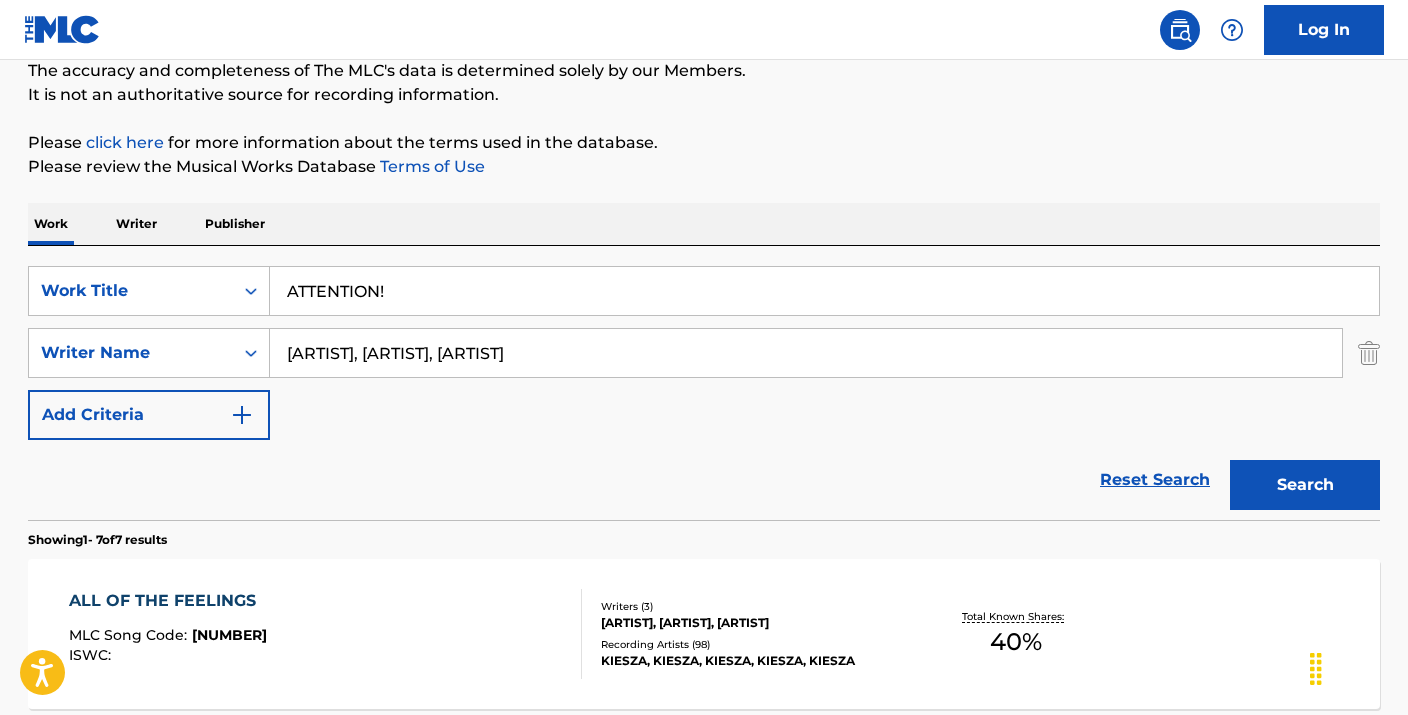click on "Search" at bounding box center [1305, 485] 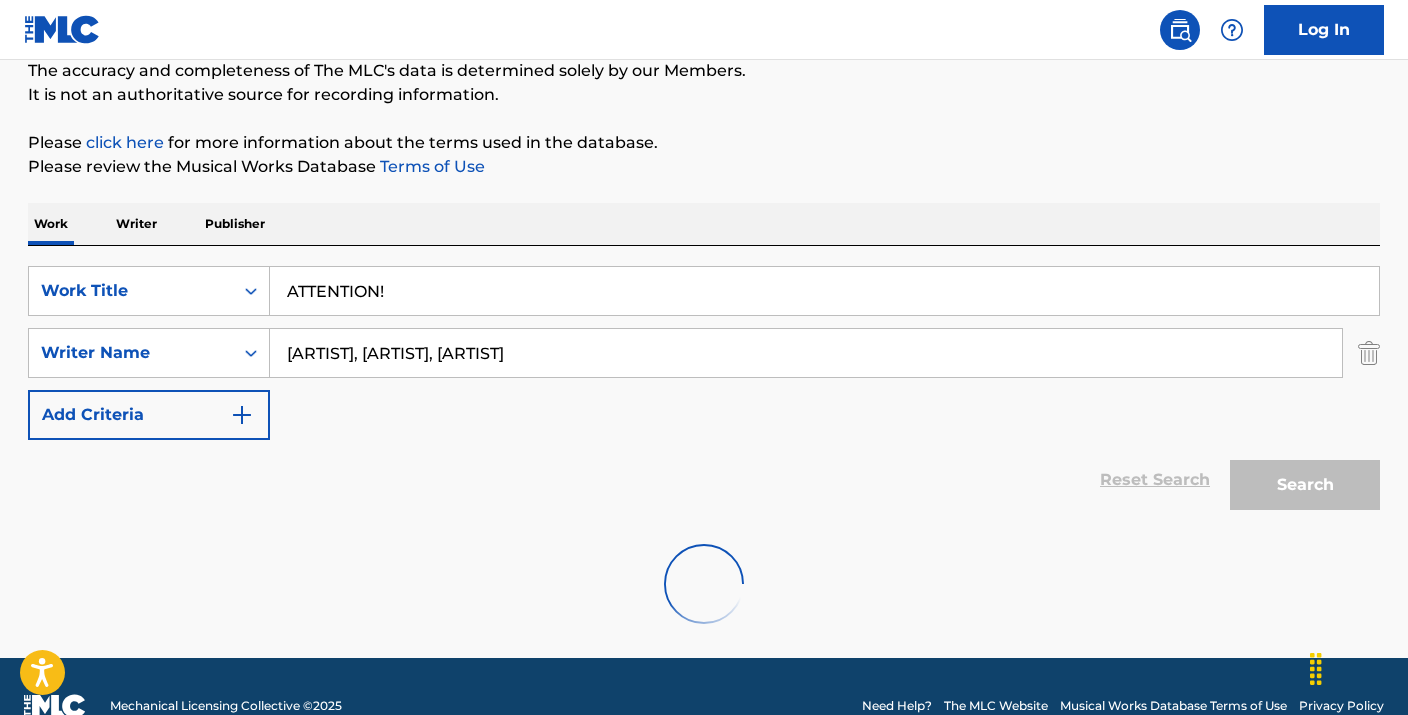 scroll, scrollTop: 153, scrollLeft: 0, axis: vertical 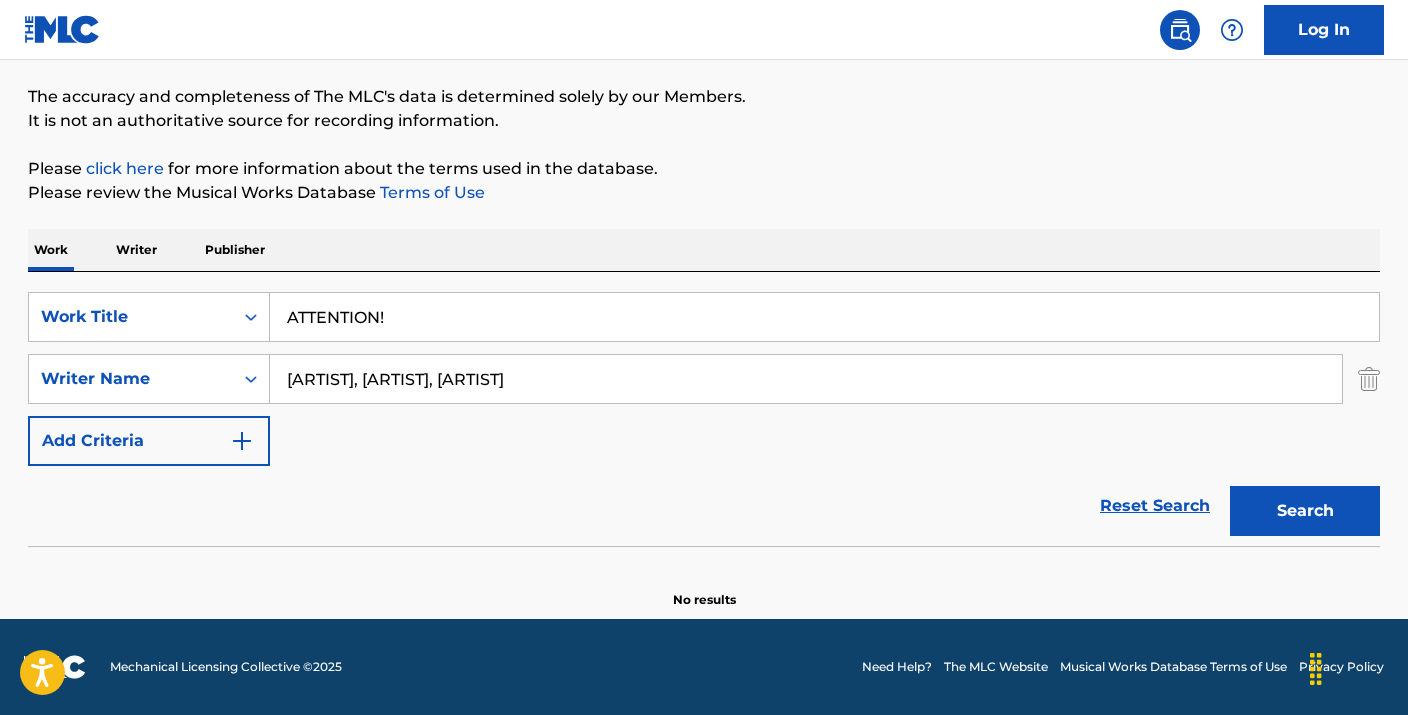 click on "[ARTIST], [ARTIST], [ARTIST]" at bounding box center (806, 379) 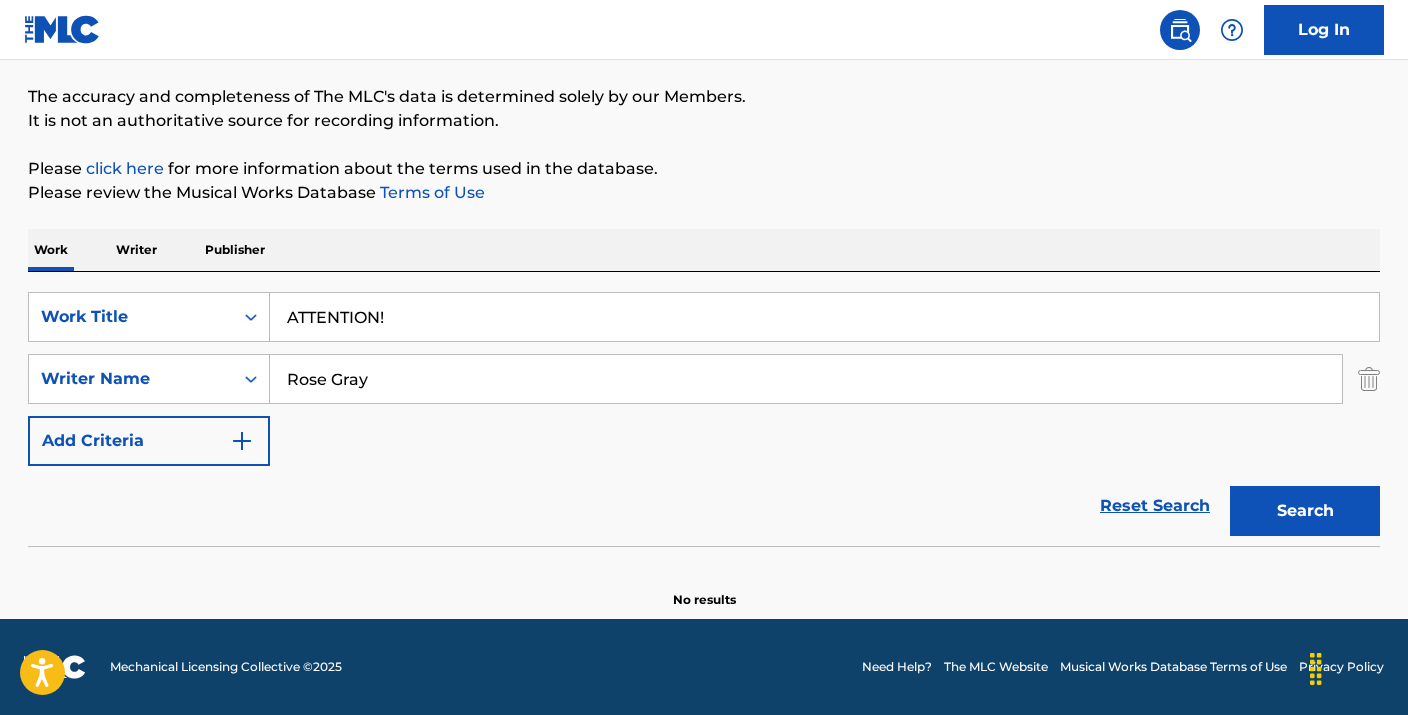 type on "Rose Gray" 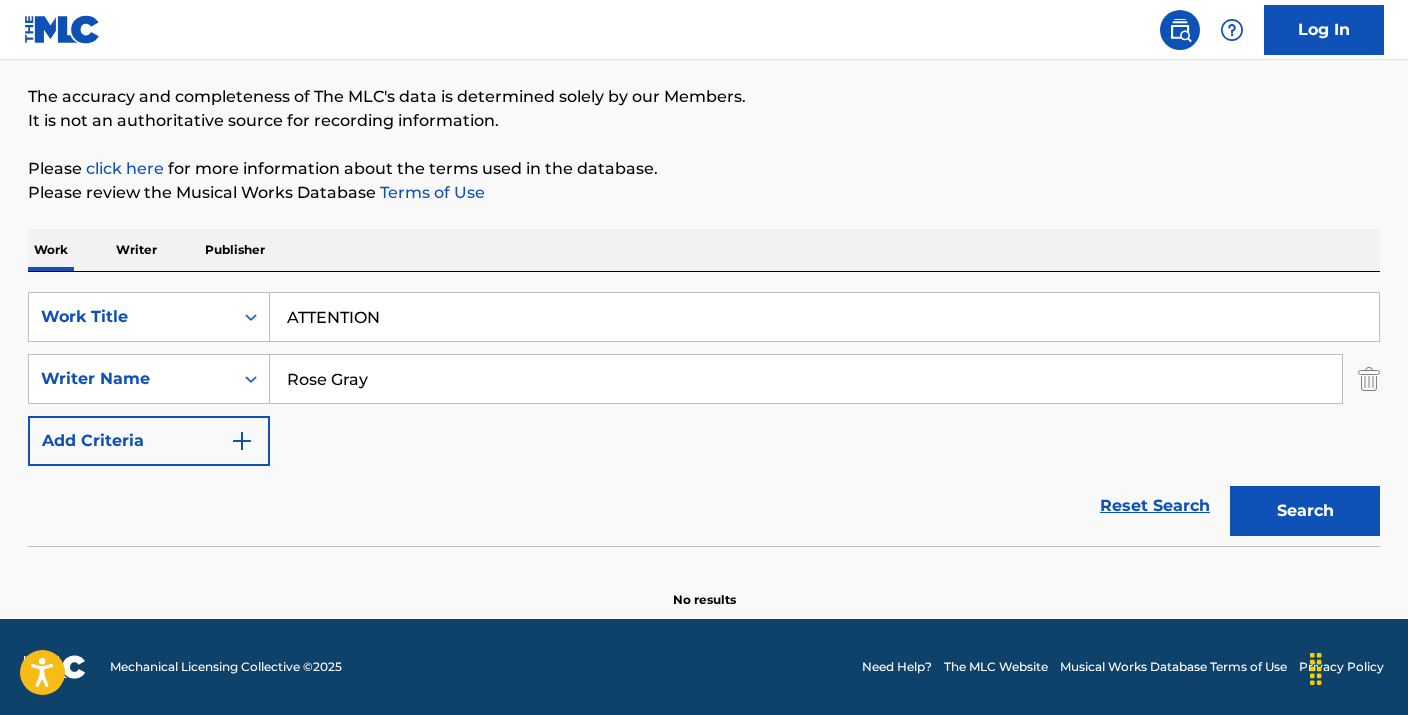 type on "ATTENTION" 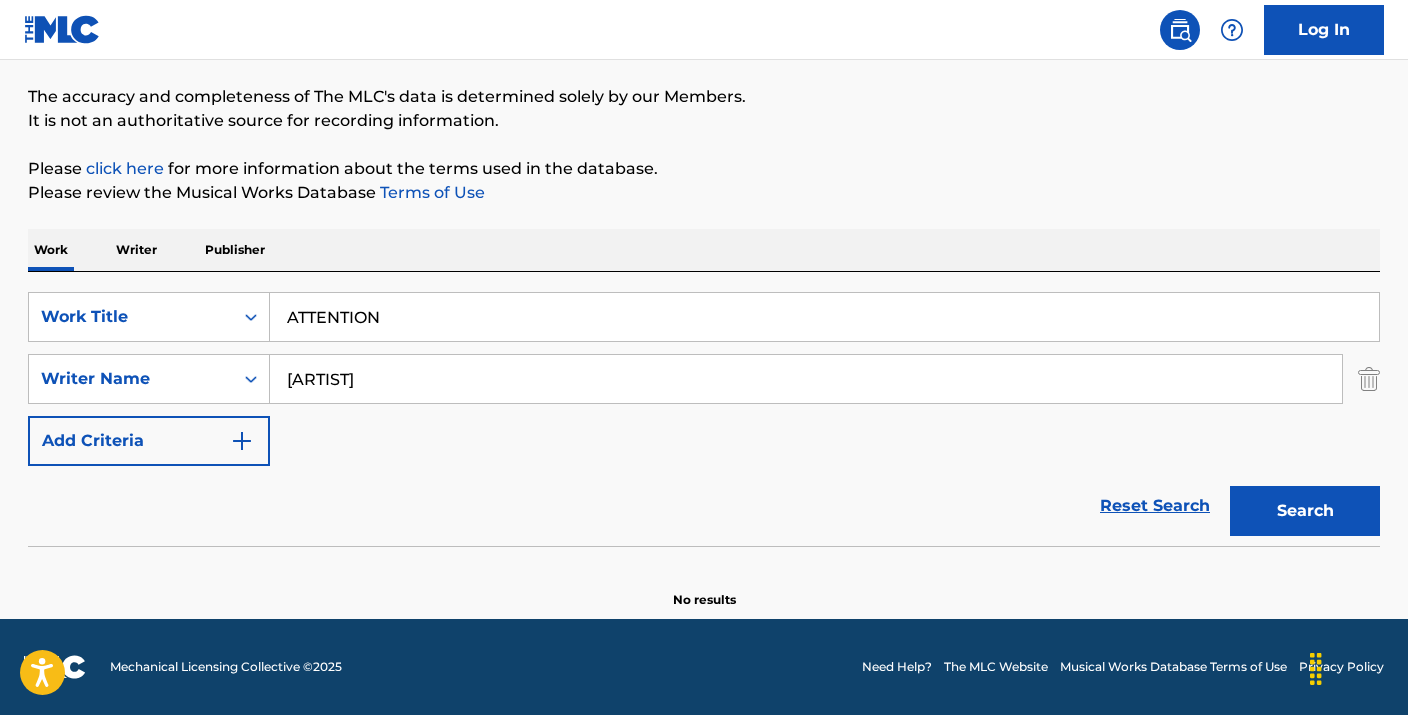 type on "[ARTIST]" 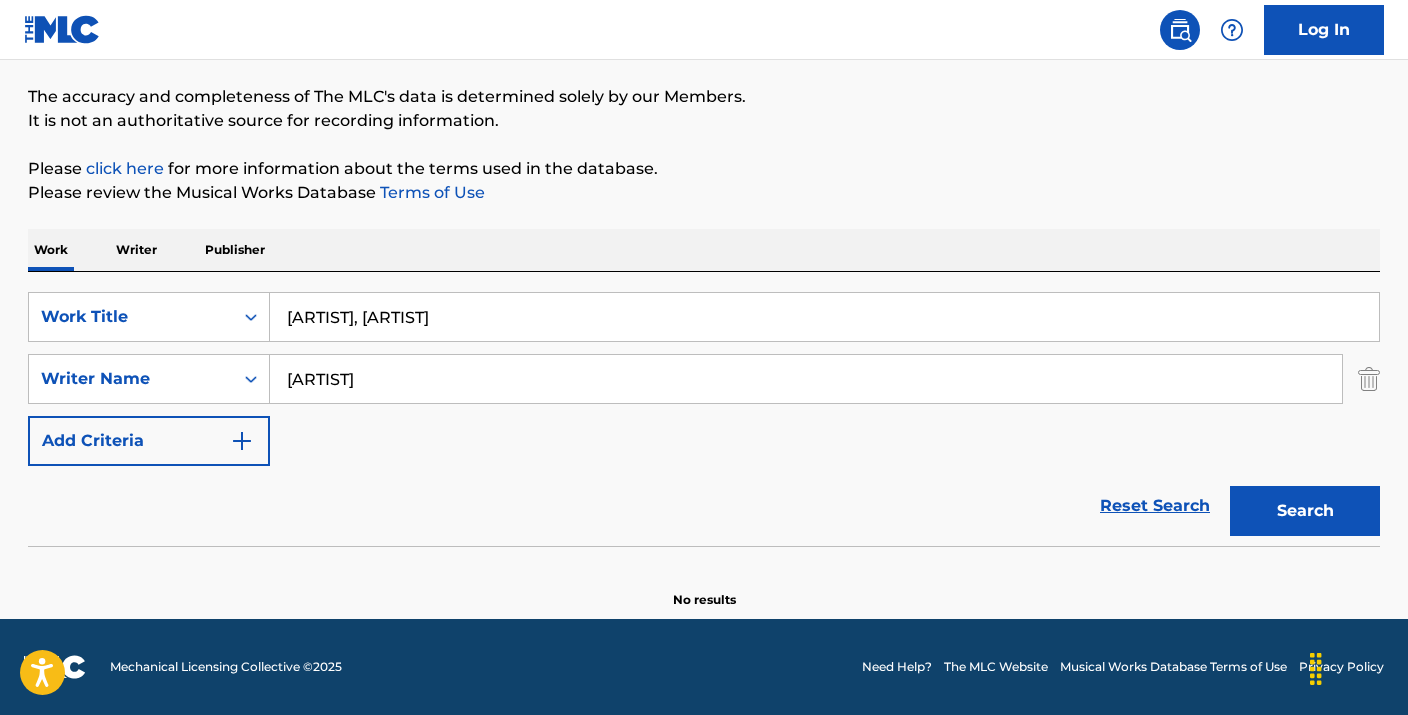 type on "[ARTIST], [ARTIST]" 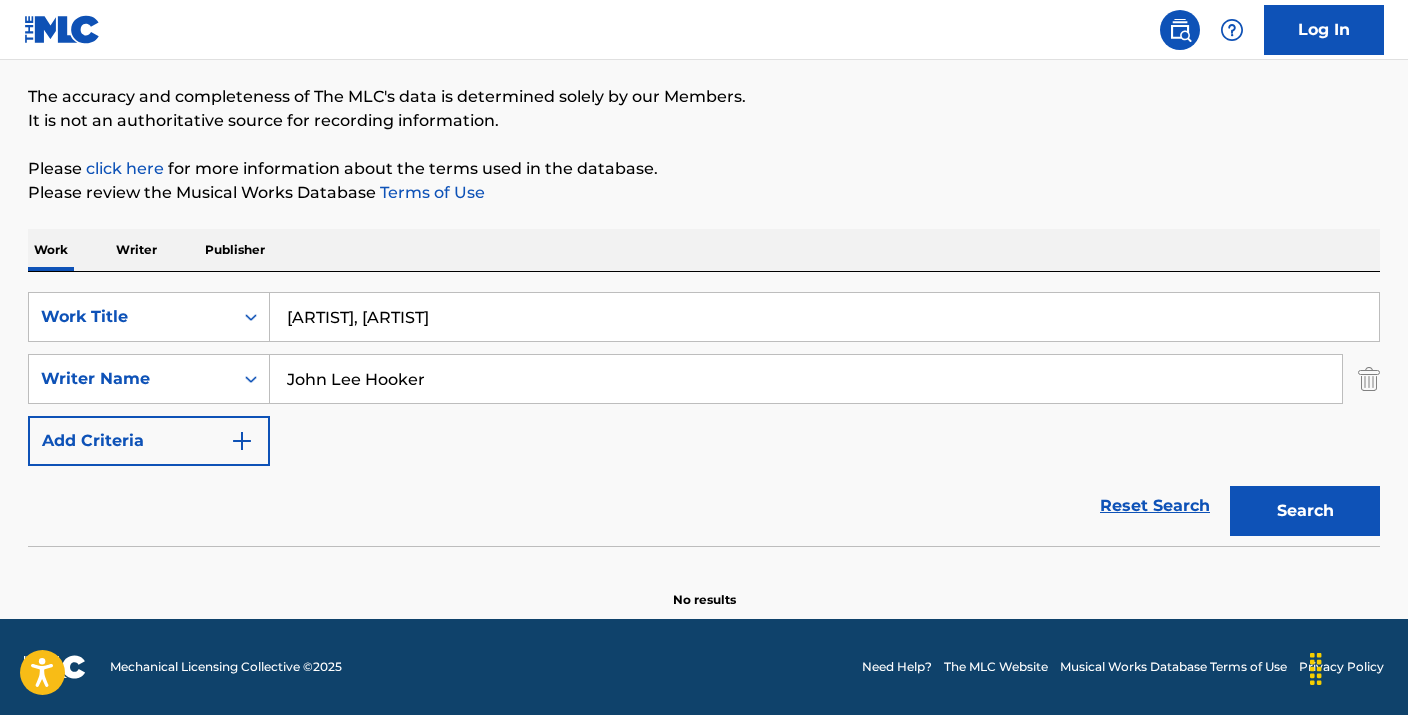 type on "John Lee Hooker" 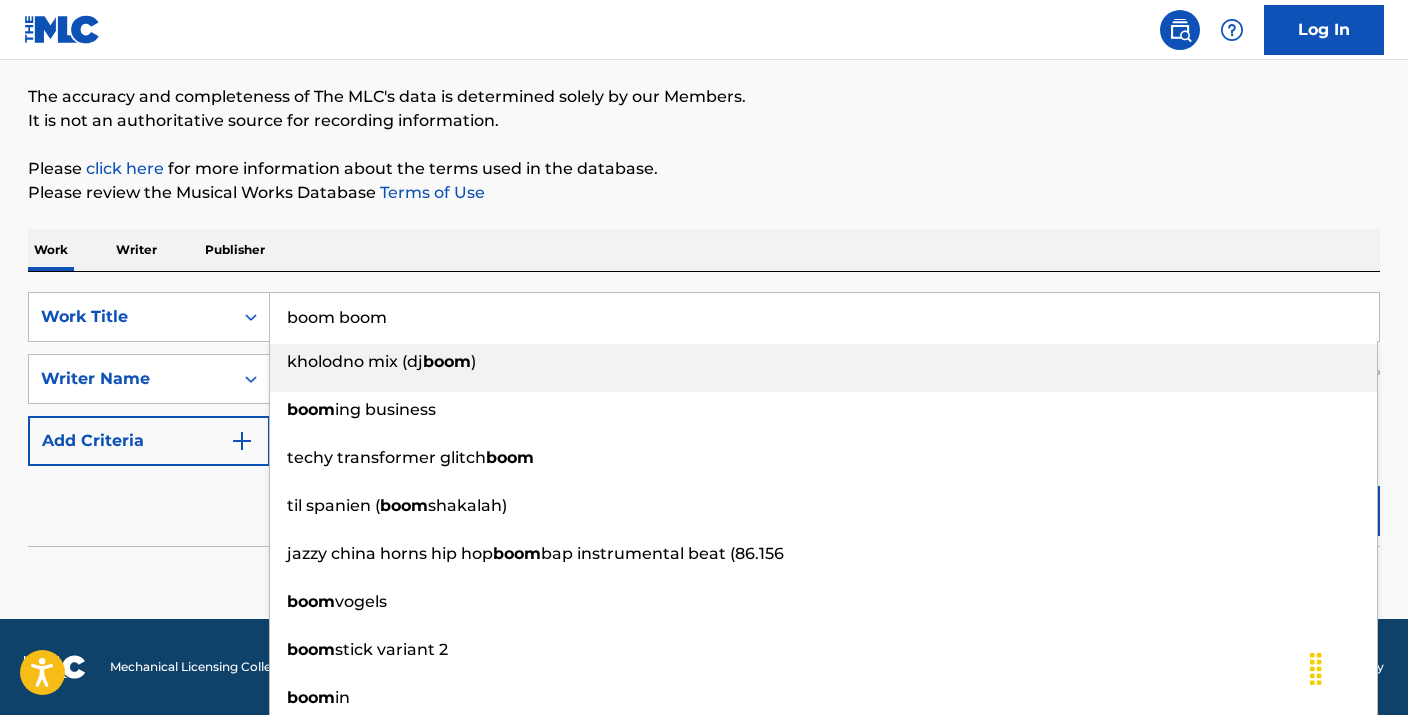 type on "boom boom" 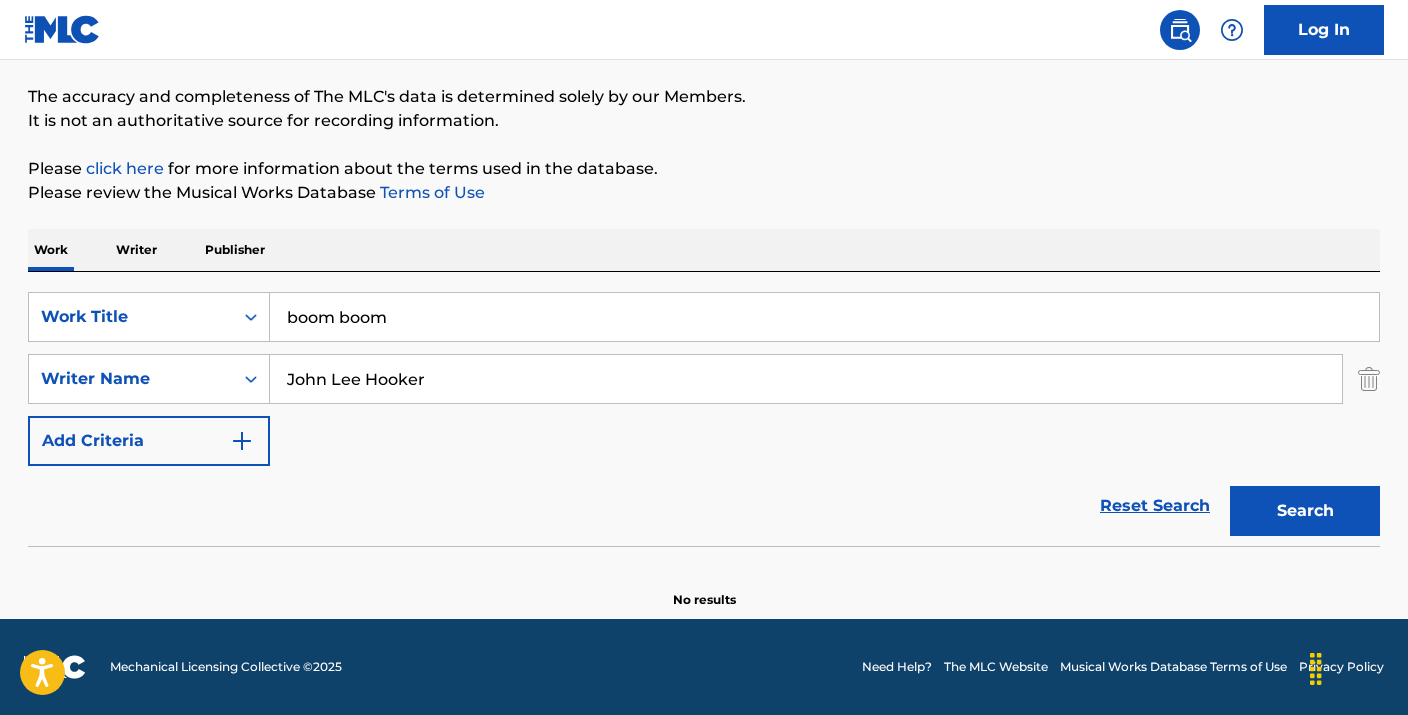 click on "The MLC Public Work Search The accuracy and completeness of The MLC's data is determined solely by our Members. It is not an authoritative source for recording information. Please   click here   for more information about the terms used in the database. Please review the Musical Works Database   Terms of Use Work Writer Publisher SearchWithCriteria6063226b-d8eb-4fb7-af03-9f22c47deafb Work Title boom boom SearchWithCriteria78cb9730-e96d-4b77-80e9-705fd2406578 Writer Name John Lee Hooker Add Criteria Reset Search Search No results" at bounding box center [704, 283] 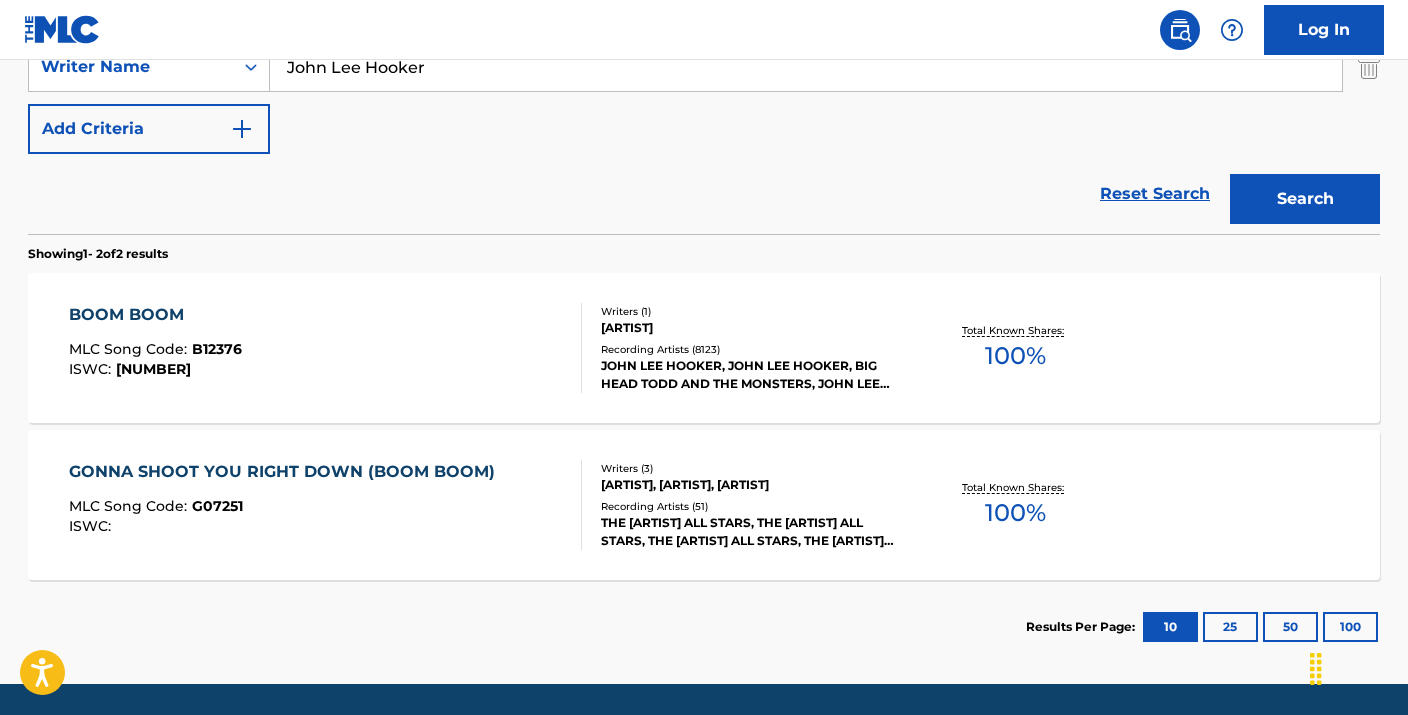 scroll, scrollTop: 466, scrollLeft: 0, axis: vertical 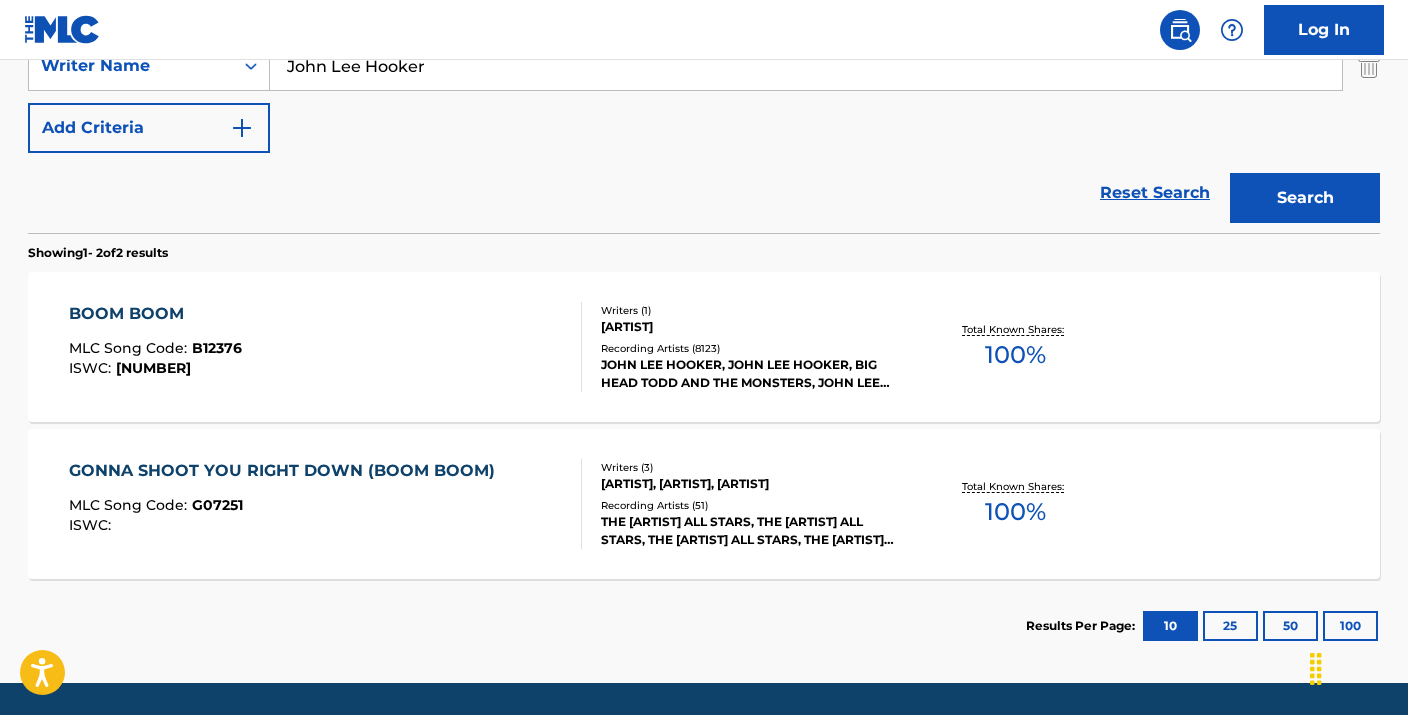 click on "BOOM BOOM" at bounding box center (155, 314) 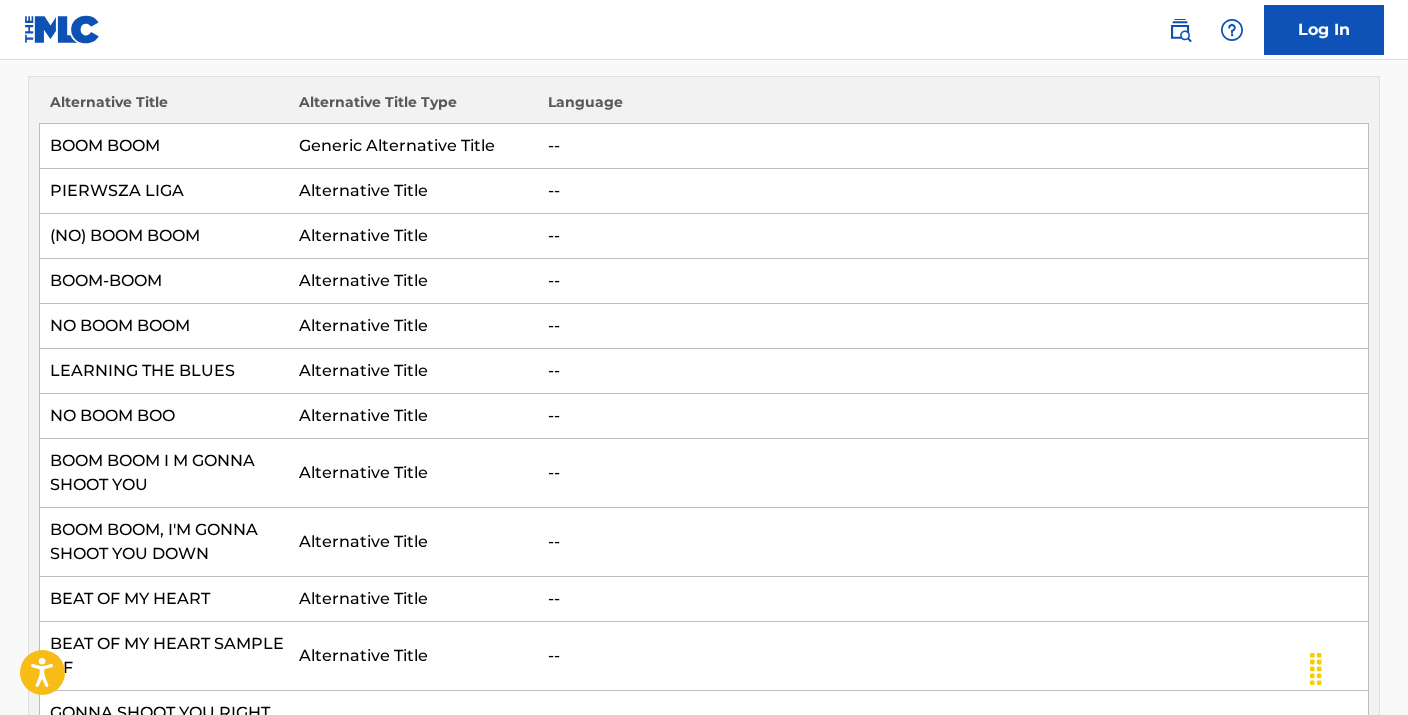 scroll, scrollTop: 0, scrollLeft: 0, axis: both 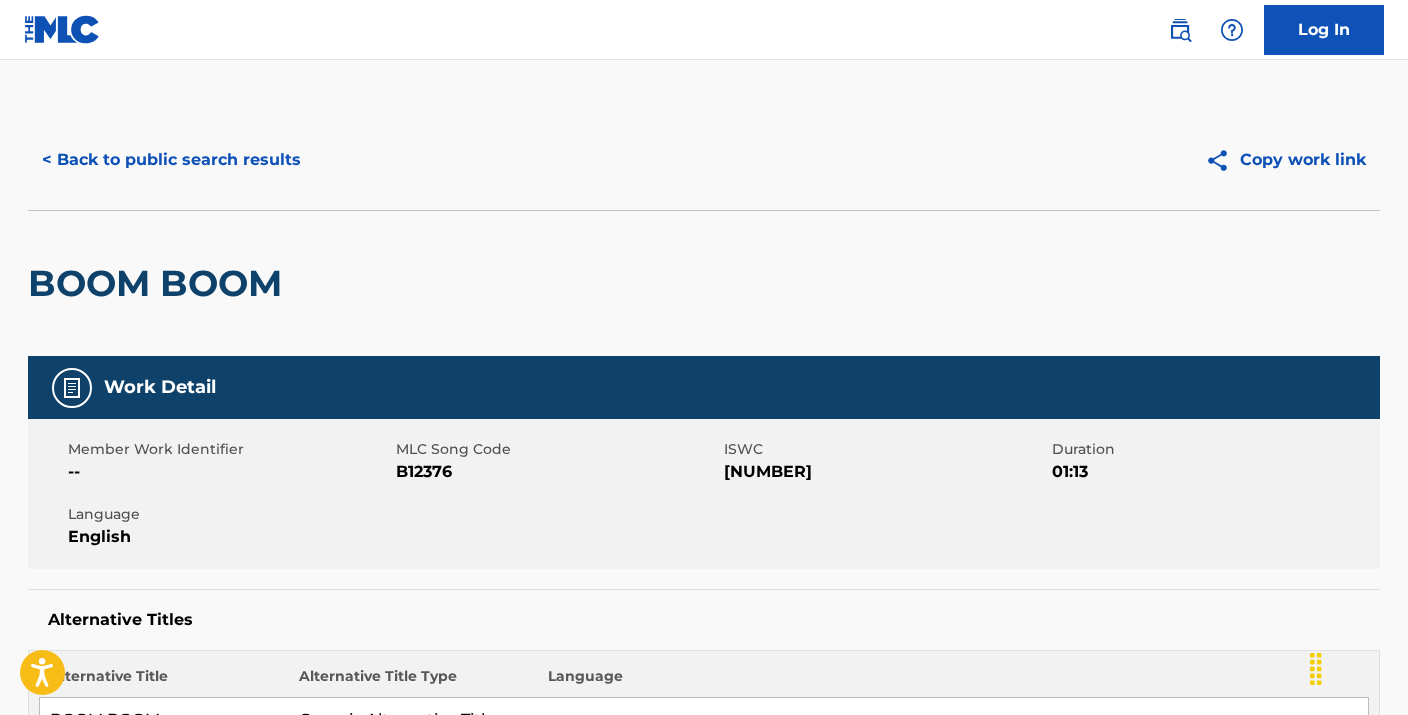 click on "< Back to public search results" at bounding box center [171, 160] 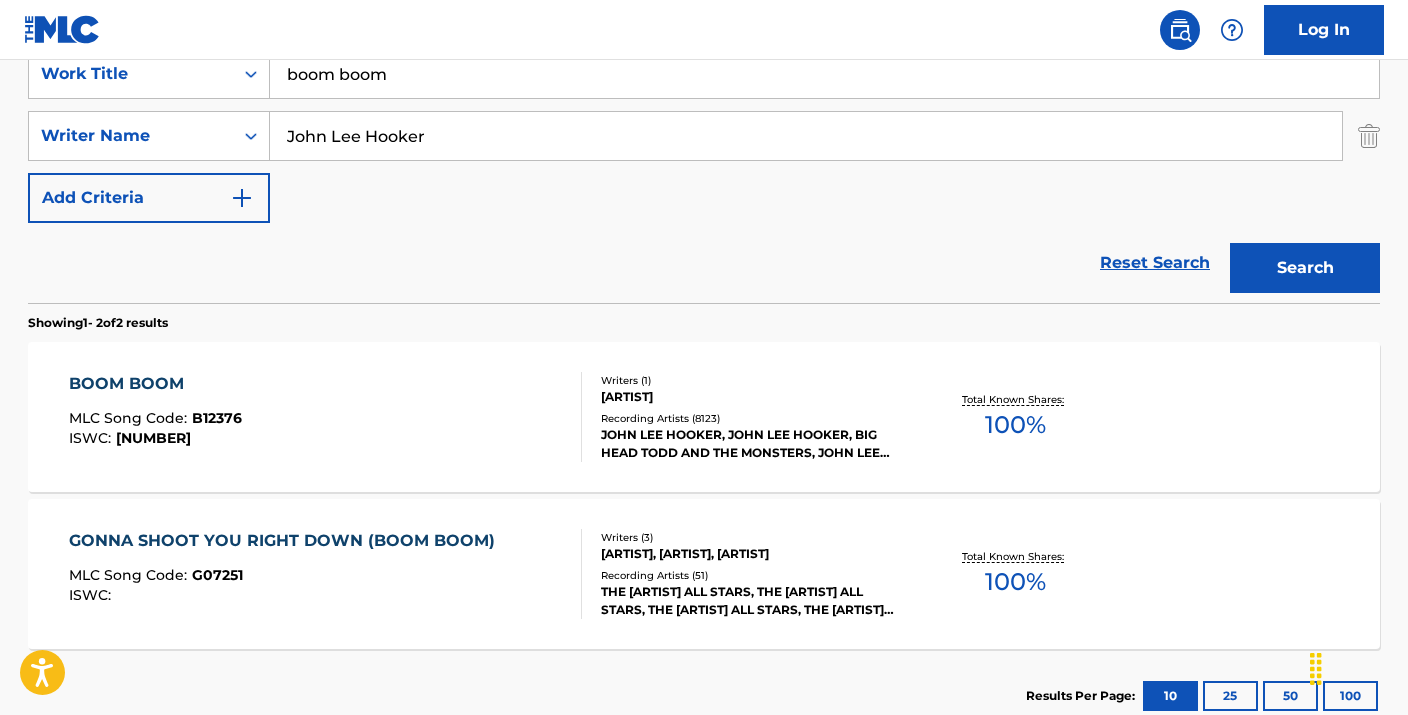 scroll, scrollTop: 163, scrollLeft: 0, axis: vertical 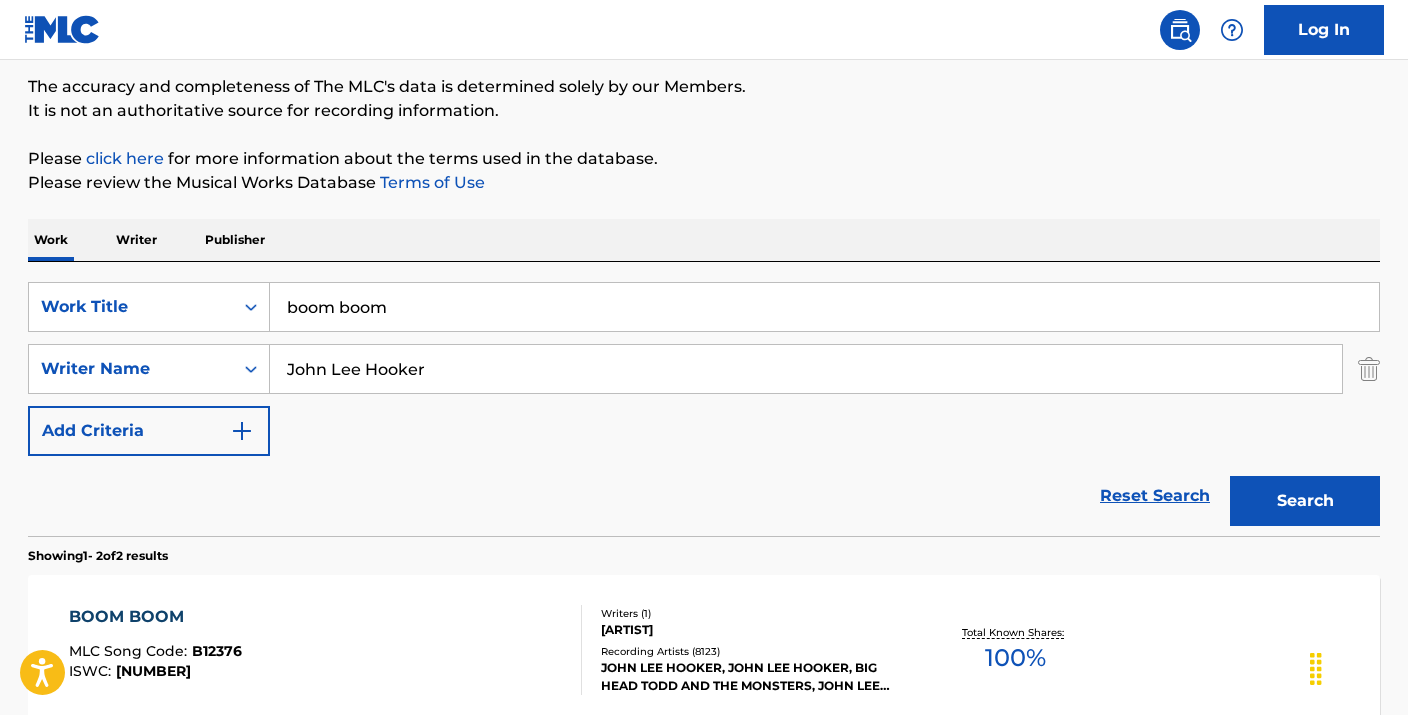 click on "boom boom" at bounding box center [824, 307] 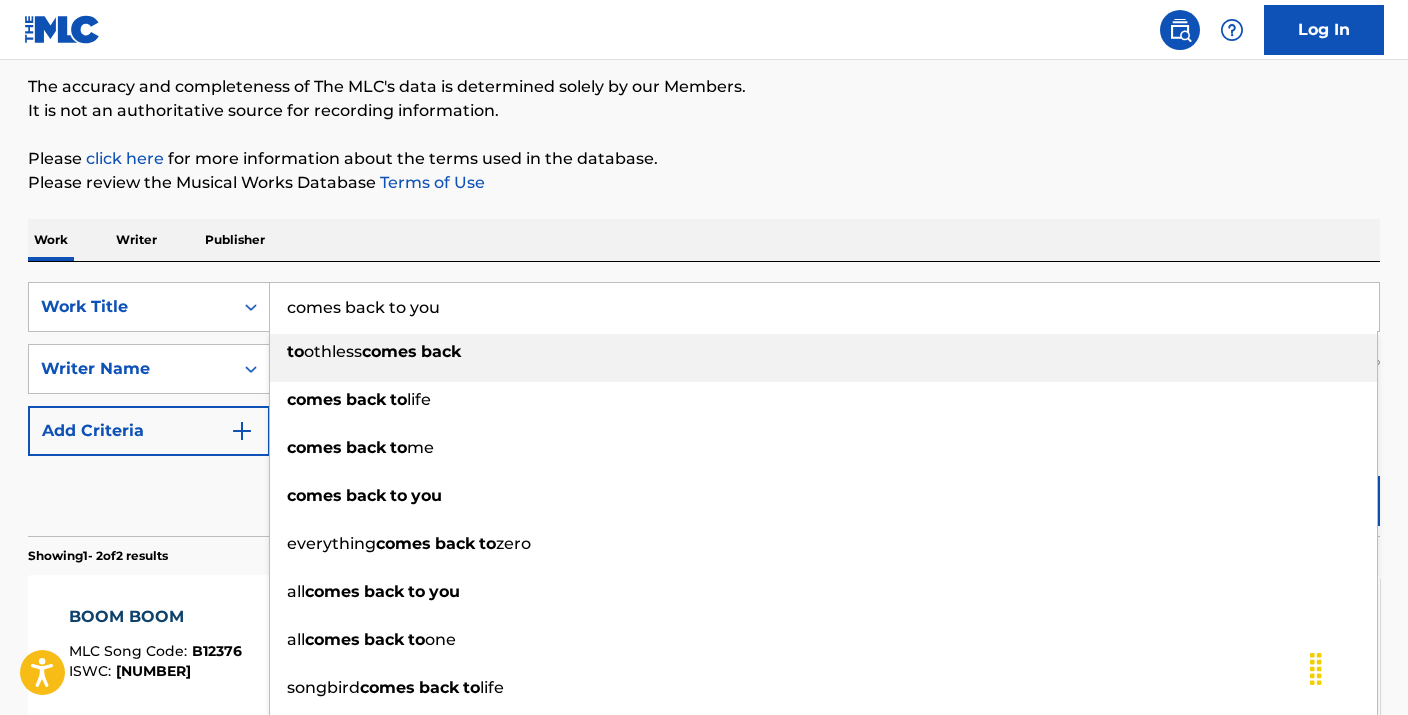 type on "comes back to you" 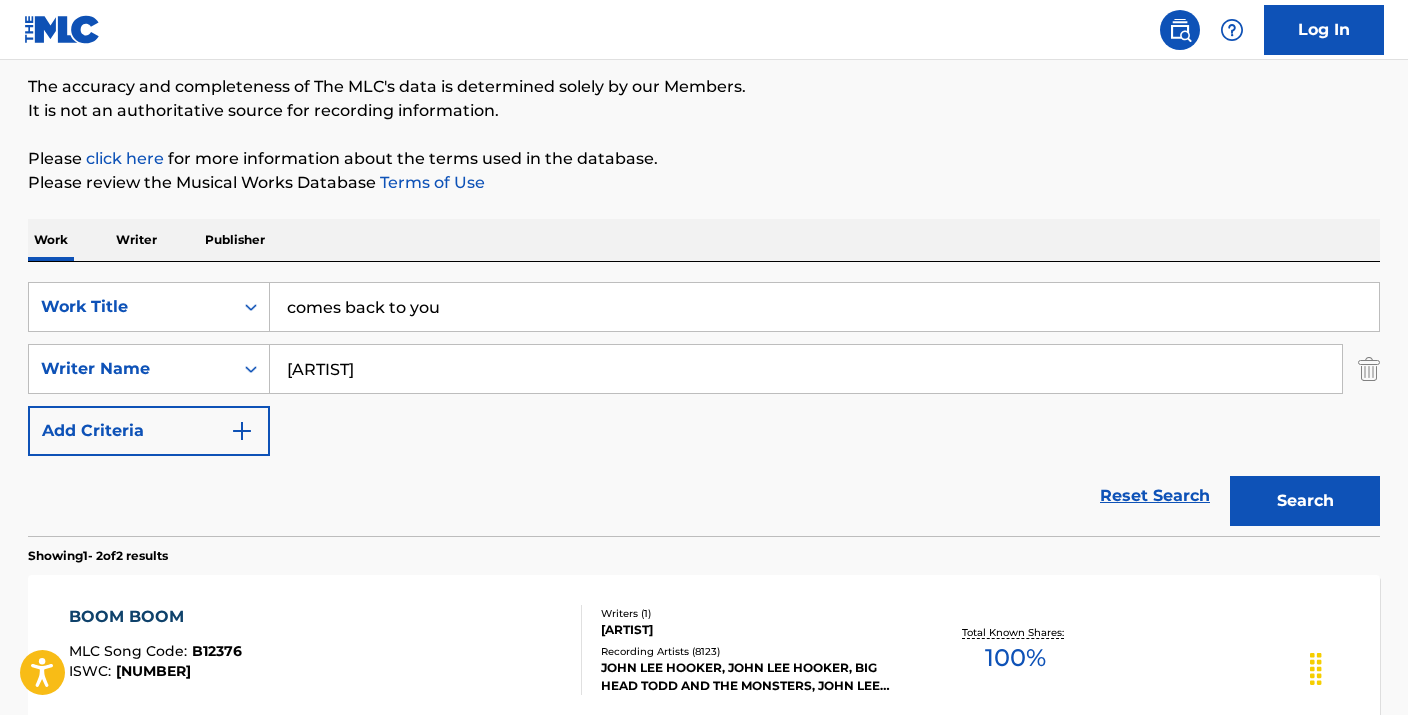 type on "[ARTIST]" 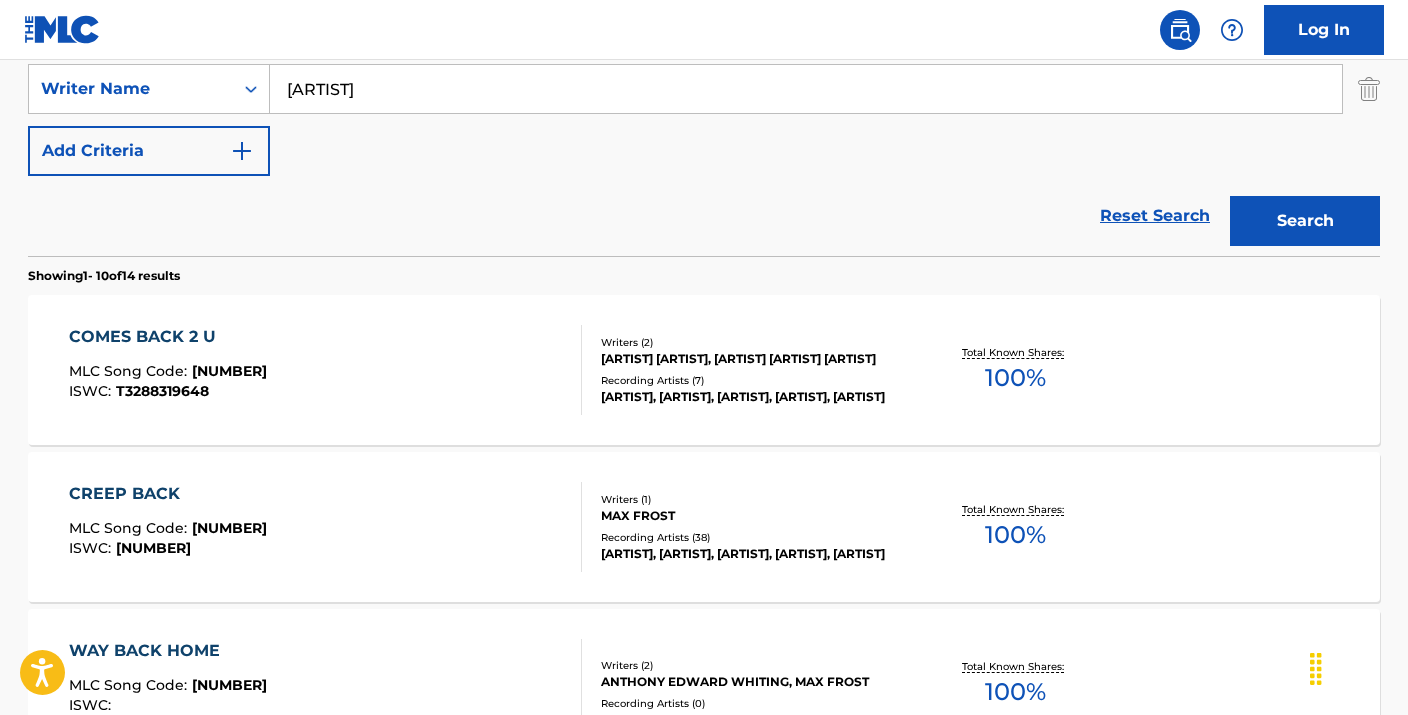 scroll, scrollTop: 445, scrollLeft: 0, axis: vertical 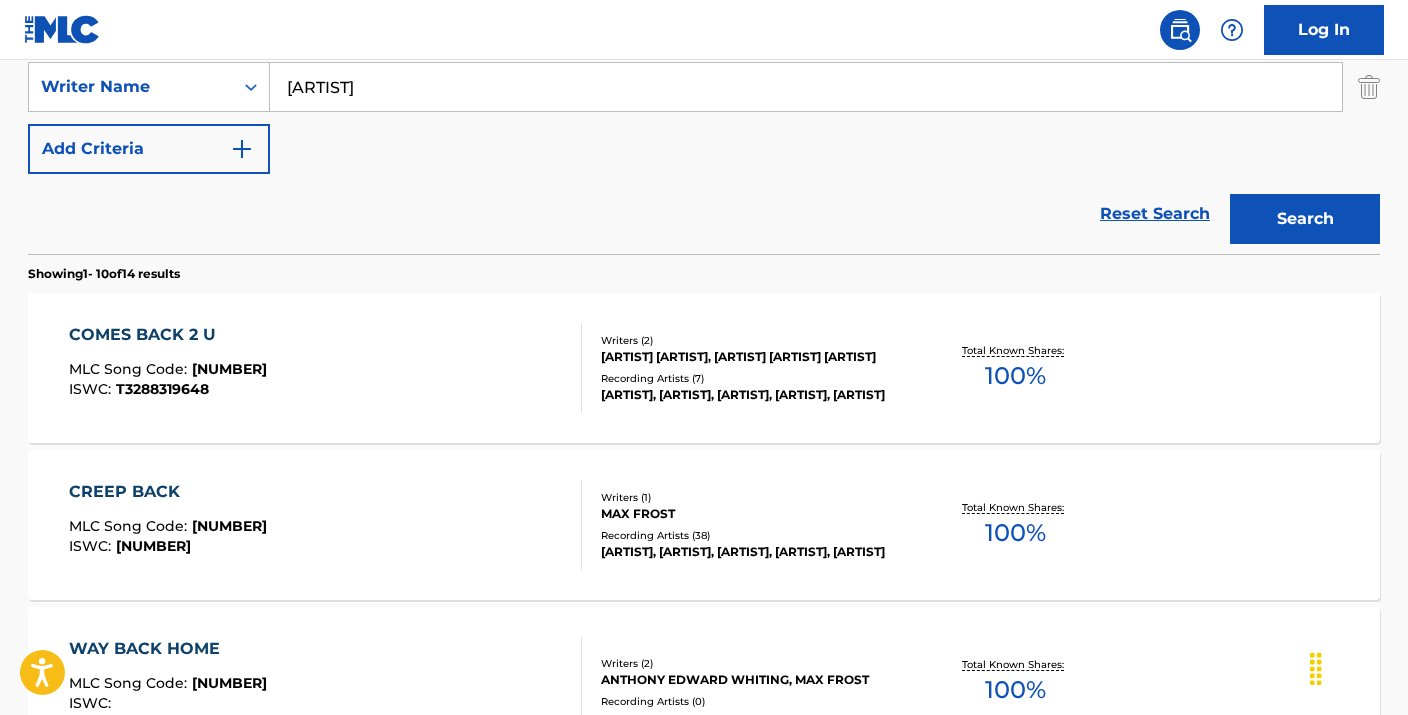 click on "COMES BACK 2 U" at bounding box center [168, 335] 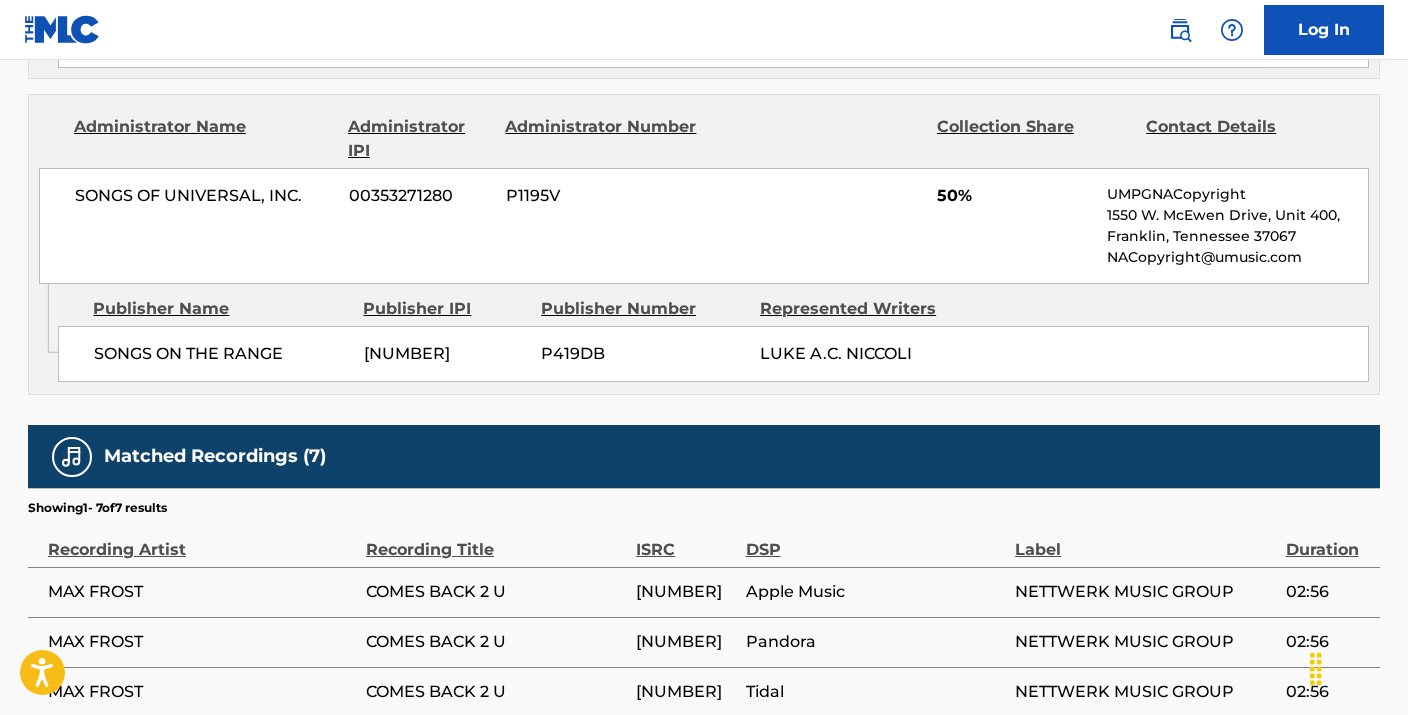 scroll, scrollTop: 1299, scrollLeft: 0, axis: vertical 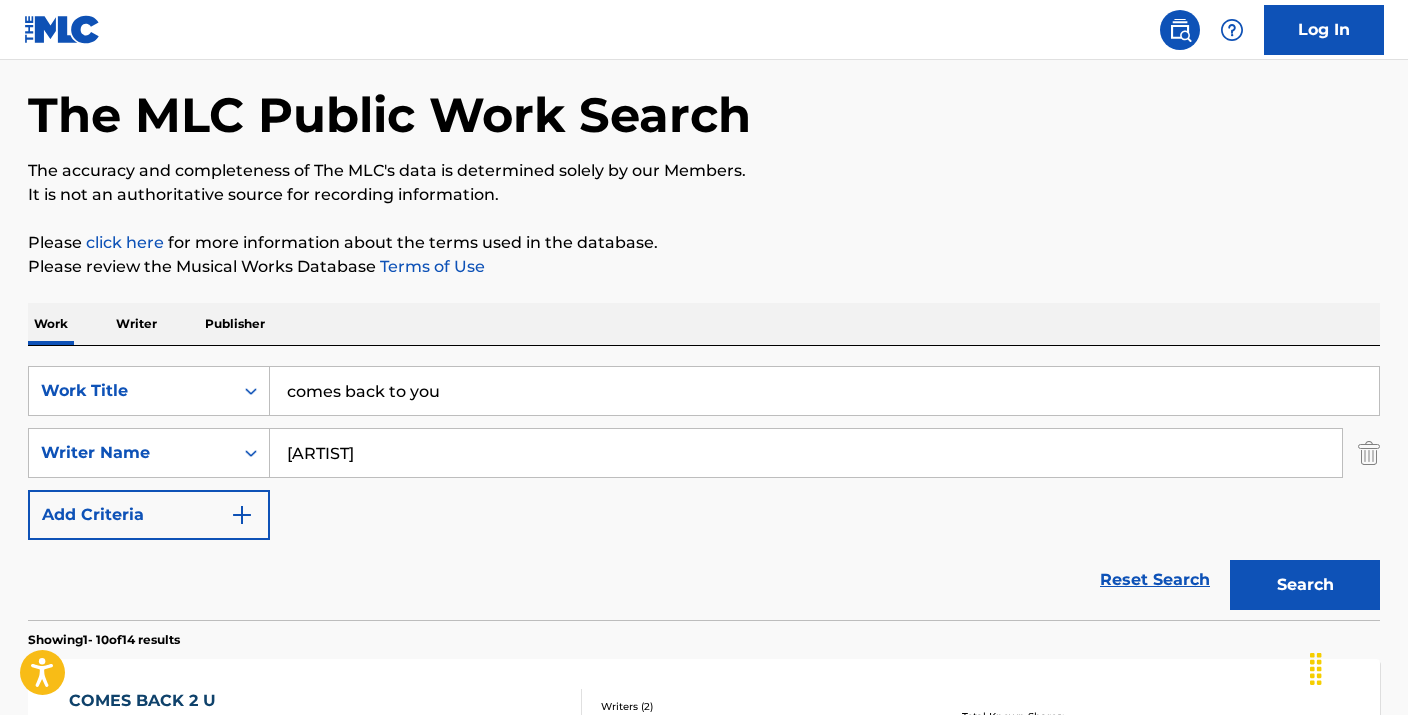 click on "comes back to you" at bounding box center (824, 391) 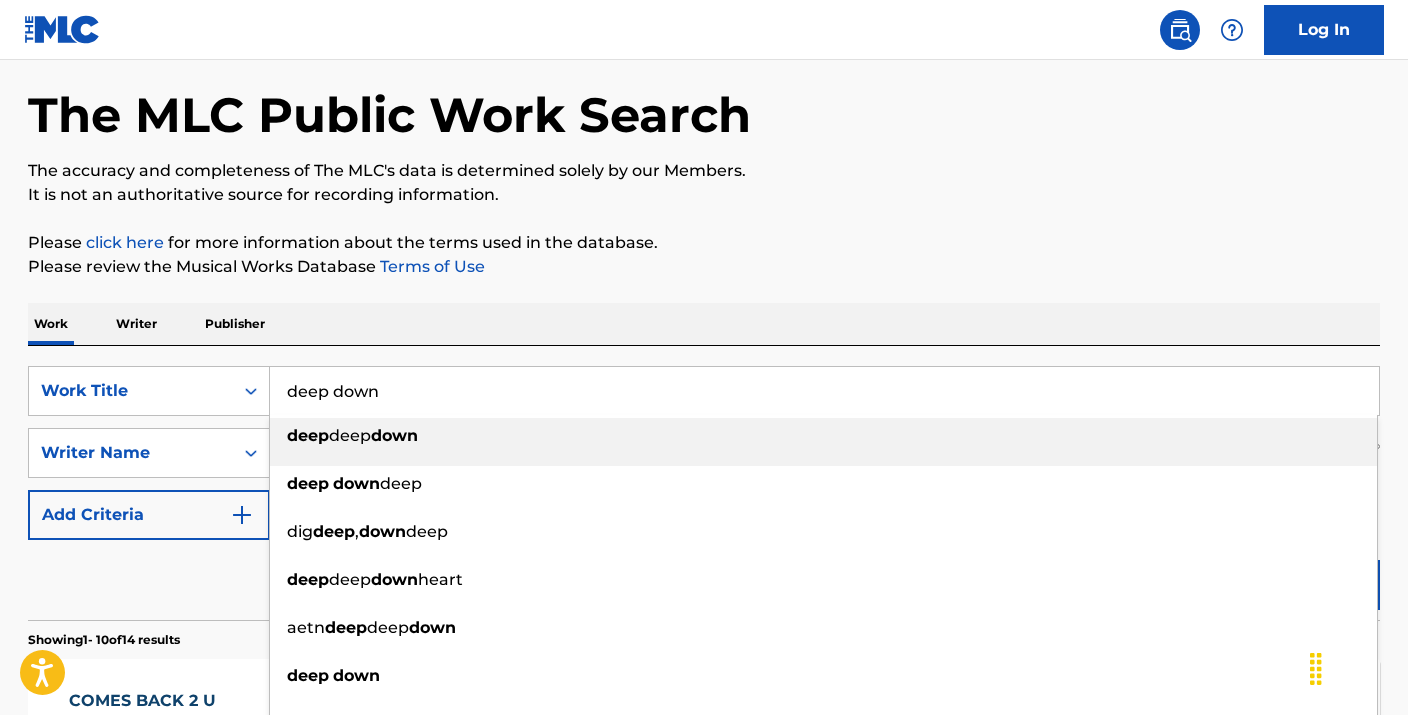 type on "deep down" 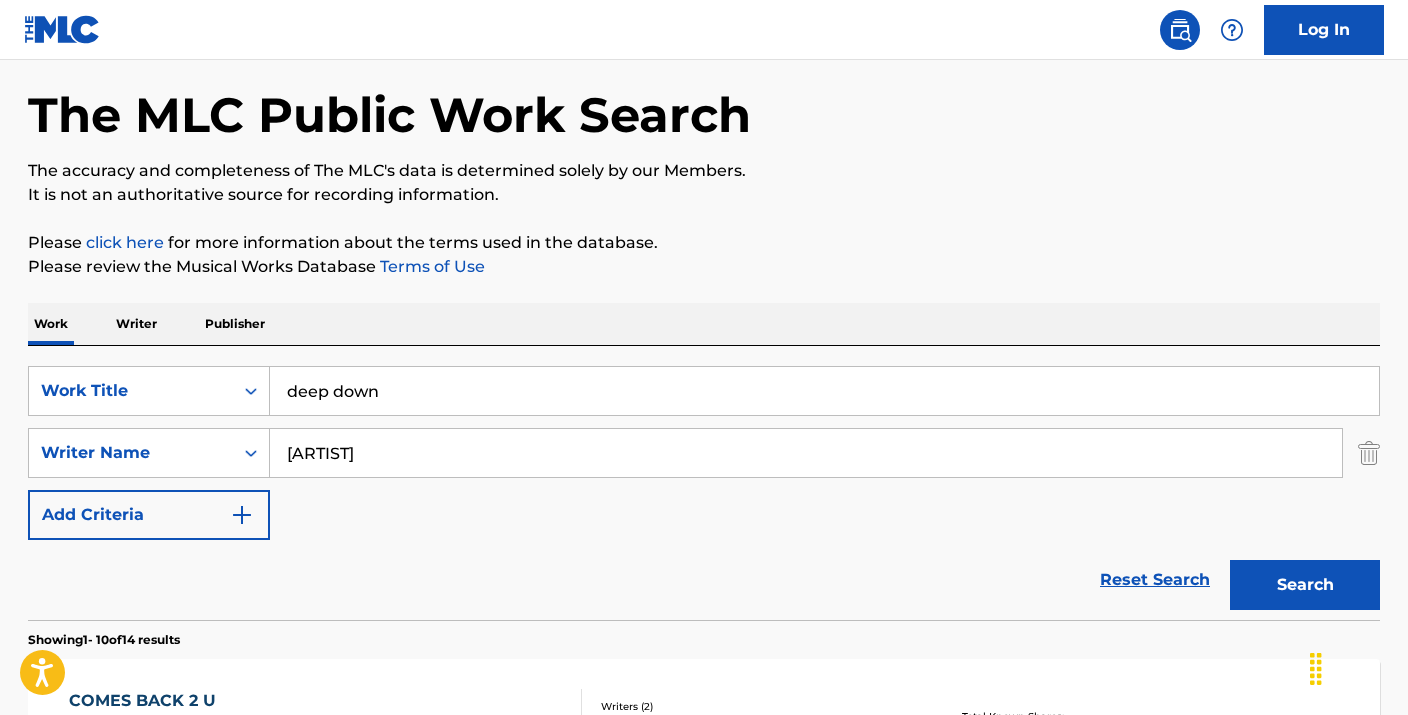 click on "[ARTIST]" at bounding box center [806, 453] 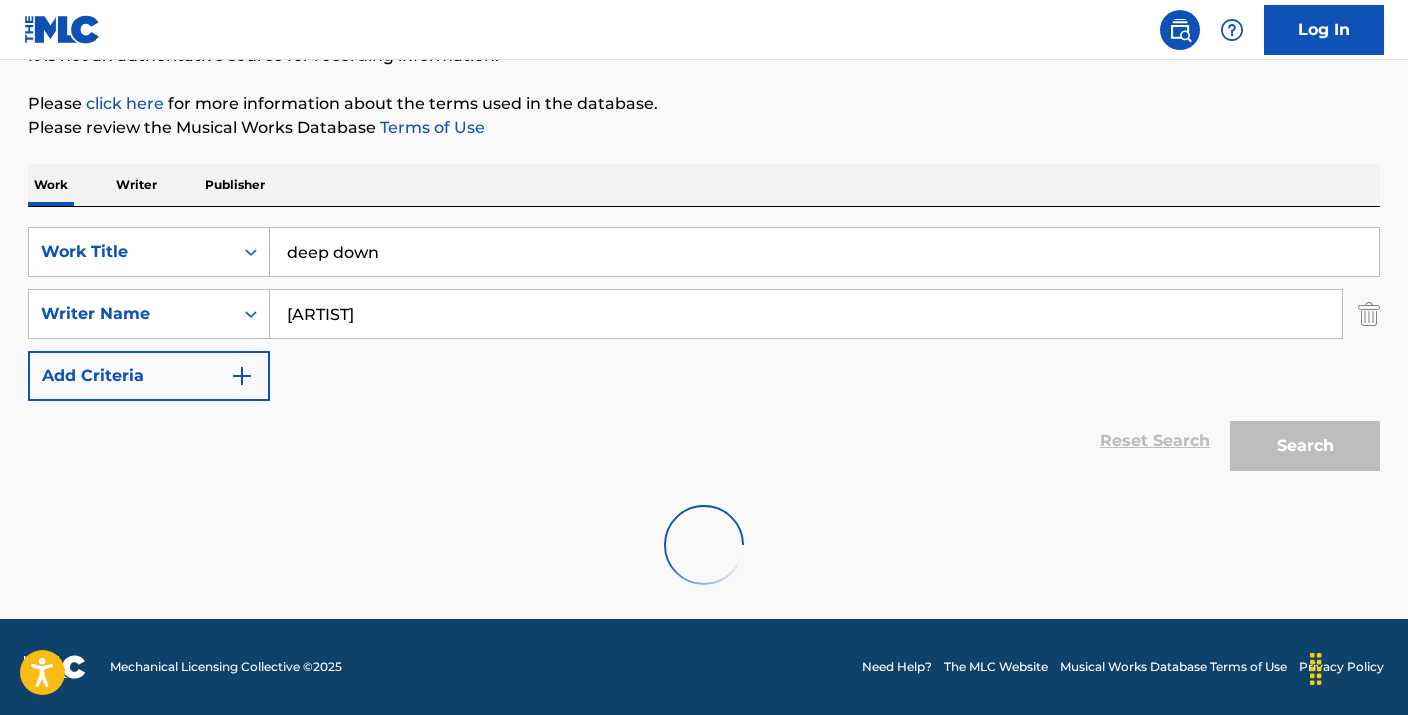 scroll, scrollTop: 153, scrollLeft: 0, axis: vertical 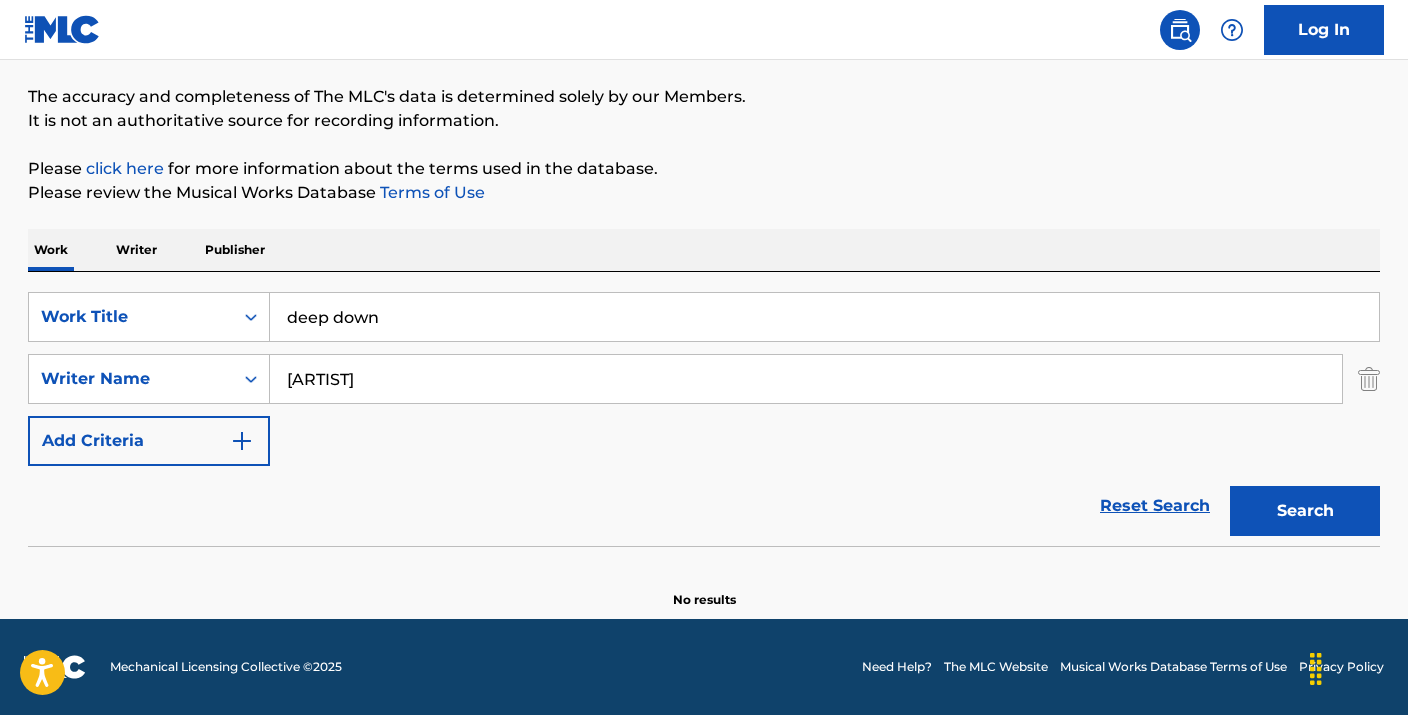 click on "deep down" at bounding box center (824, 317) 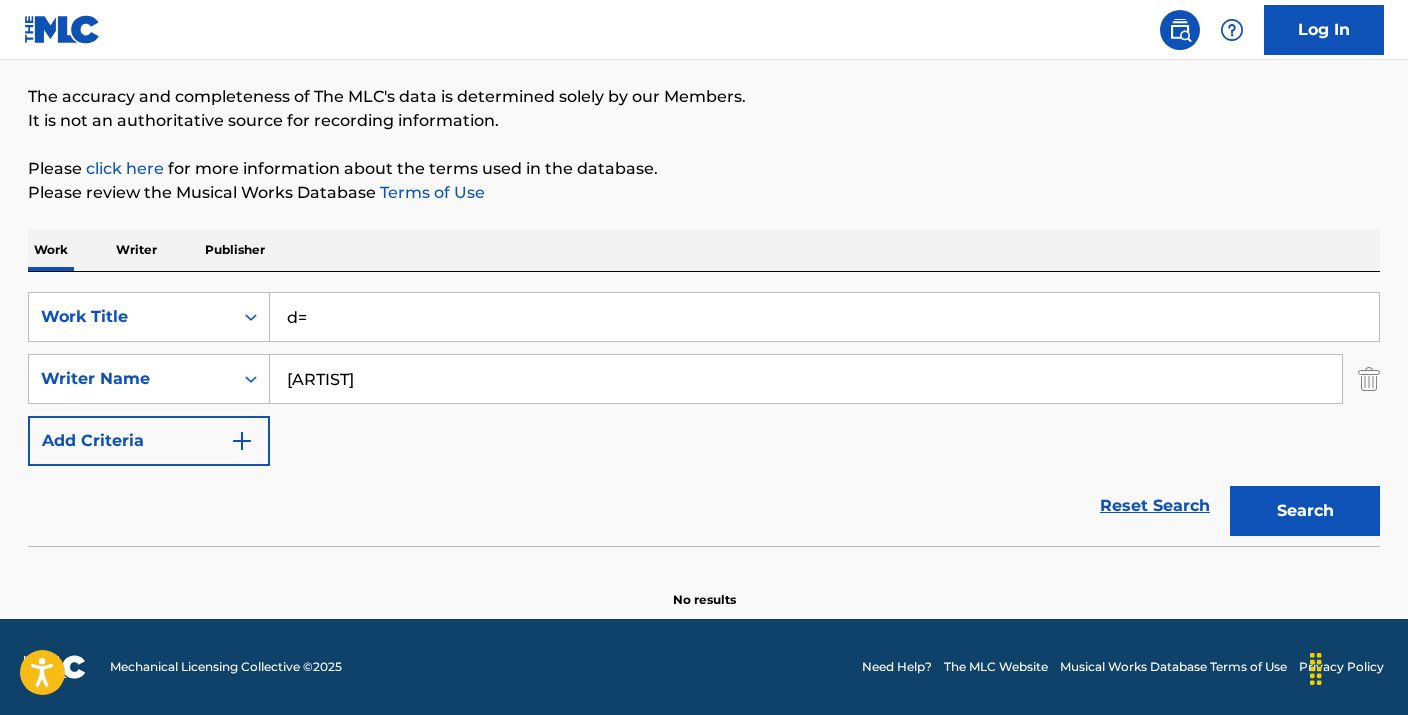 type on "d" 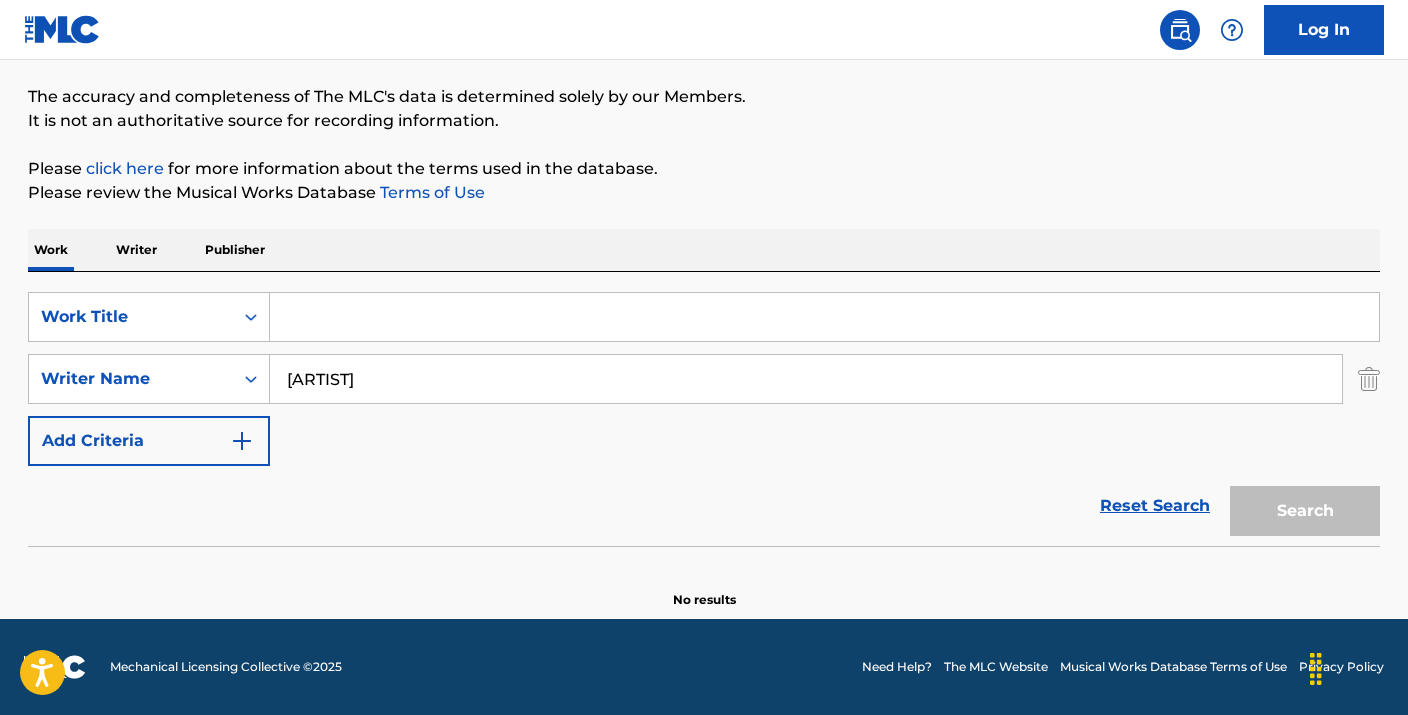 paste on "Lola Young" 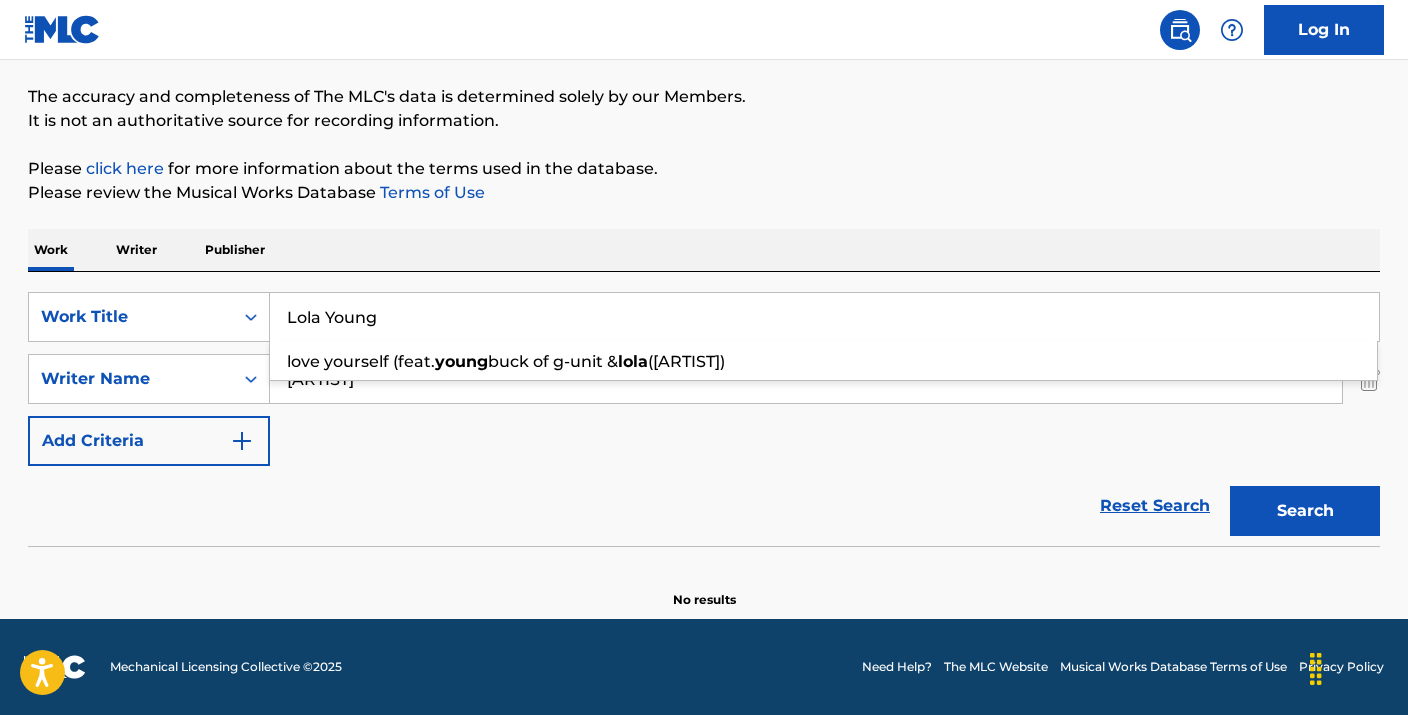 type on "Lola Young" 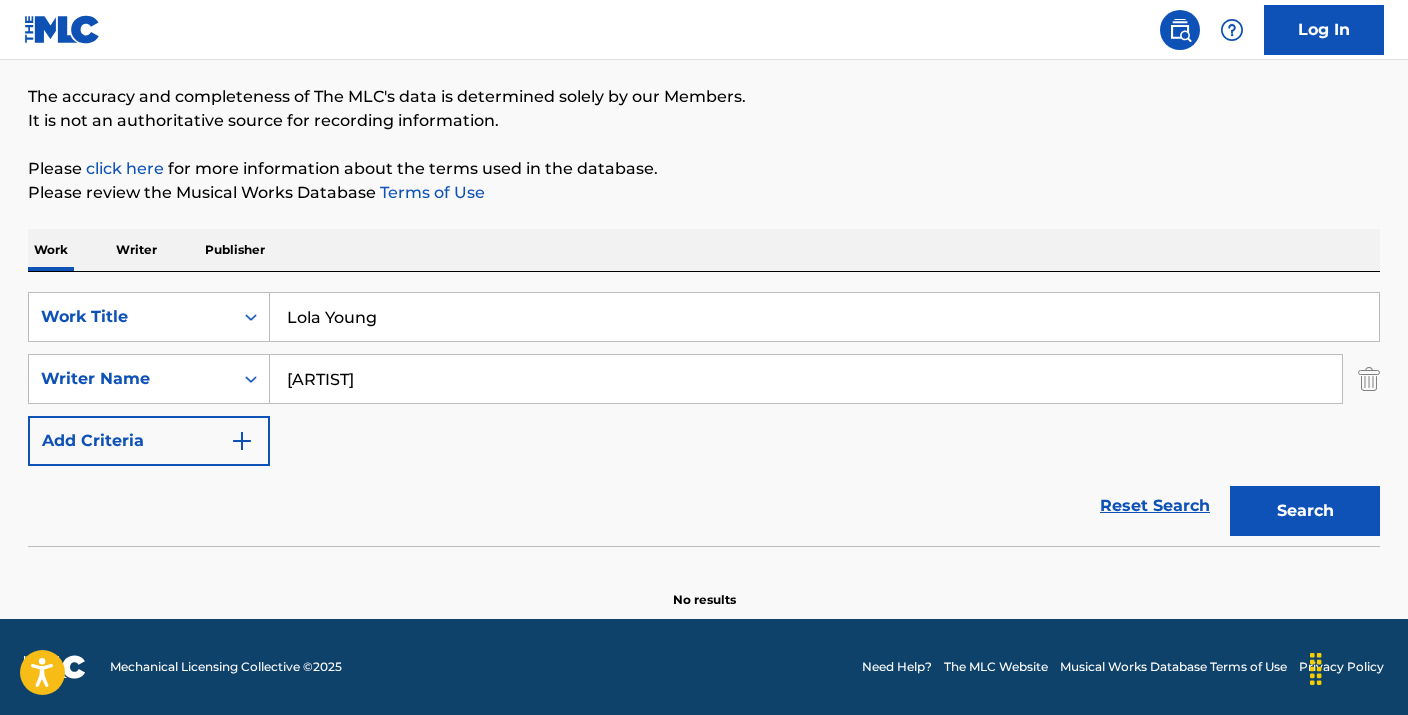 click on "[ARTIST]" at bounding box center (806, 379) 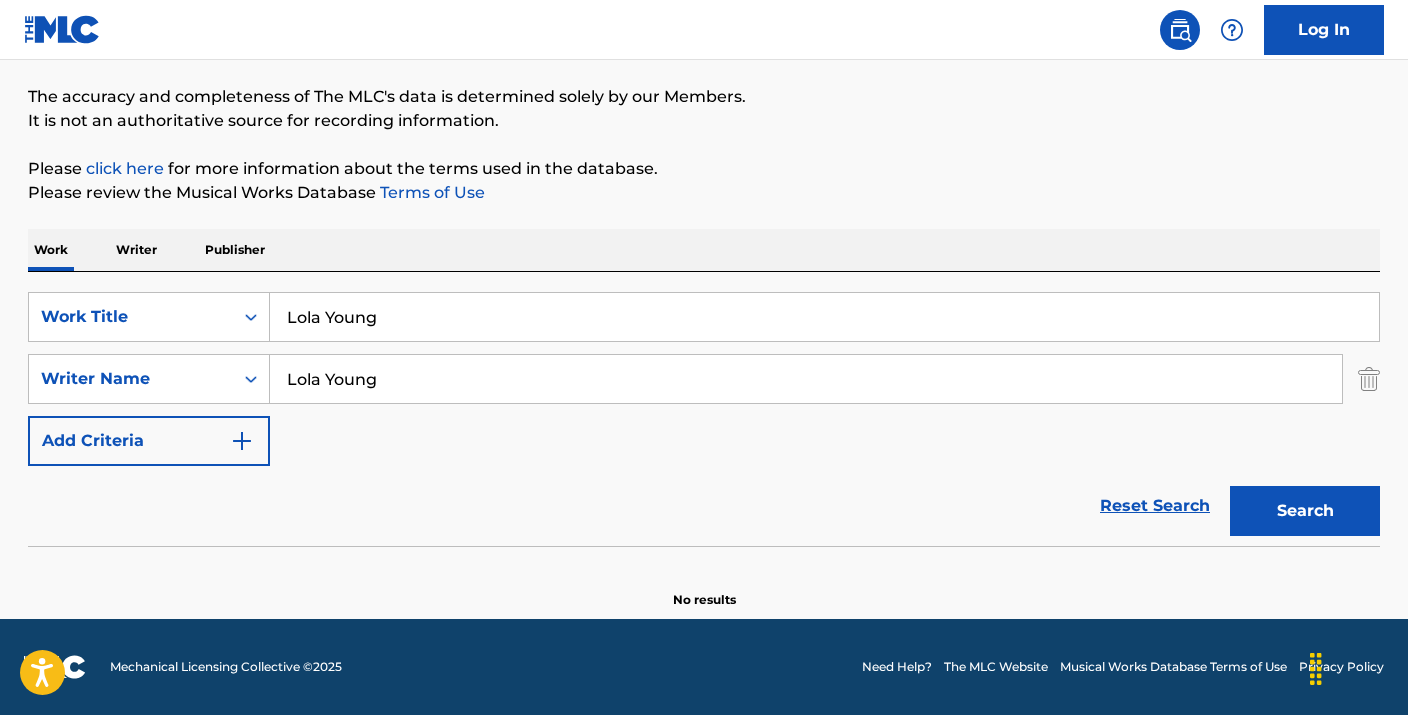 type on "Lola Young" 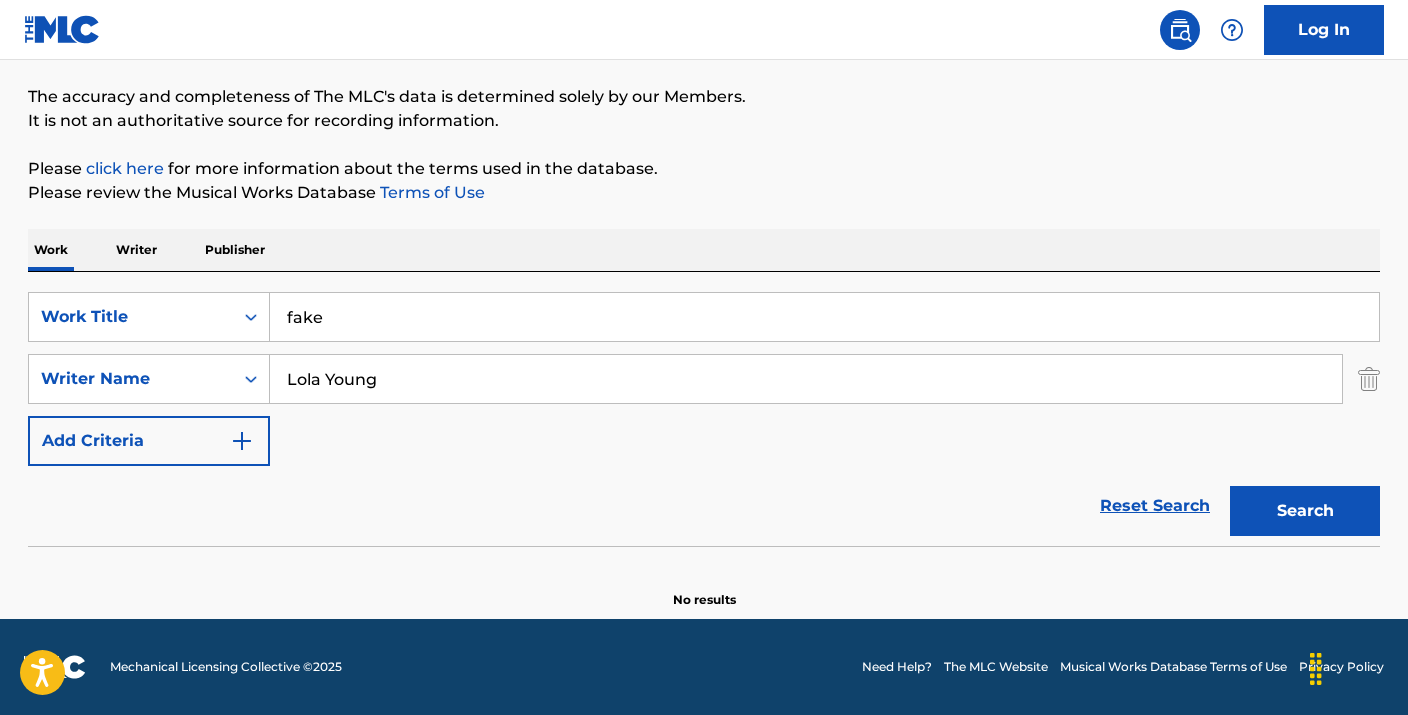 type on "fake" 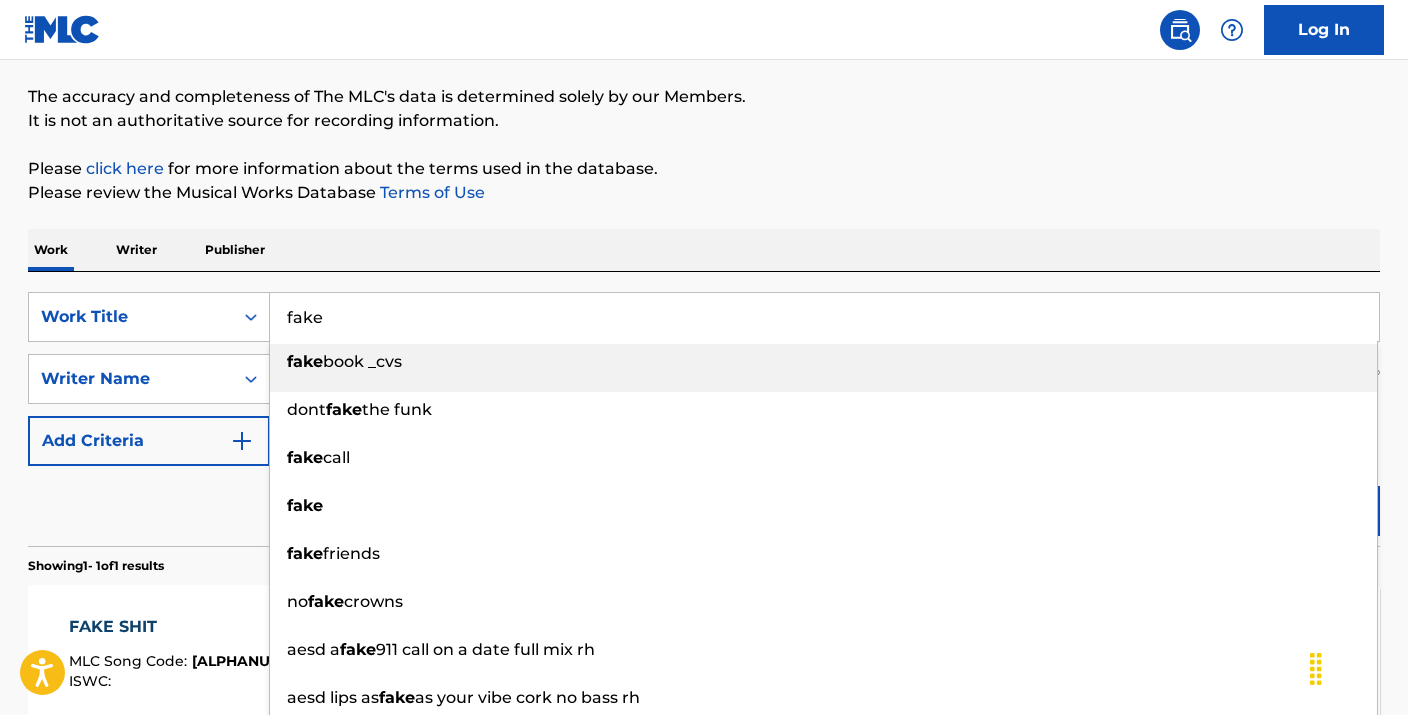 scroll, scrollTop: 197, scrollLeft: 0, axis: vertical 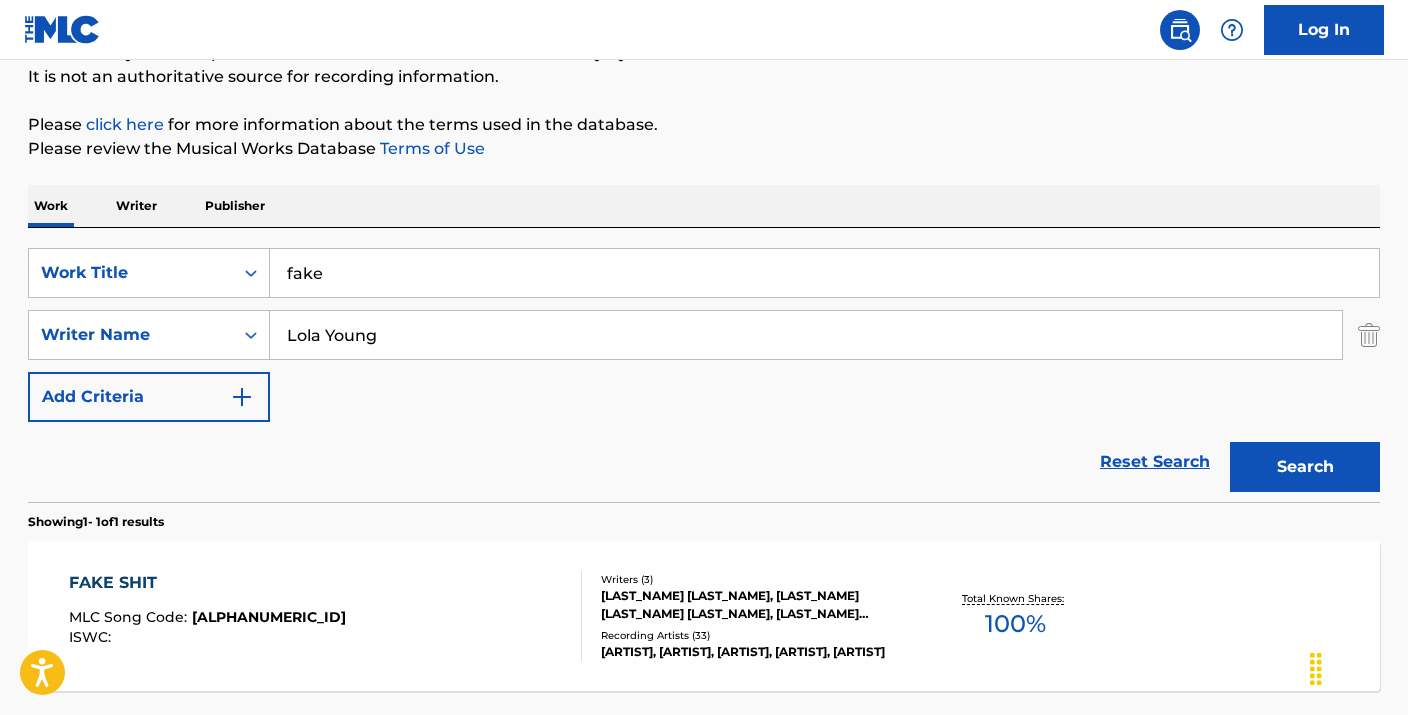 click on "Reset Search Search" at bounding box center [704, 462] 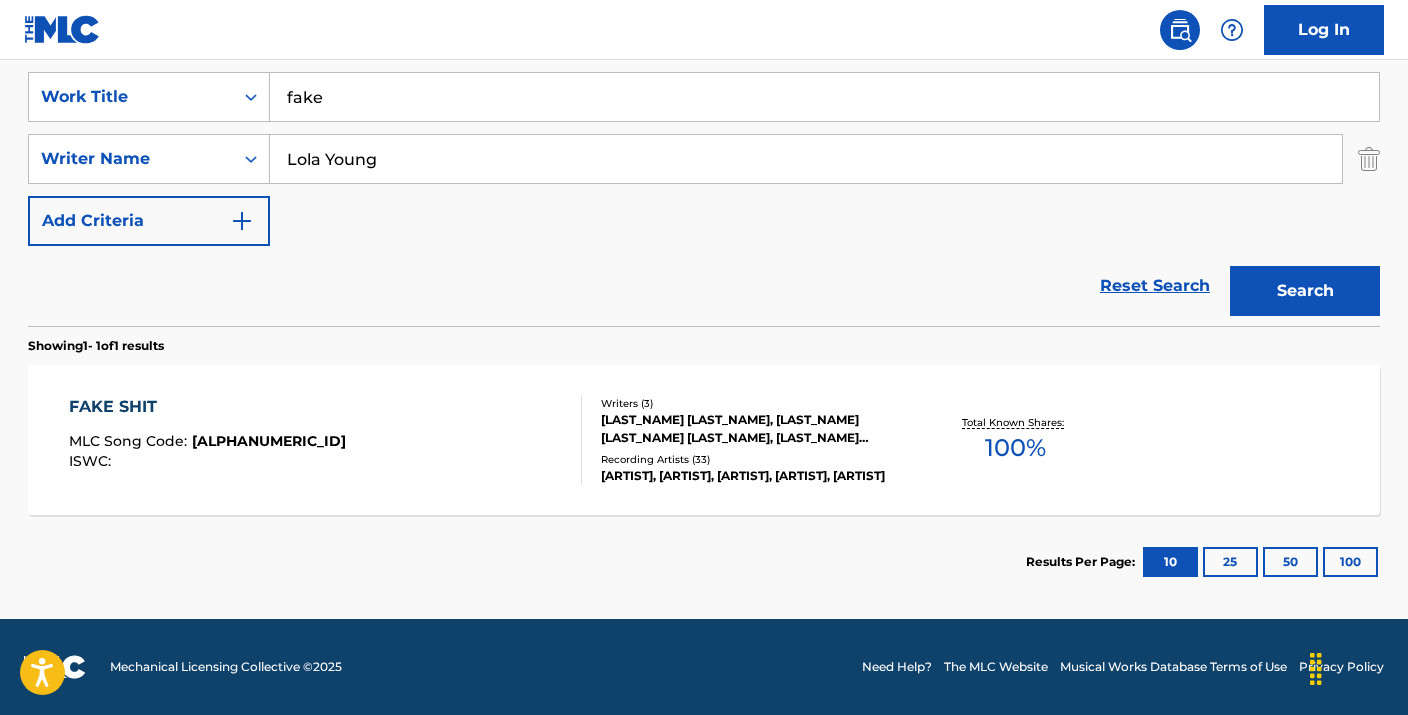 click on "FAKE SHIT" at bounding box center (207, 407) 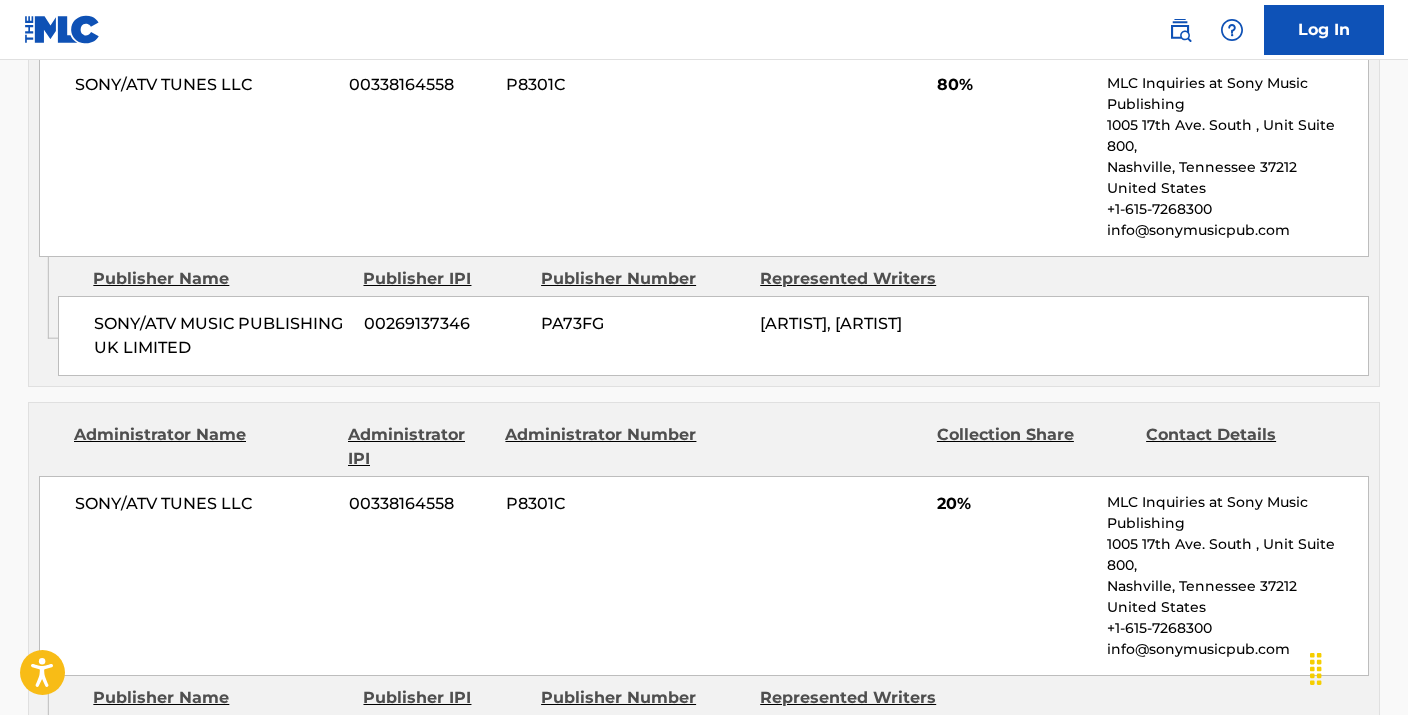 scroll, scrollTop: 1435, scrollLeft: 0, axis: vertical 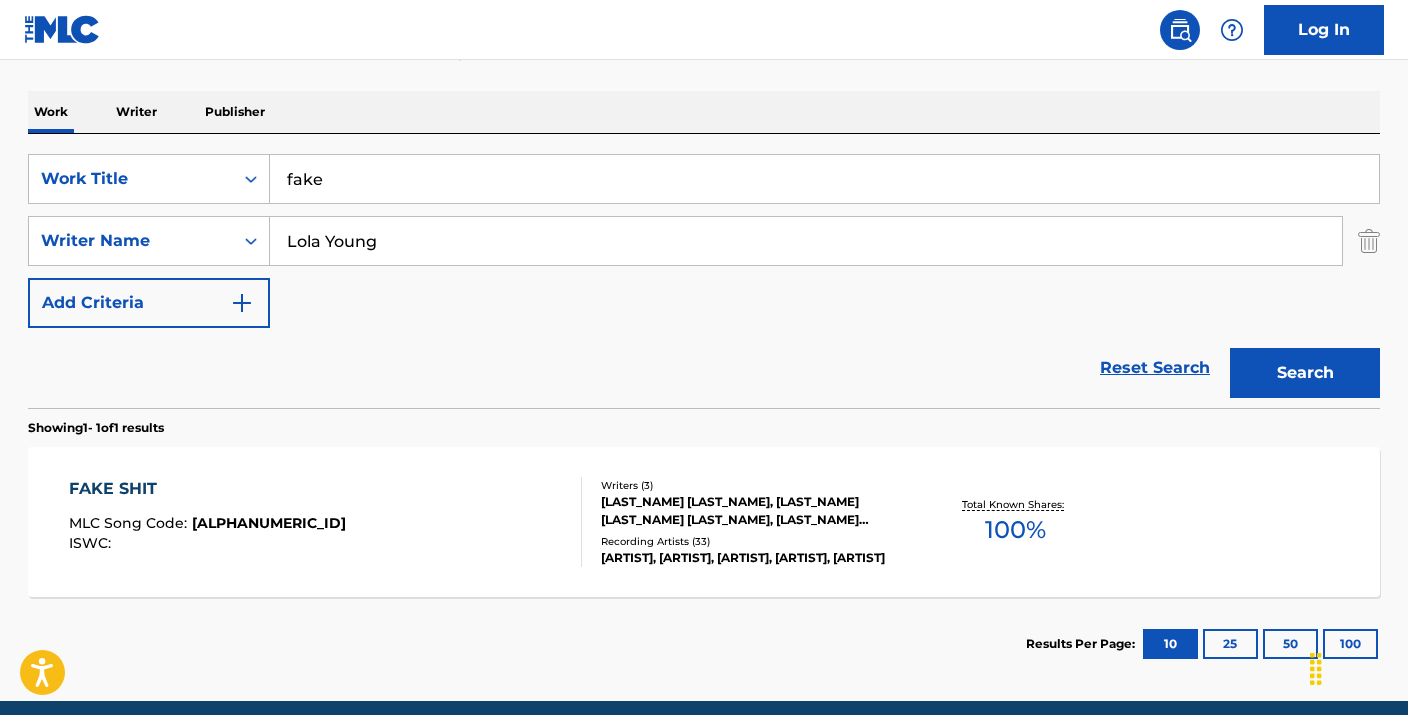 click on "fake" at bounding box center [824, 179] 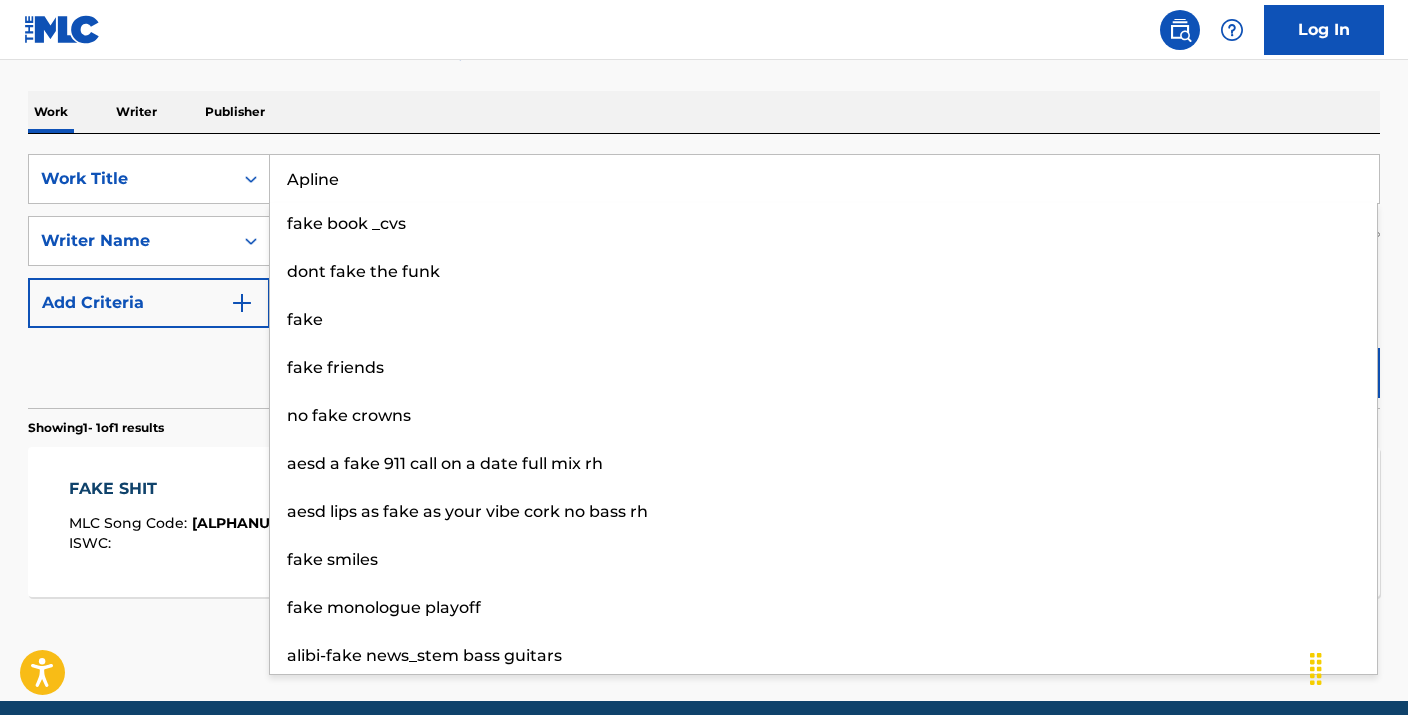 click on "Apline" at bounding box center (824, 179) 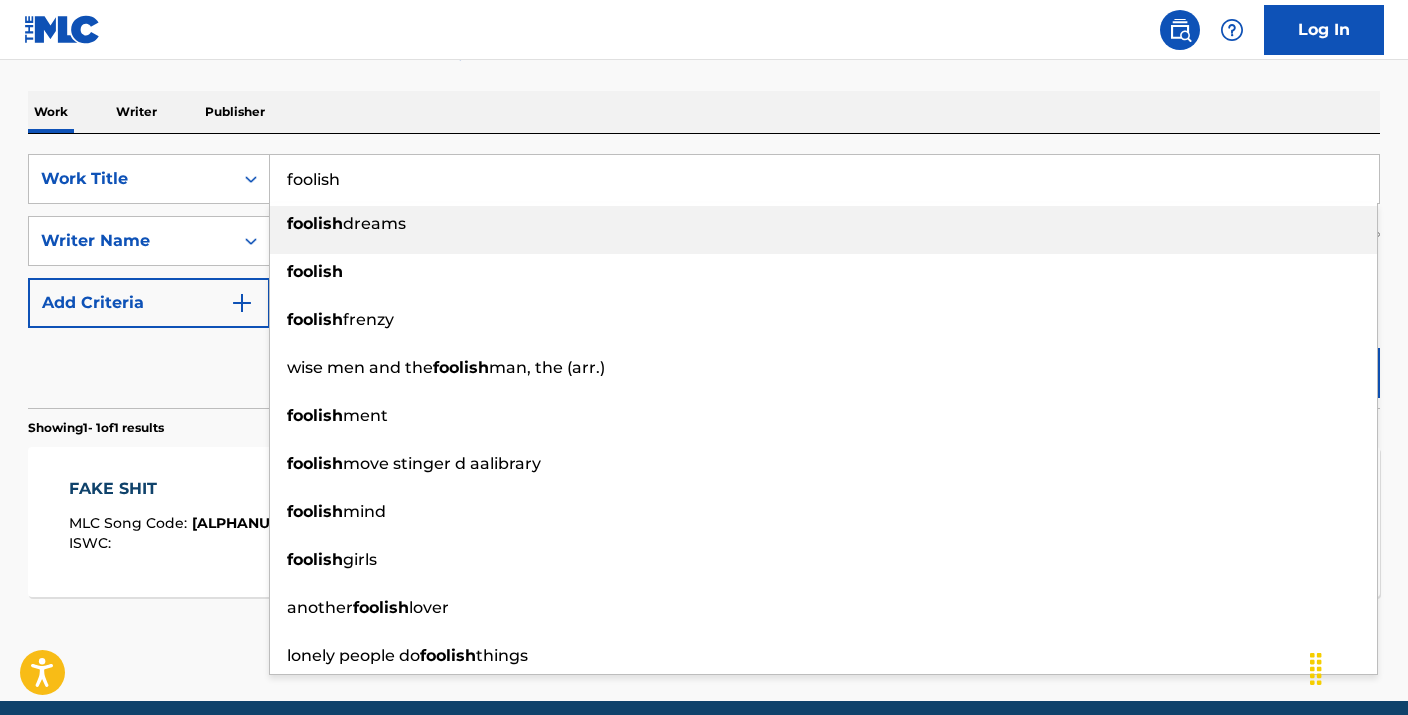 type on "foolish" 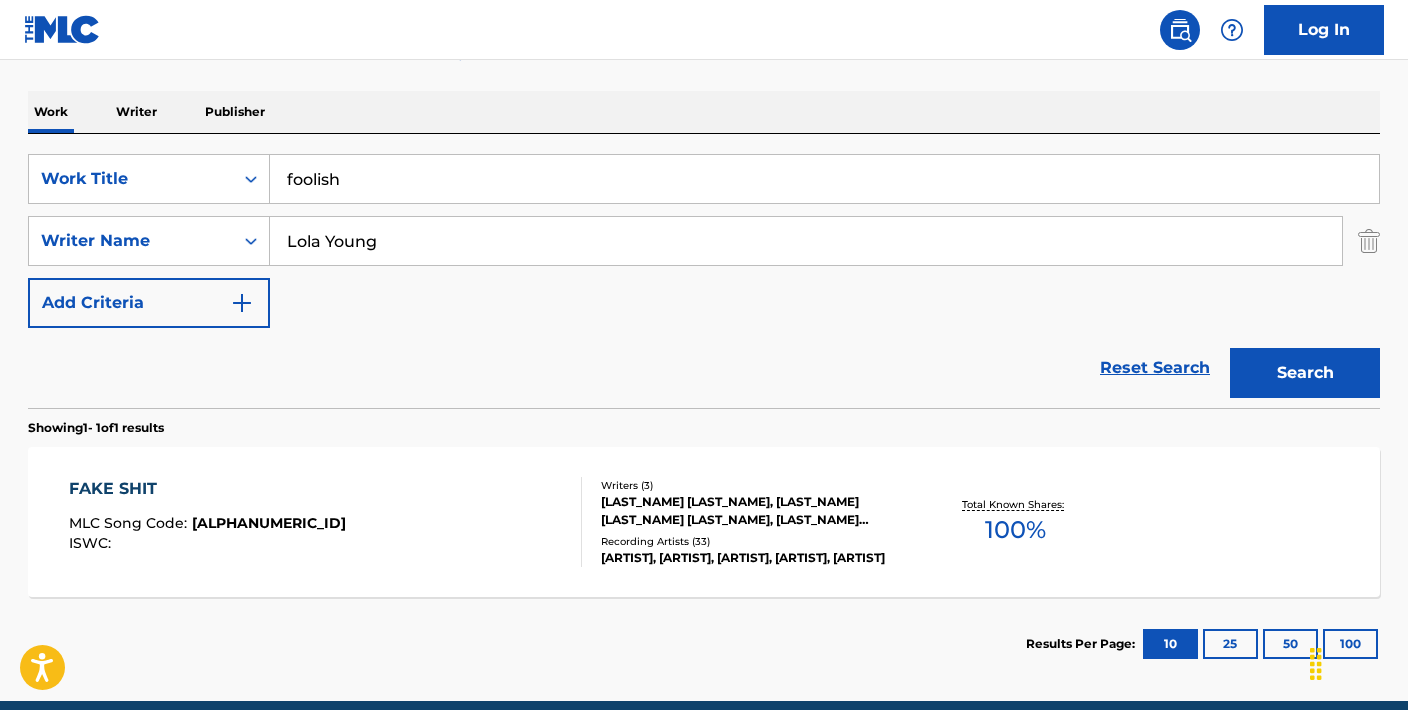 click on "Reset Search Search" at bounding box center [704, 368] 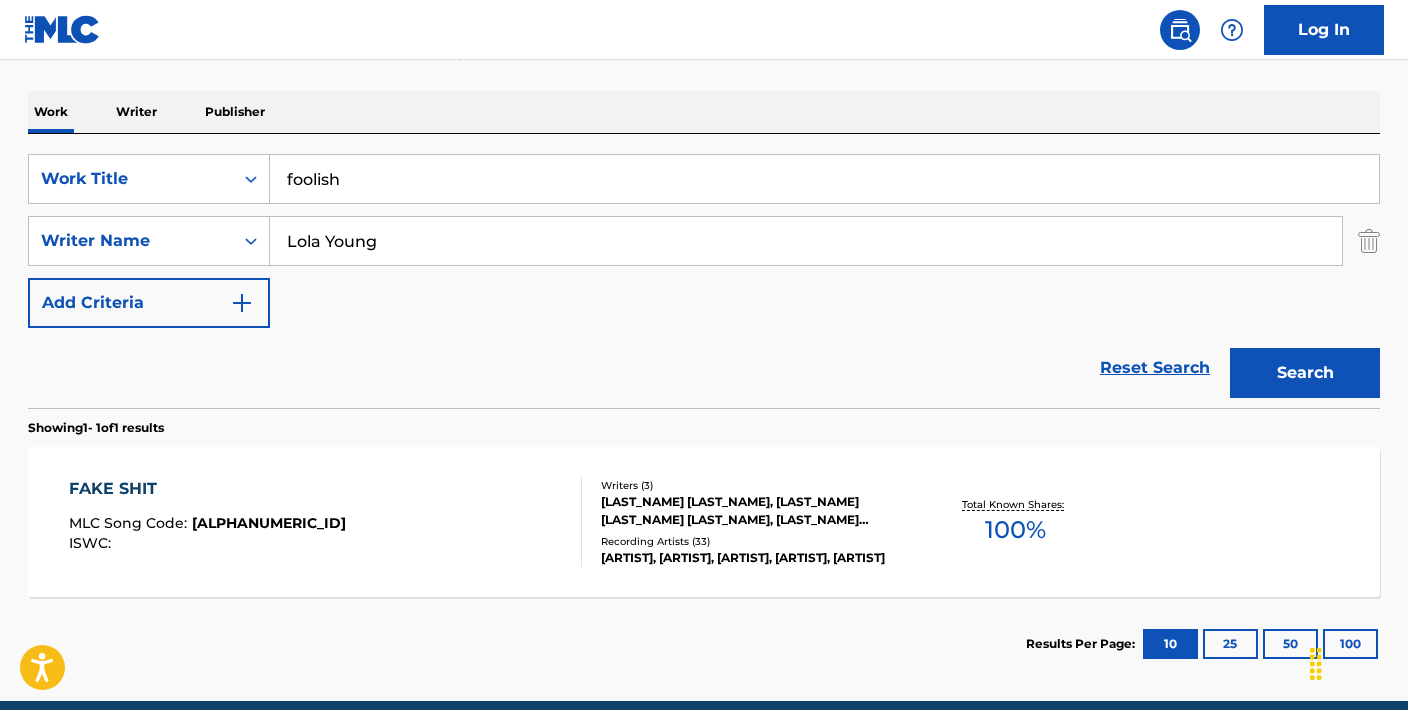 click on "Lola Young" at bounding box center (806, 241) 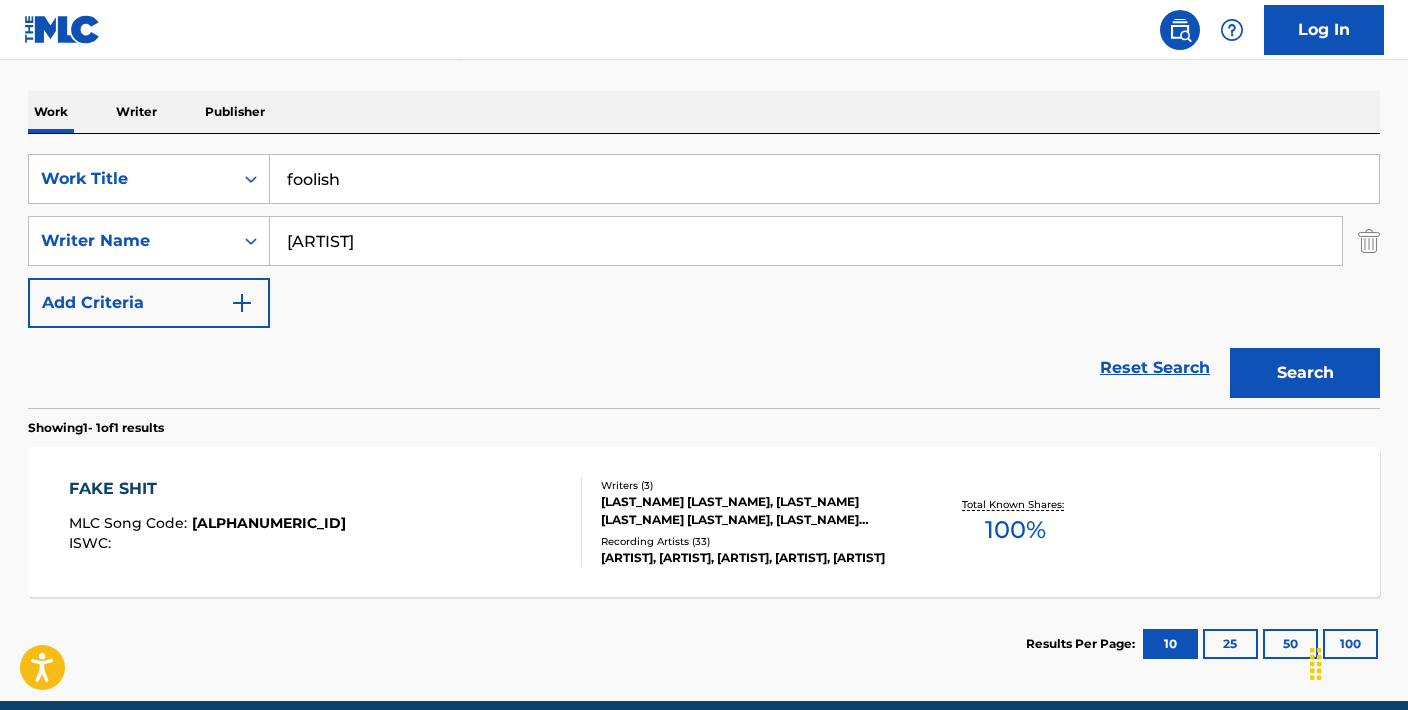 type on "[ARTIST]" 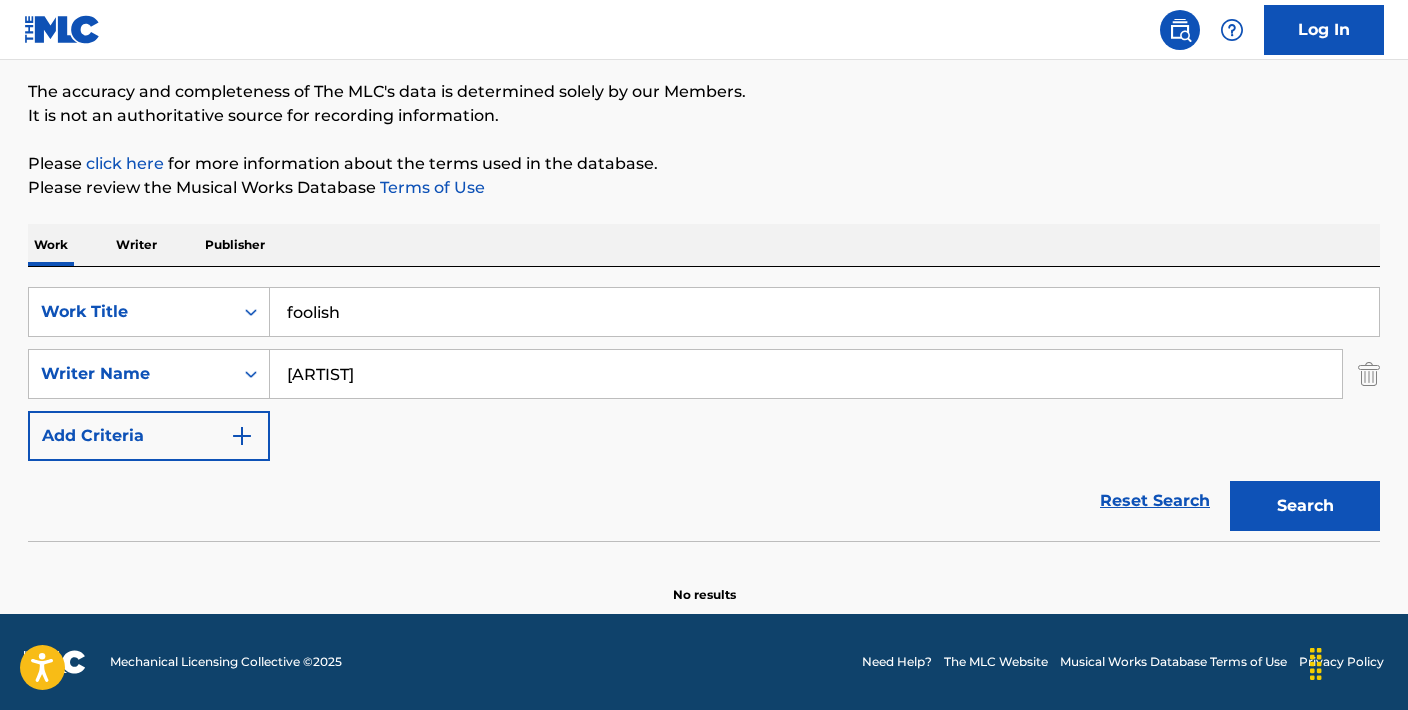 scroll, scrollTop: 158, scrollLeft: 0, axis: vertical 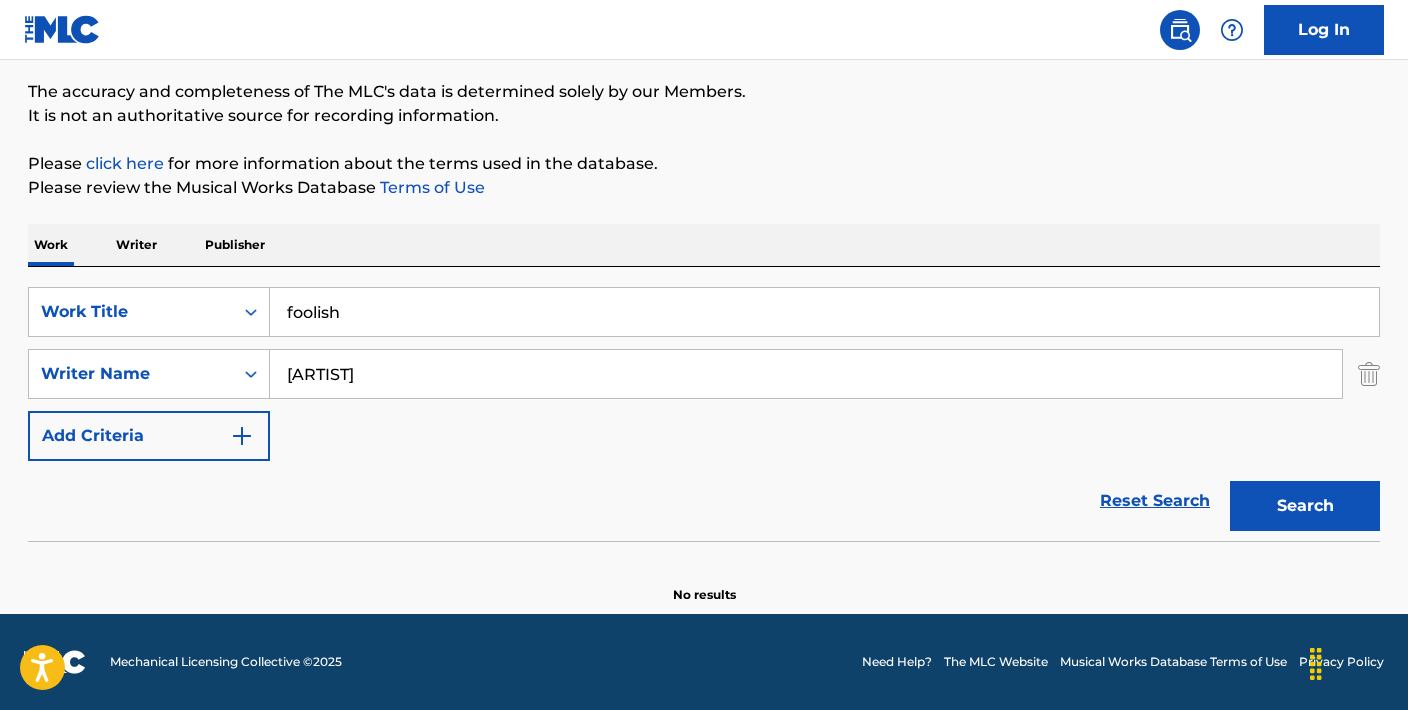 click on "foolish" at bounding box center (824, 312) 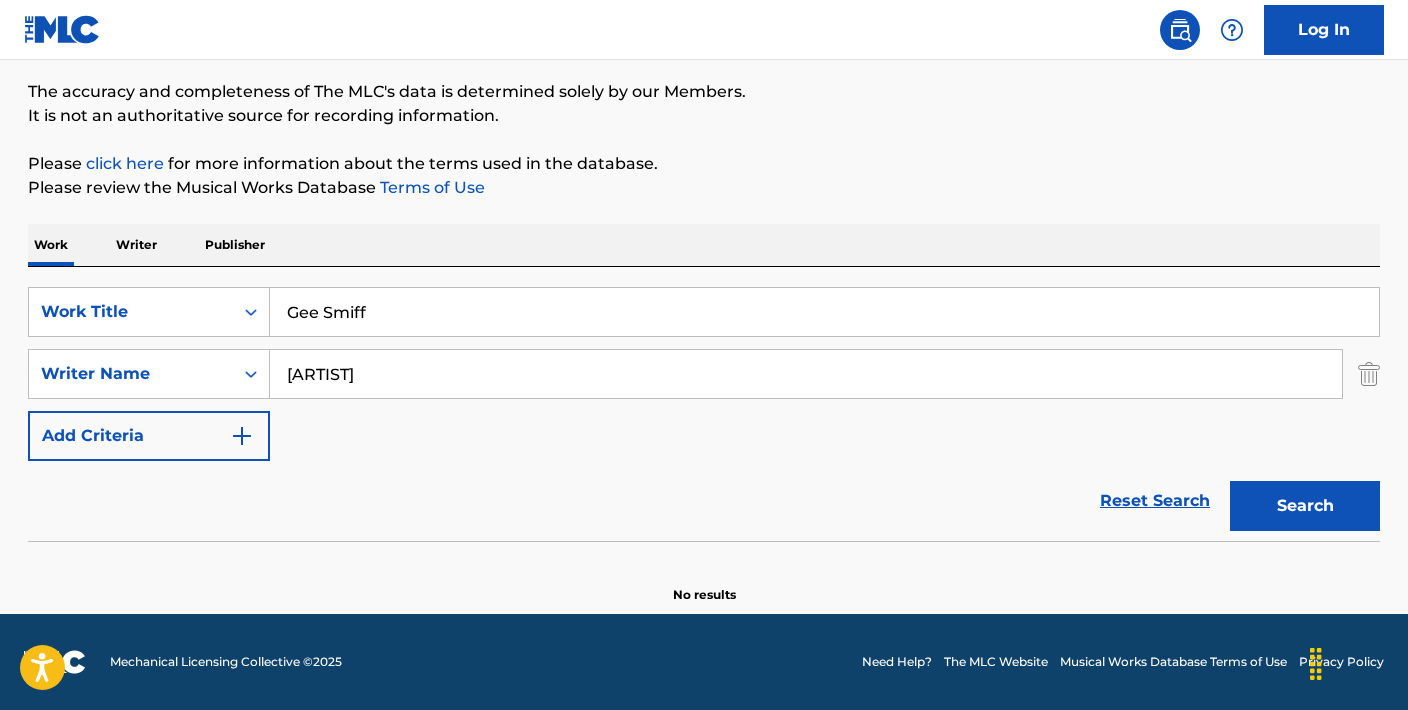 type on "Gee Smiff" 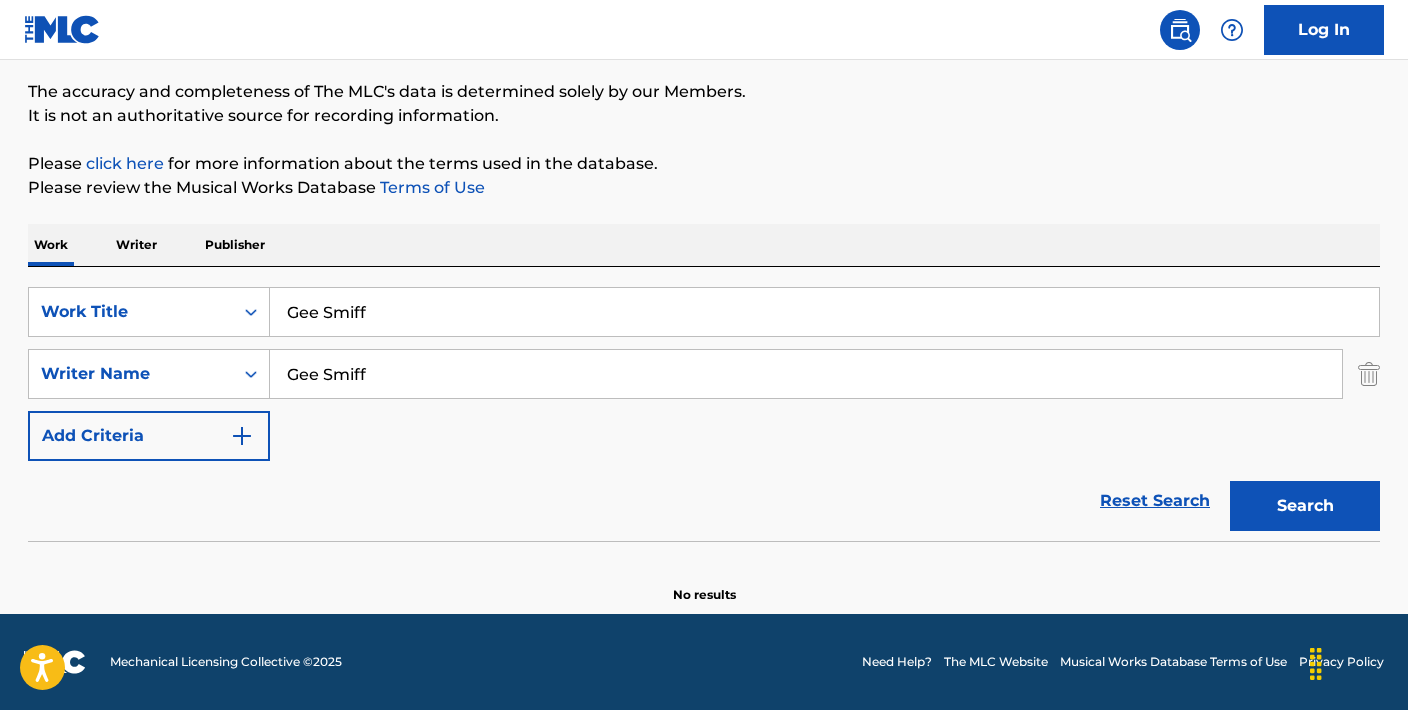 type on "Gee Smiff" 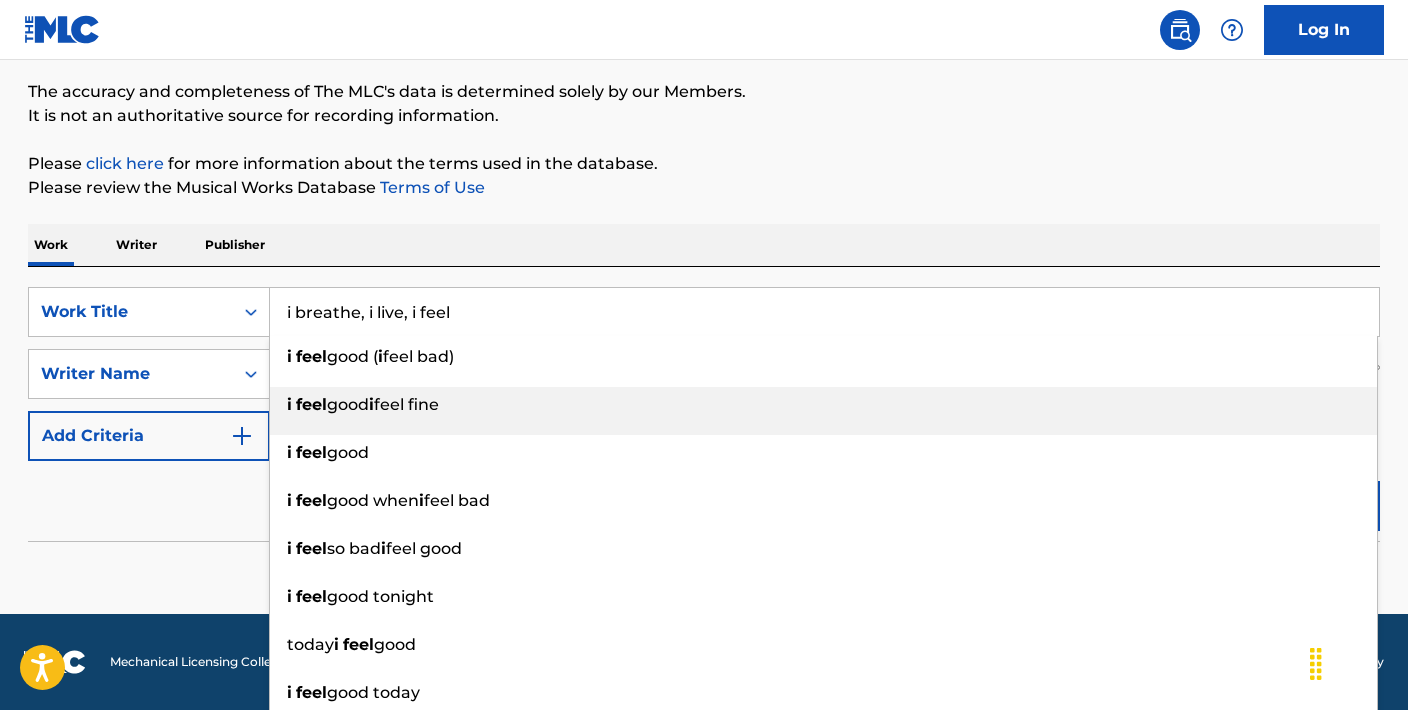click on "i   feel  good  i  feel fine" at bounding box center [823, 411] 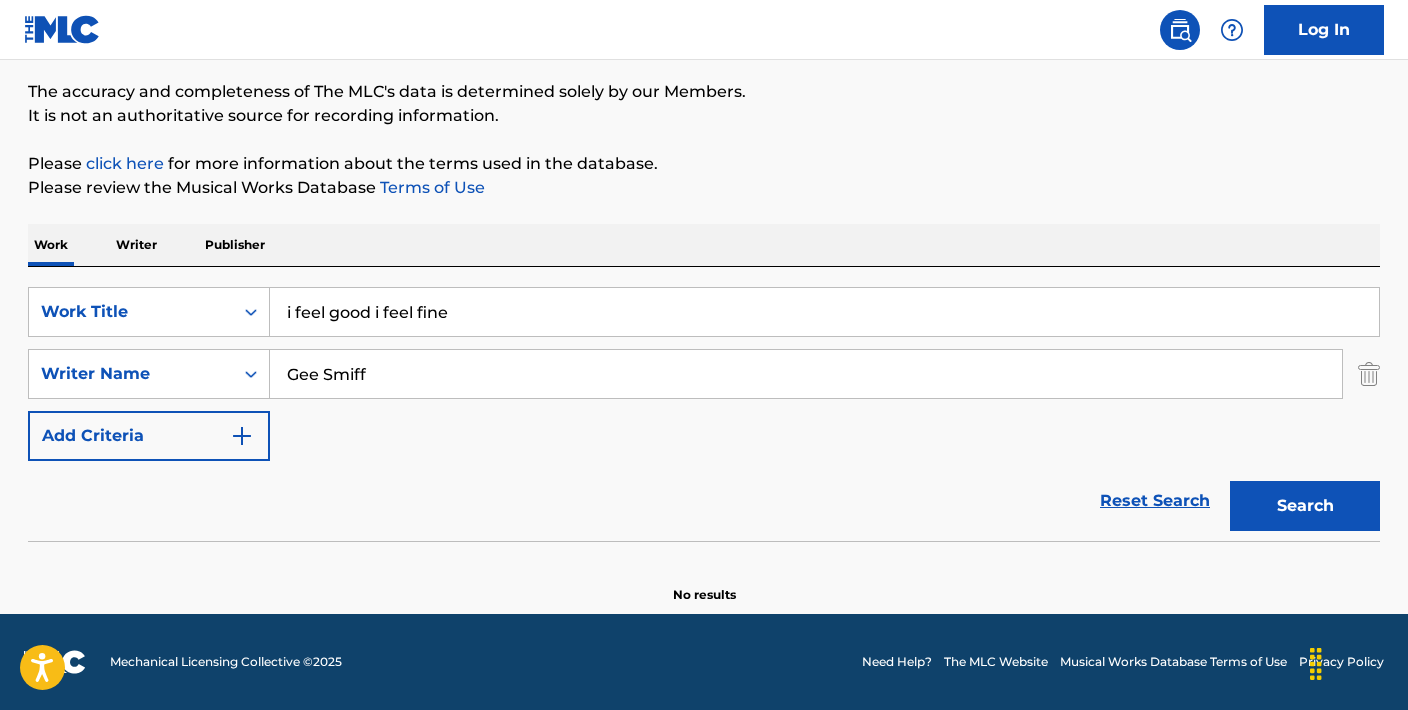 drag, startPoint x: 378, startPoint y: 307, endPoint x: 590, endPoint y: 322, distance: 212.53 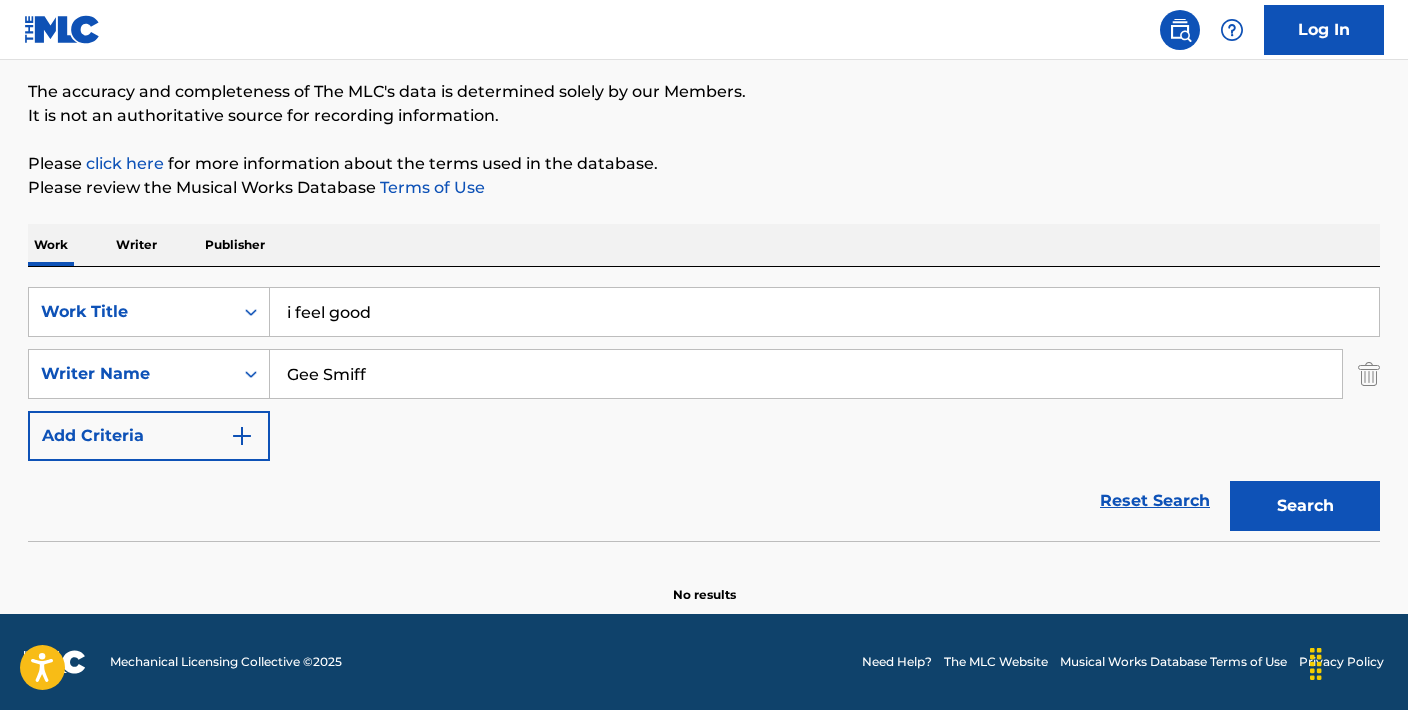 click on "Please   click here   for more information about the terms used in the database." at bounding box center [704, 164] 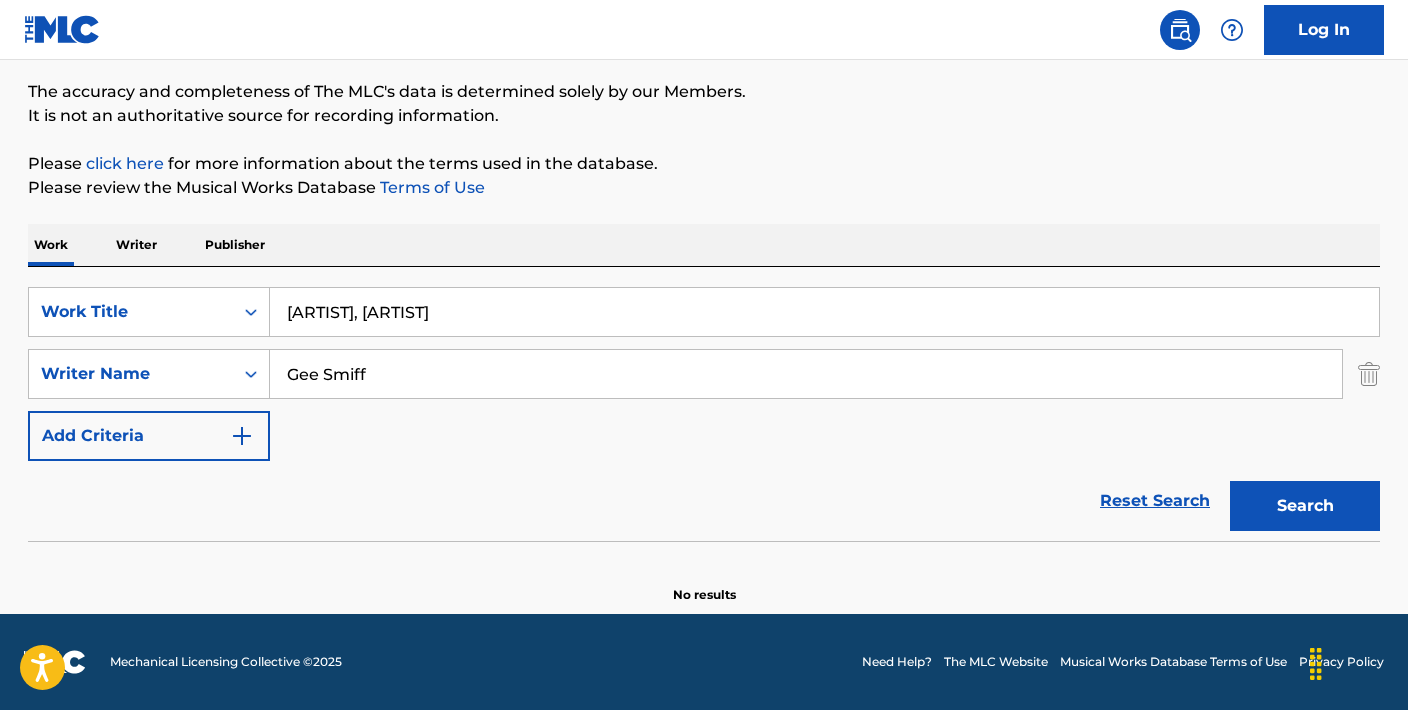 click on "[ARTIST], [ARTIST]" at bounding box center (824, 312) 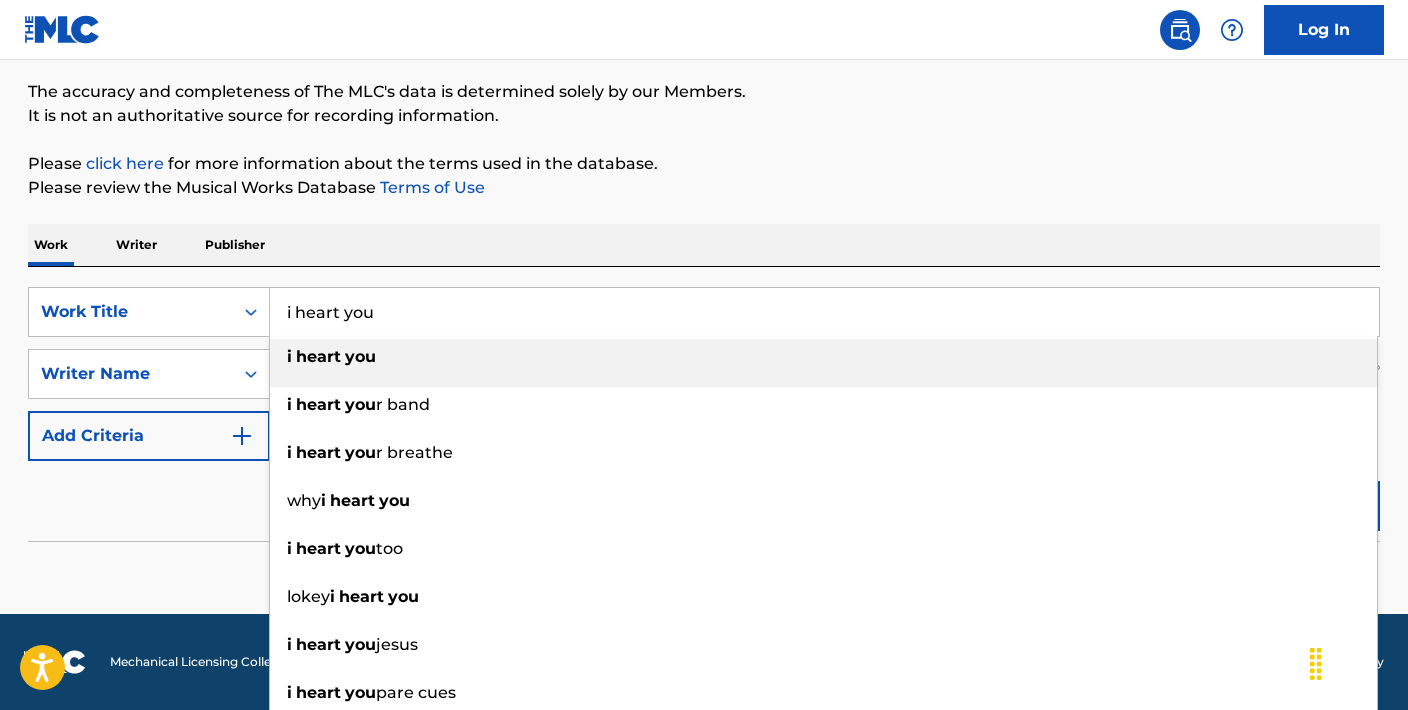 type on "i heart you" 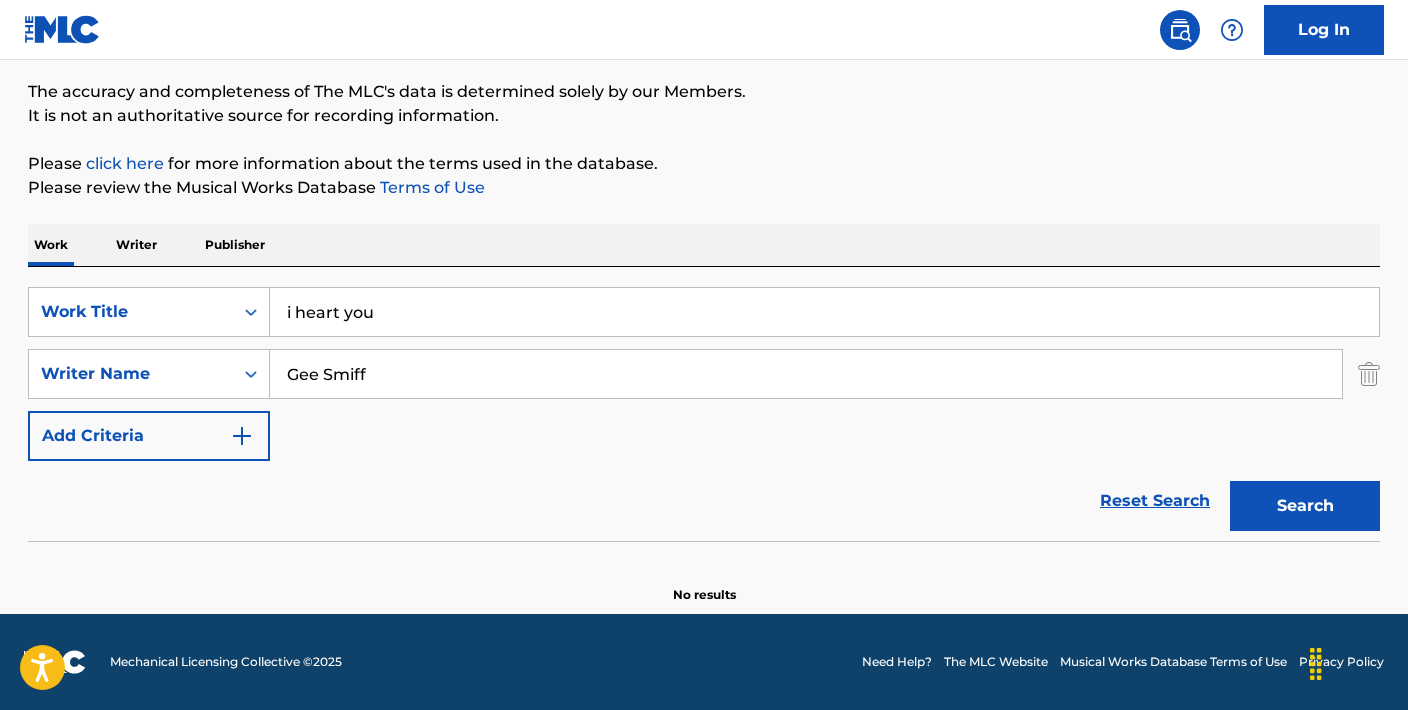 click on "Gee Smiff" at bounding box center [806, 374] 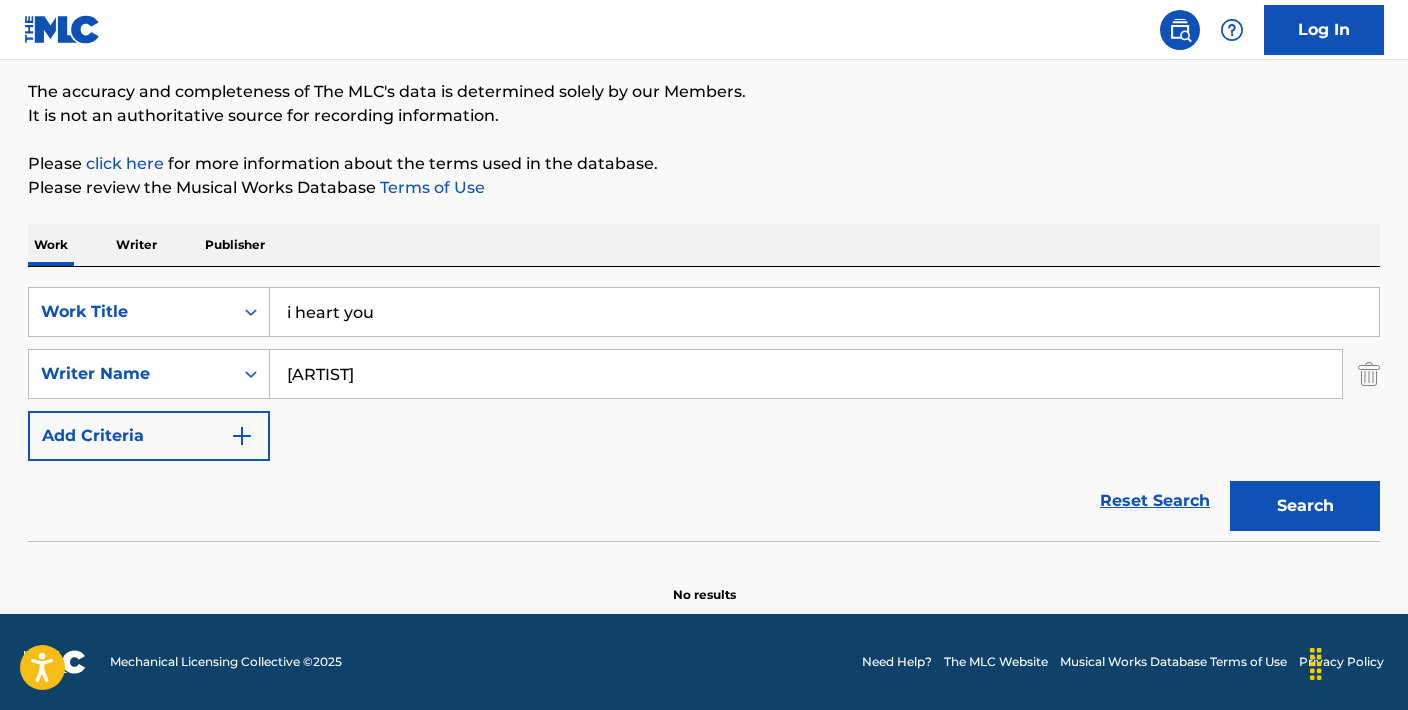 type on "[ARTIST]" 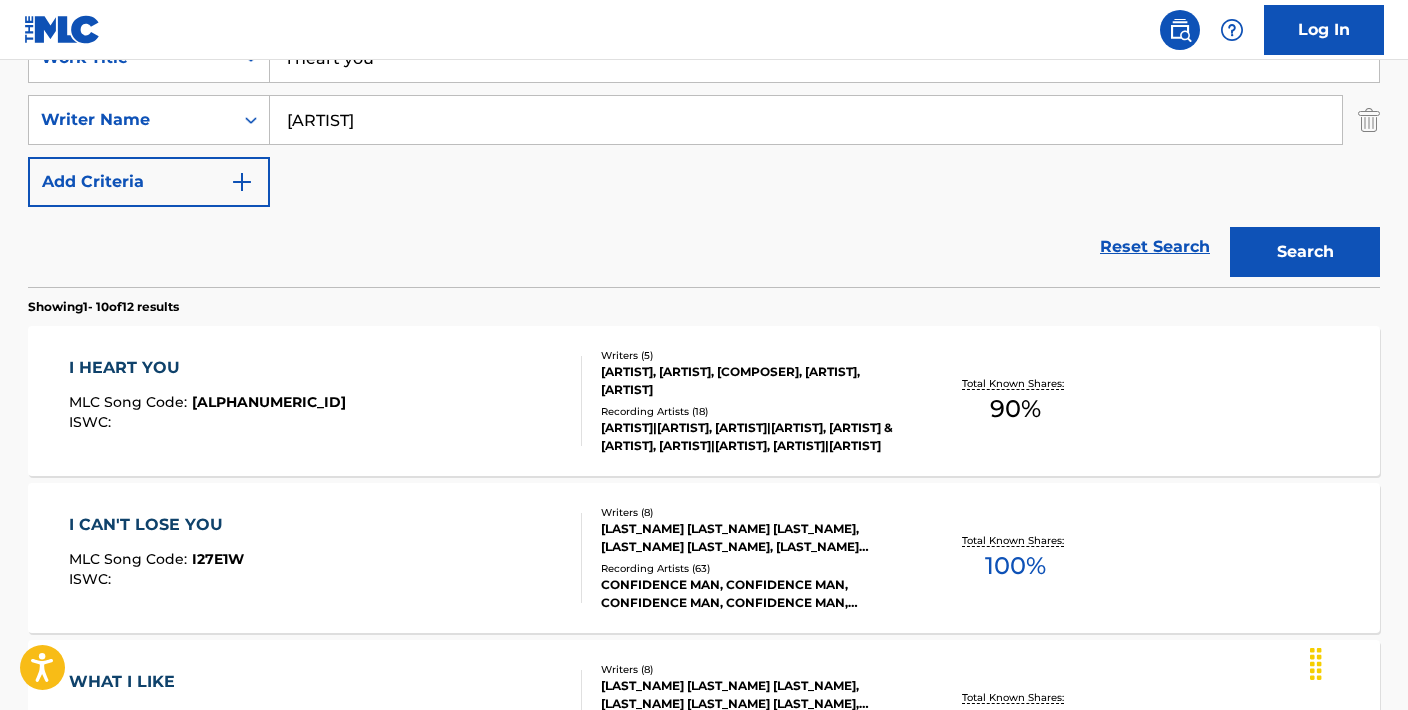 scroll, scrollTop: 493, scrollLeft: 0, axis: vertical 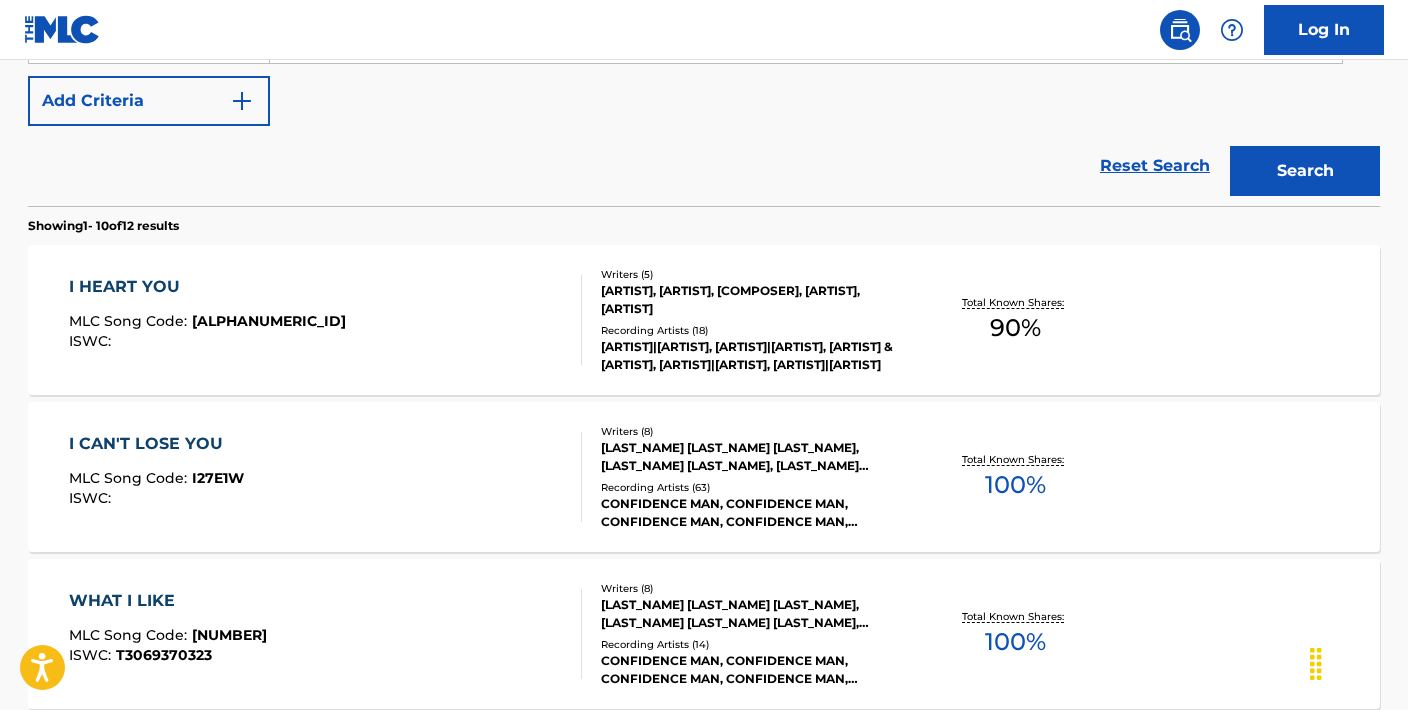 click on "I HEART YOU" at bounding box center (207, 287) 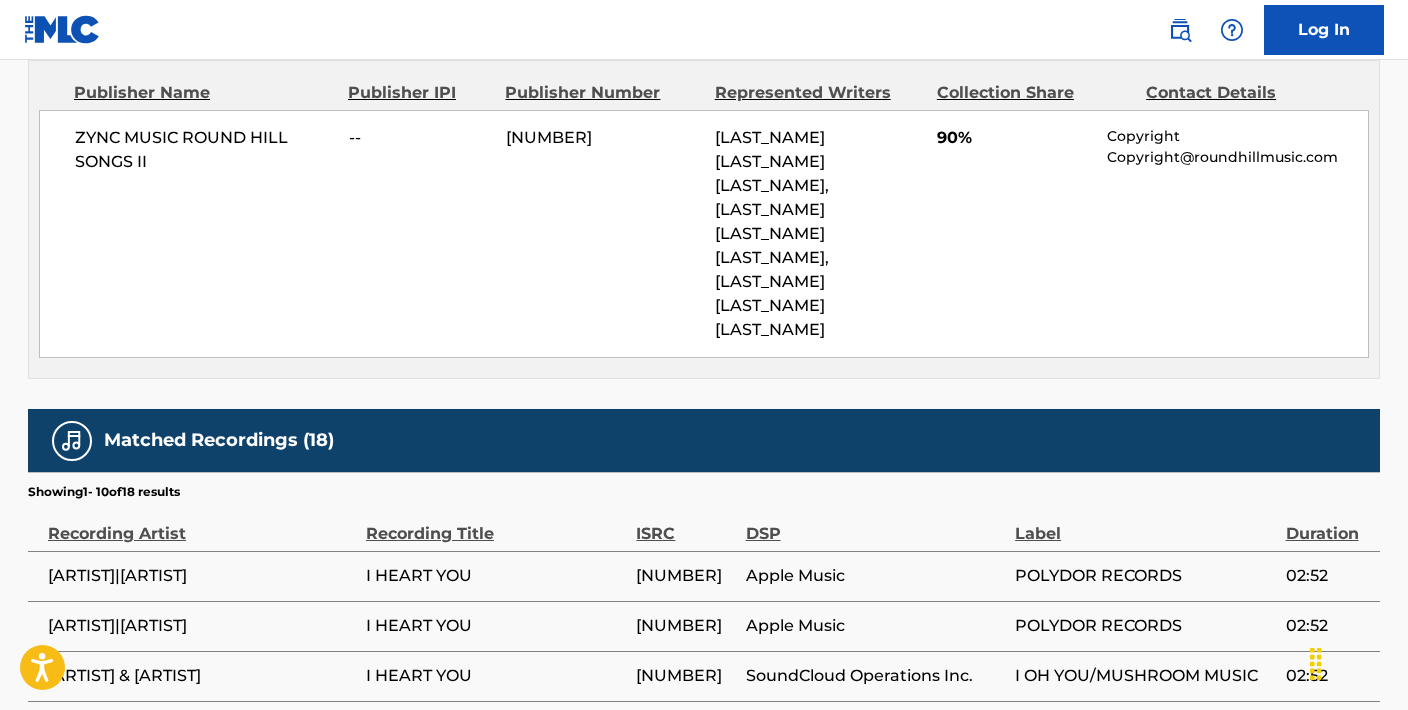 scroll, scrollTop: 1012, scrollLeft: 0, axis: vertical 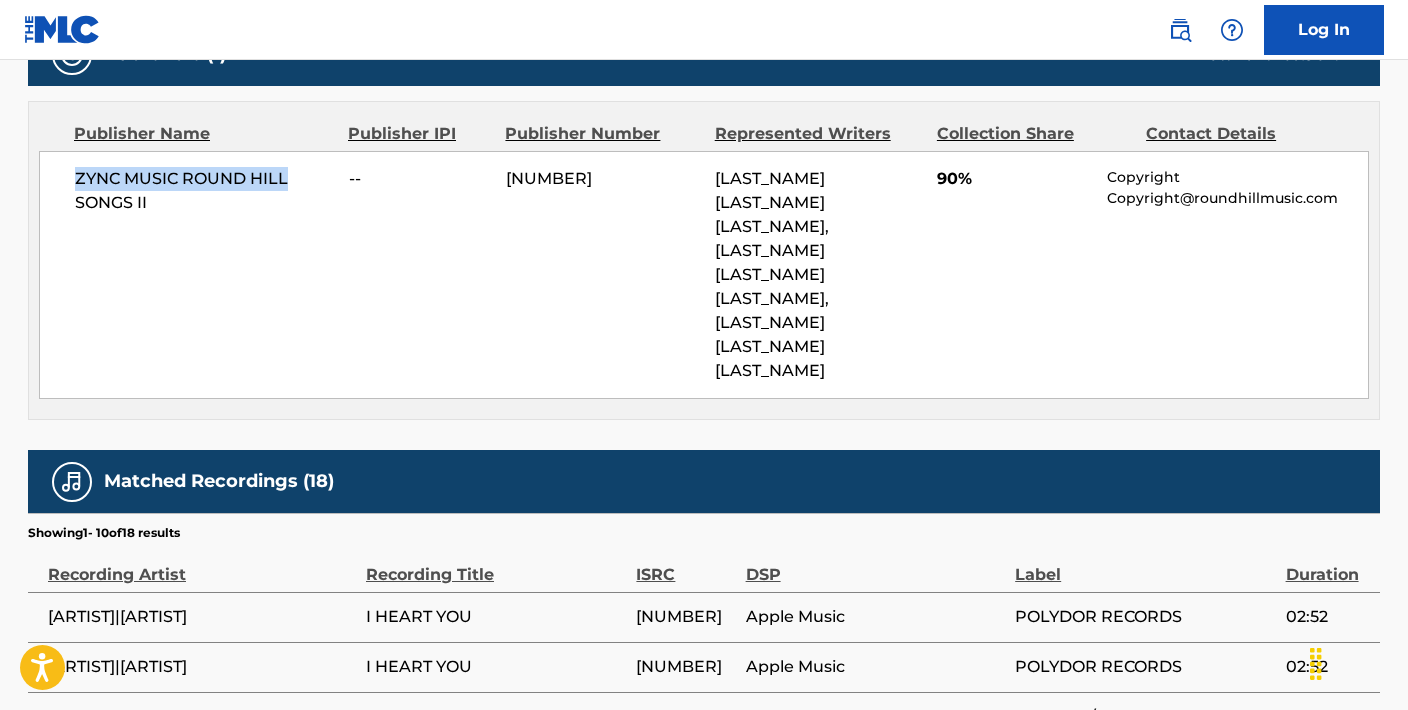 drag, startPoint x: 275, startPoint y: 180, endPoint x: 69, endPoint y: 178, distance: 206.0097 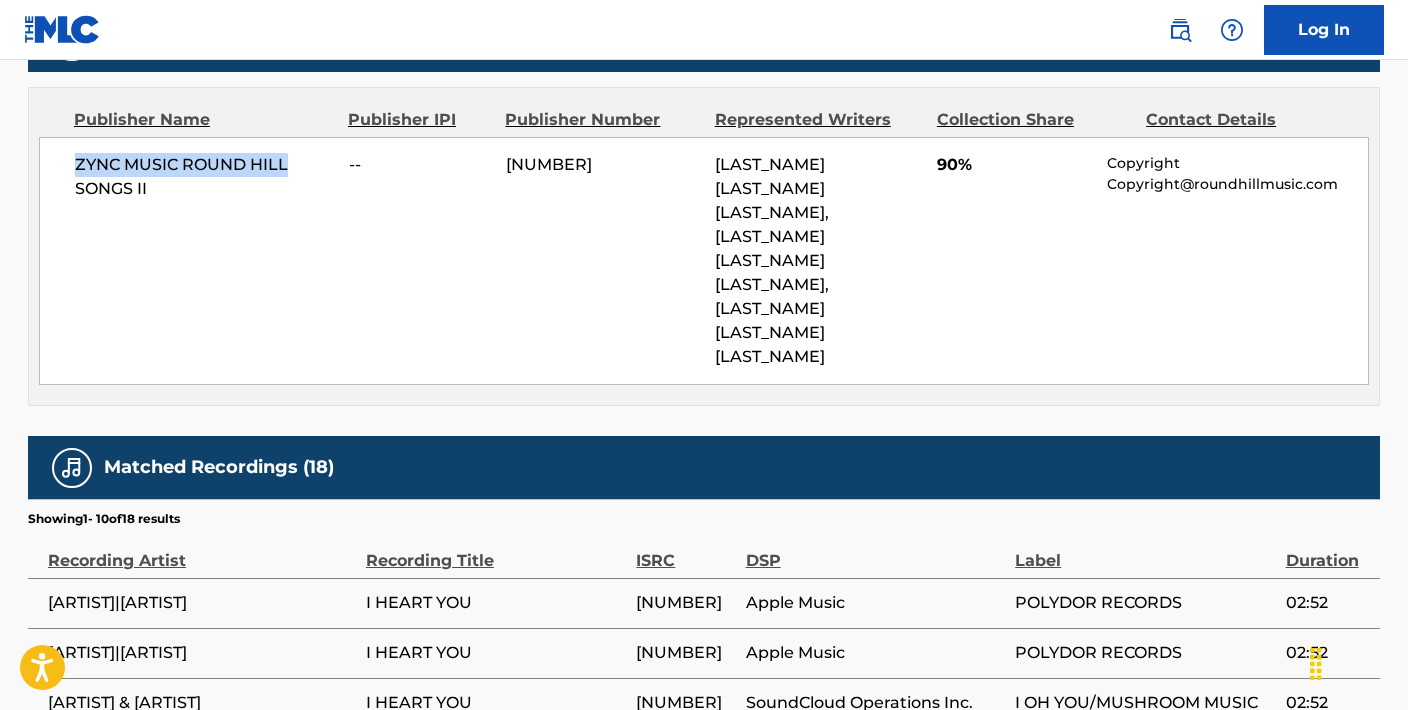 scroll, scrollTop: 920, scrollLeft: 0, axis: vertical 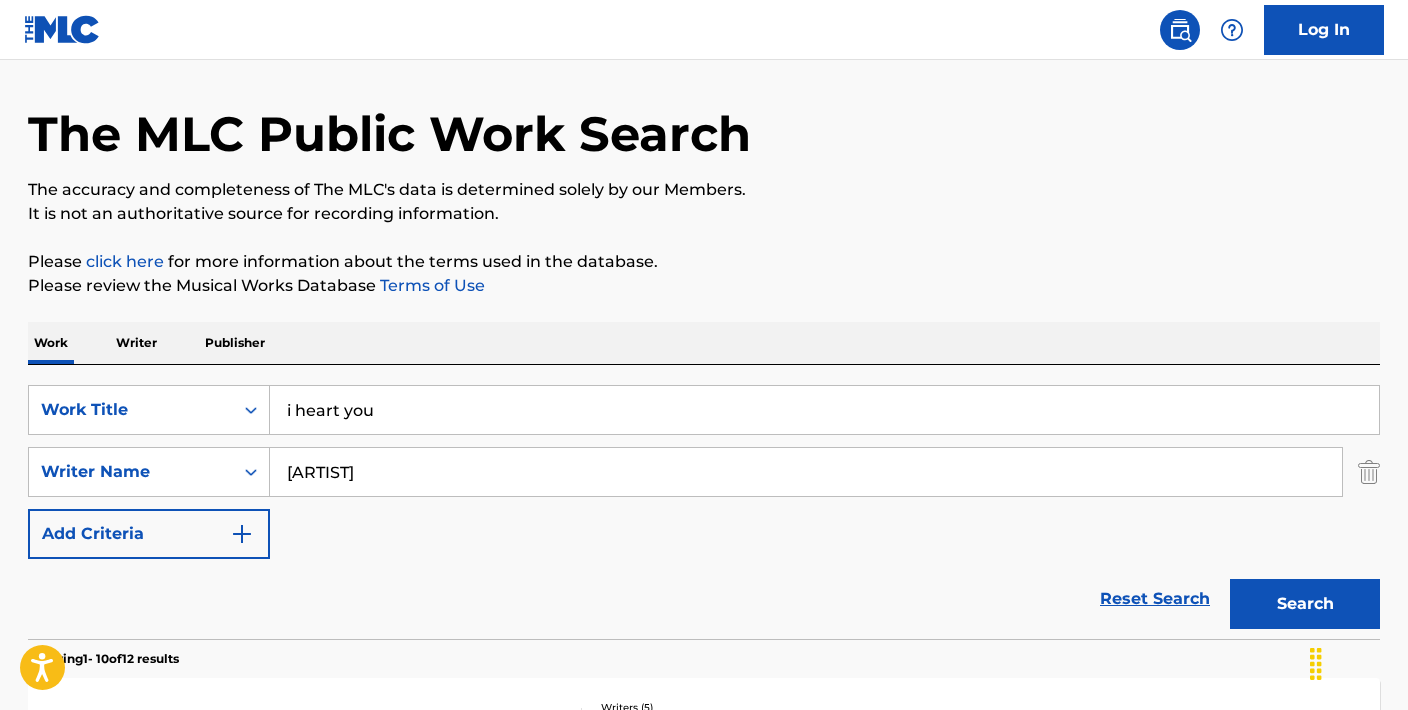 click on "i heart you" at bounding box center (824, 410) 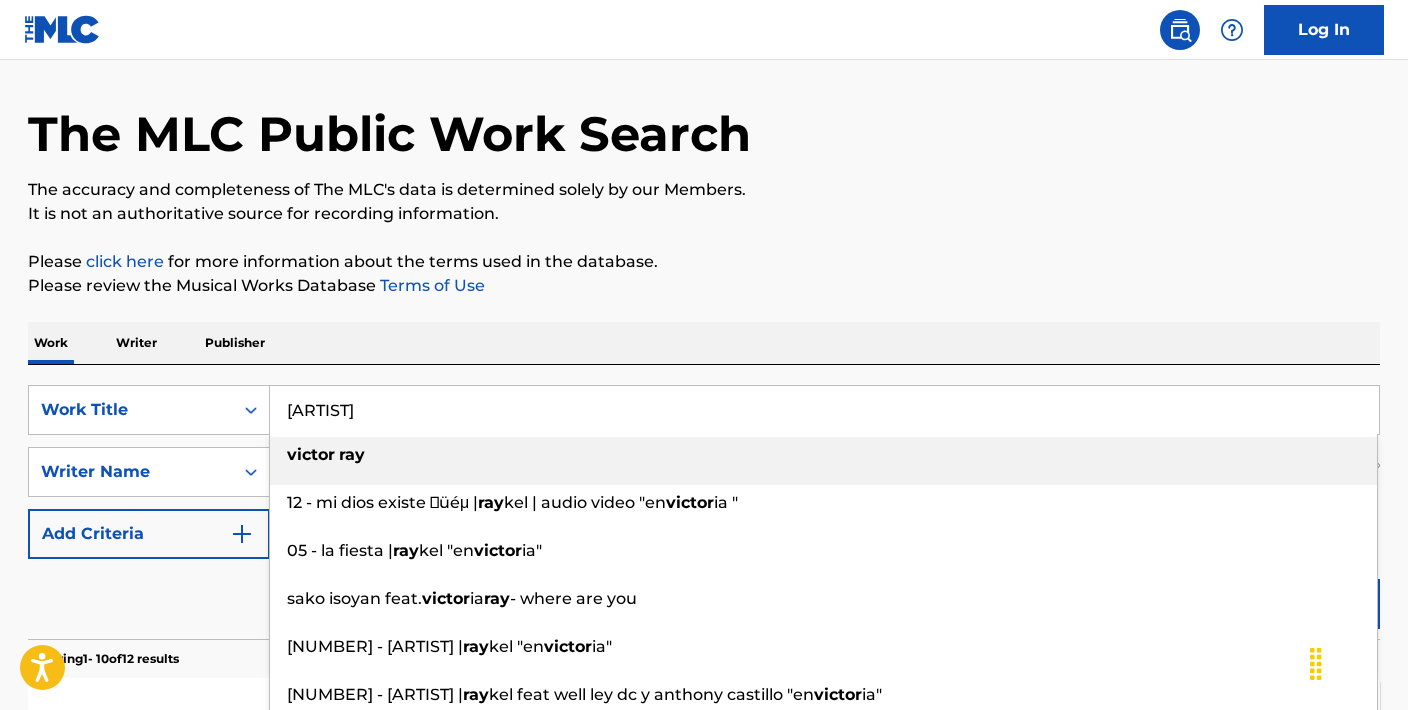 click on "[ARTIST]" at bounding box center [824, 410] 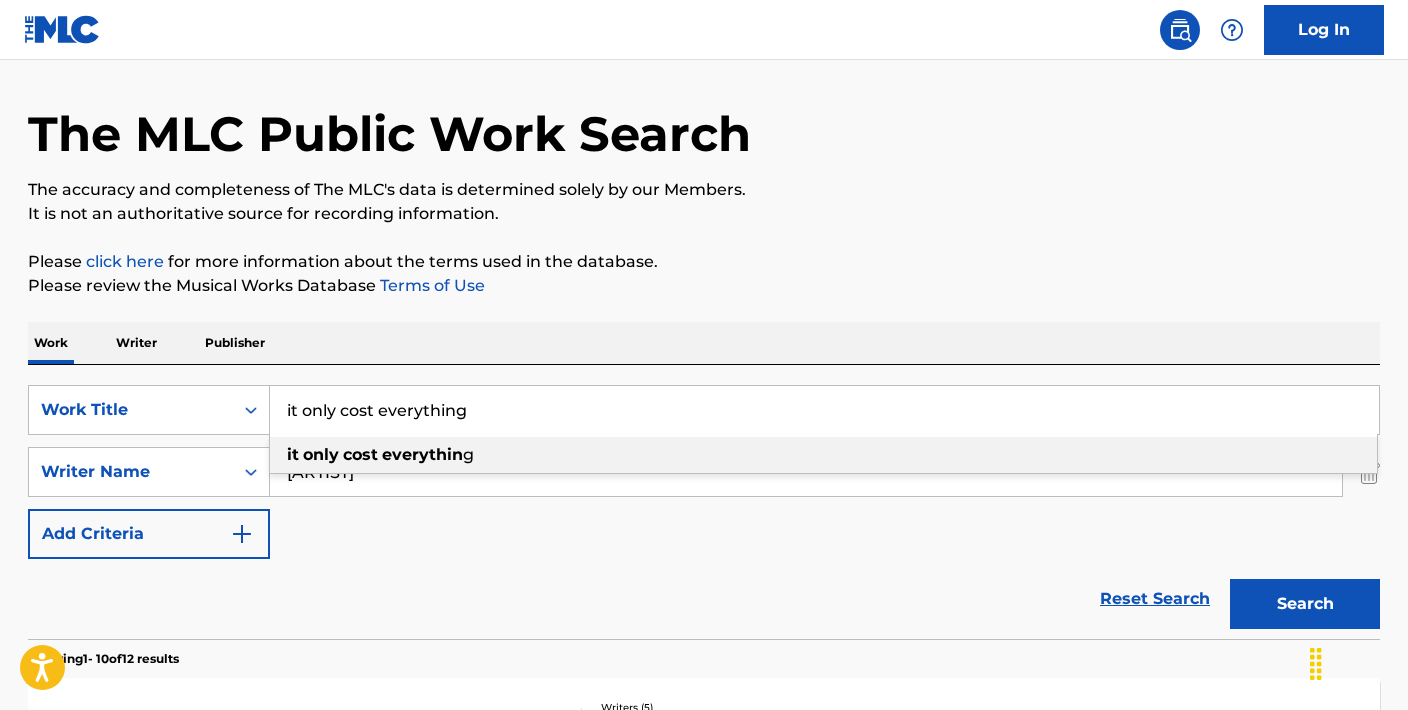 type on "it only cost everything" 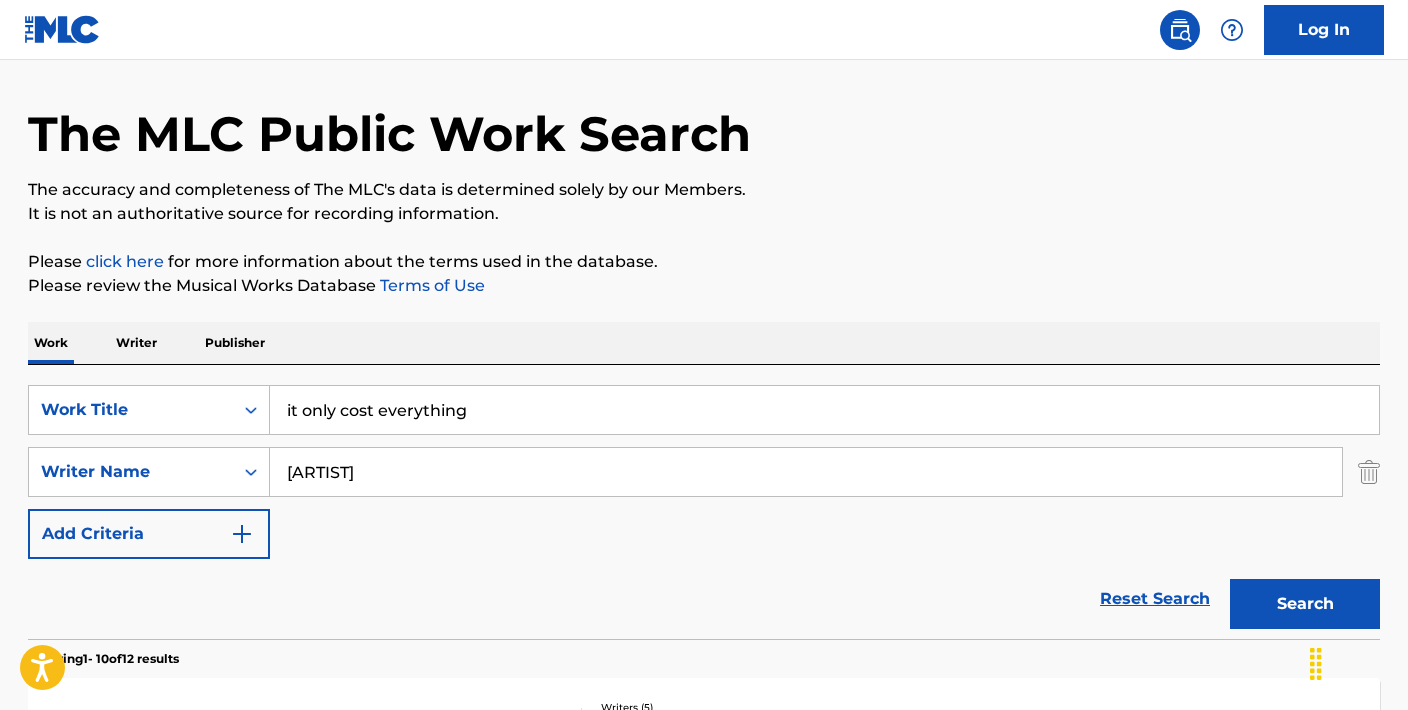 paste on "[ARTIST]" 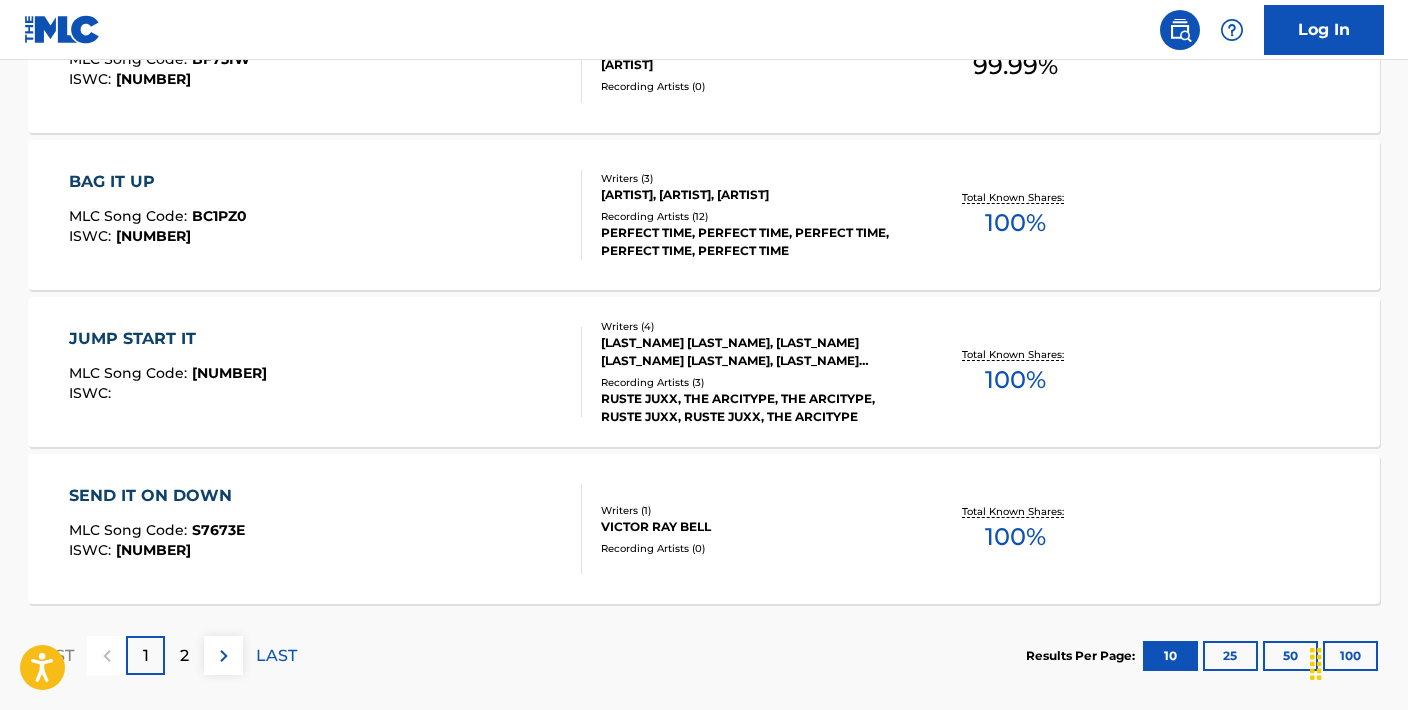 scroll, scrollTop: 1698, scrollLeft: 0, axis: vertical 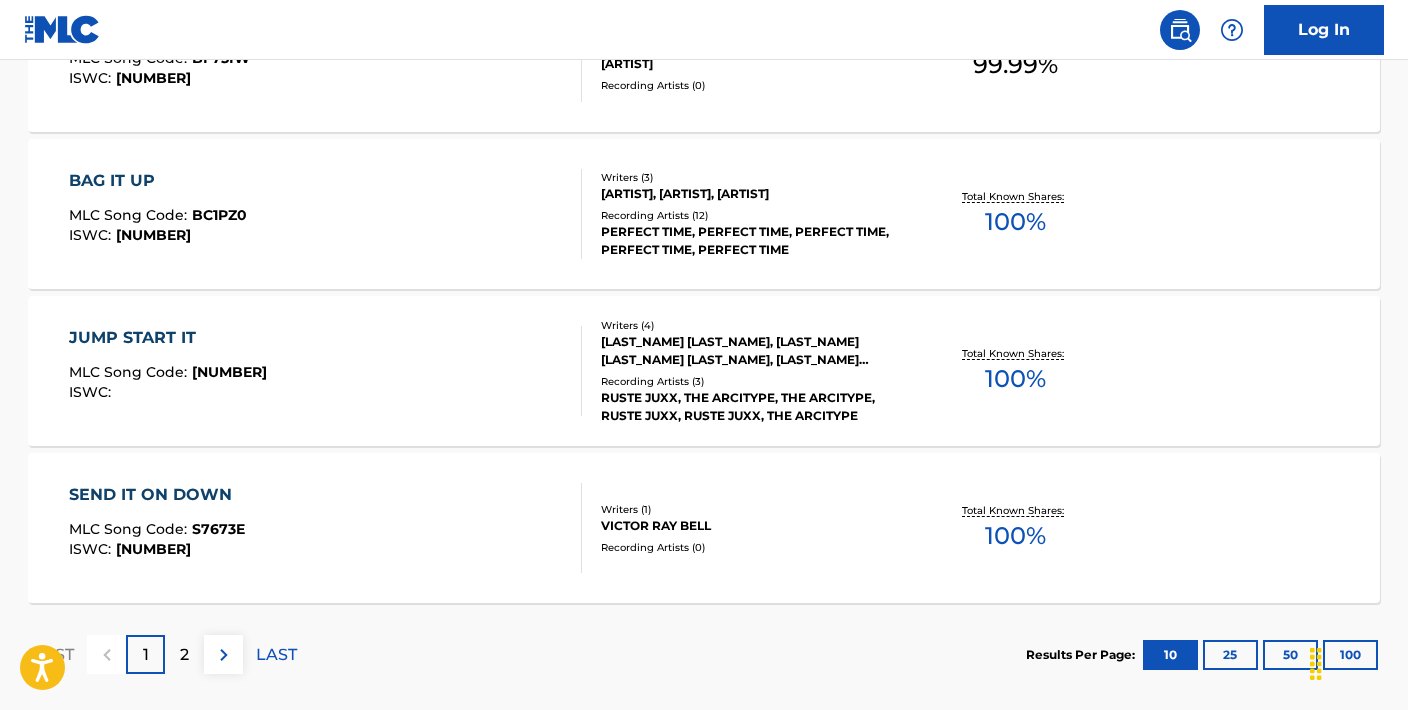 click on "BAG IT UP" at bounding box center (158, 181) 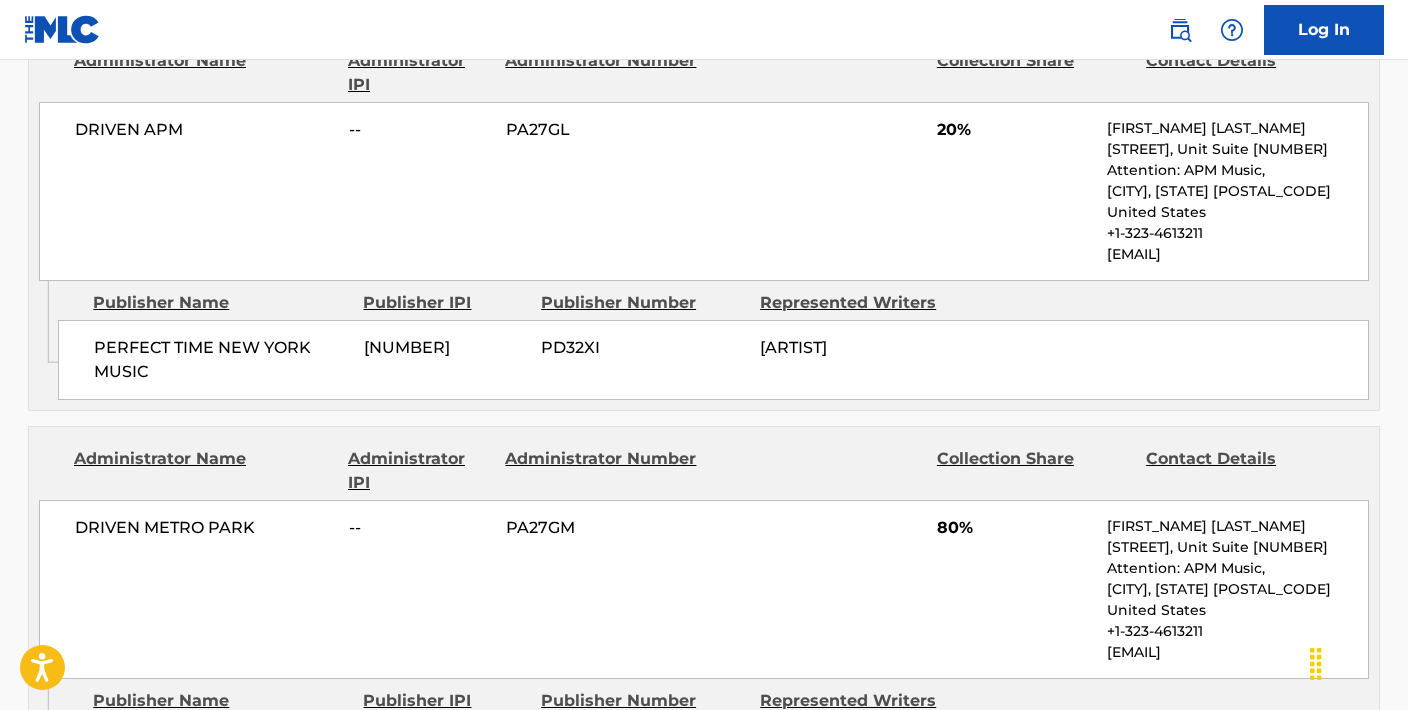 scroll, scrollTop: 944, scrollLeft: 0, axis: vertical 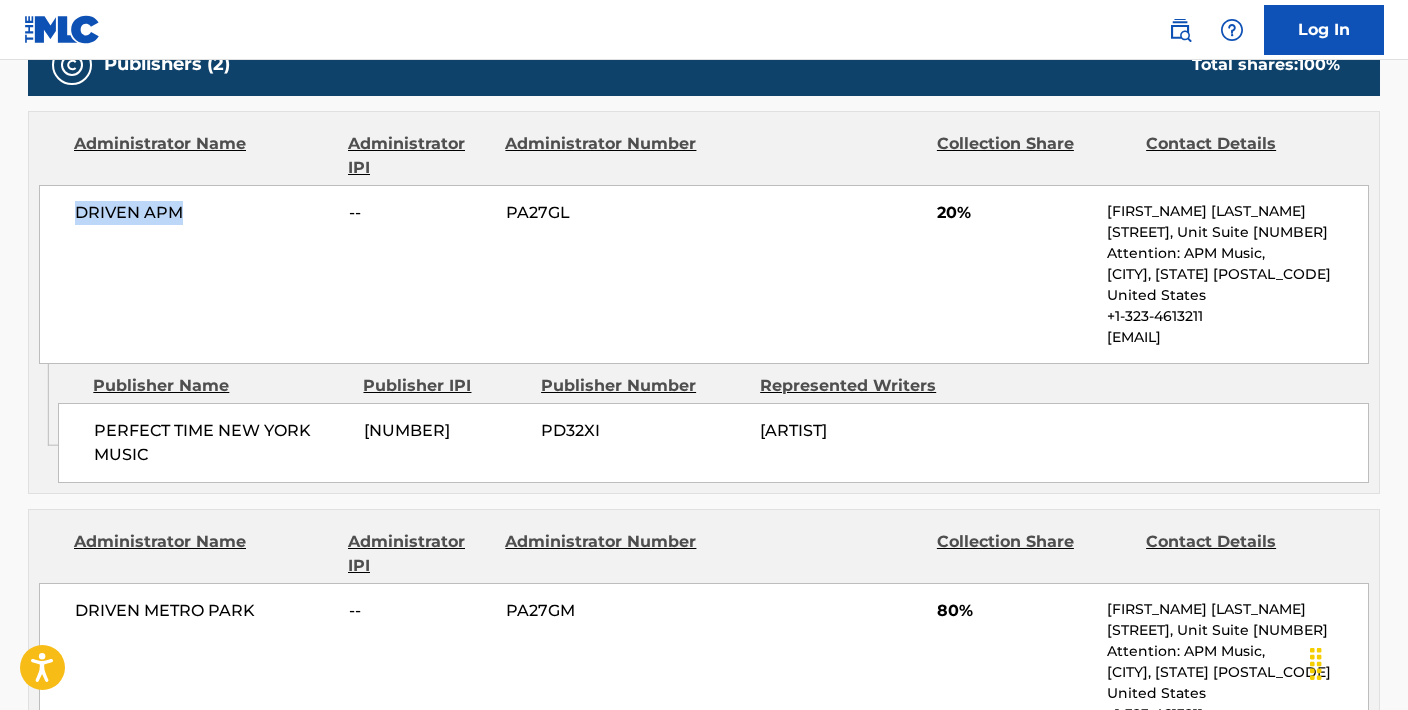 drag, startPoint x: 190, startPoint y: 212, endPoint x: 60, endPoint y: 205, distance: 130.18832 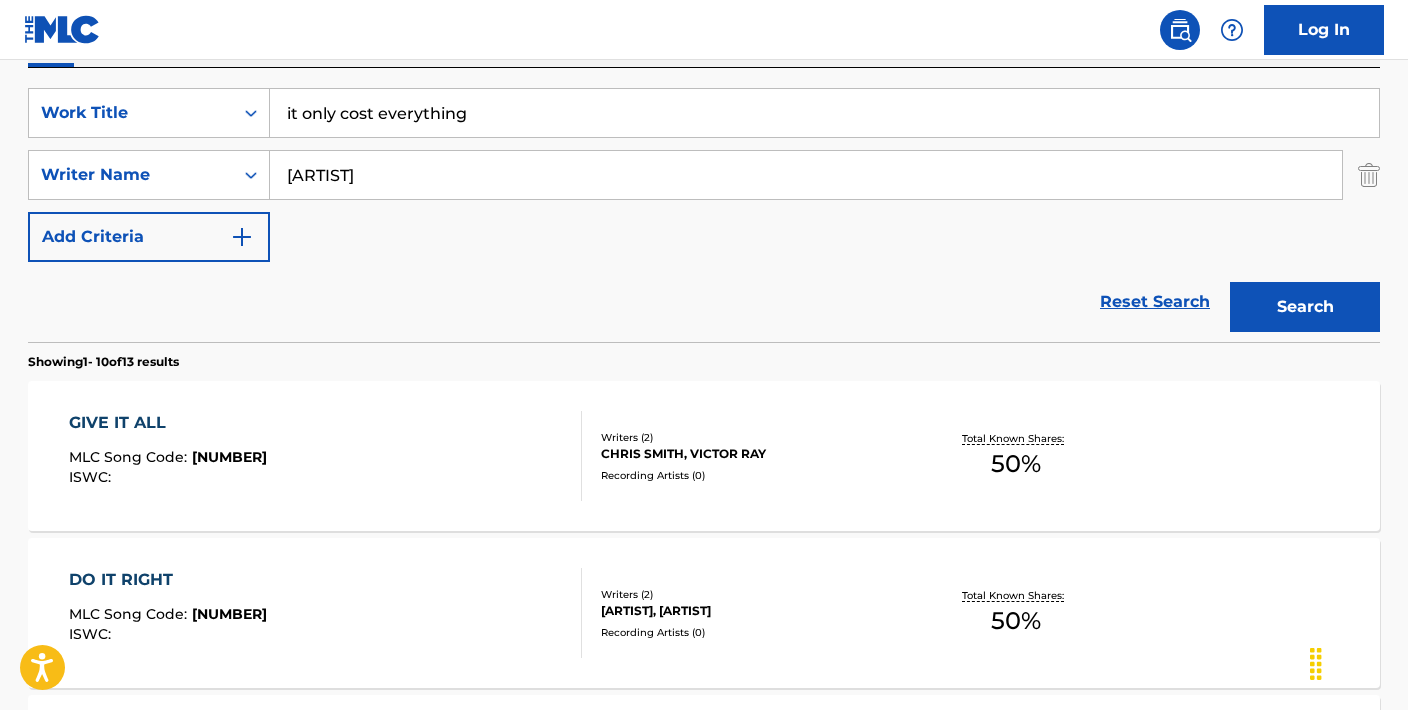 scroll, scrollTop: 318, scrollLeft: 0, axis: vertical 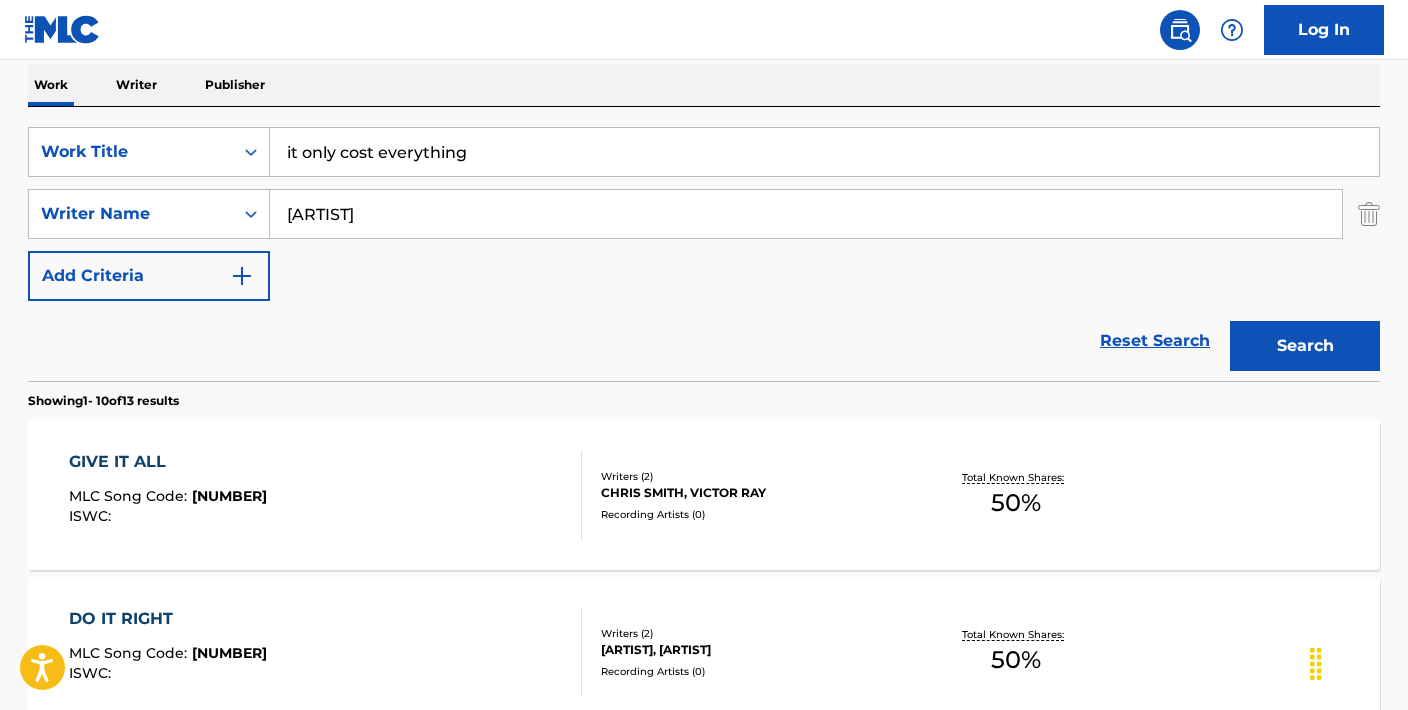 click on "it only cost everything" at bounding box center [824, 152] 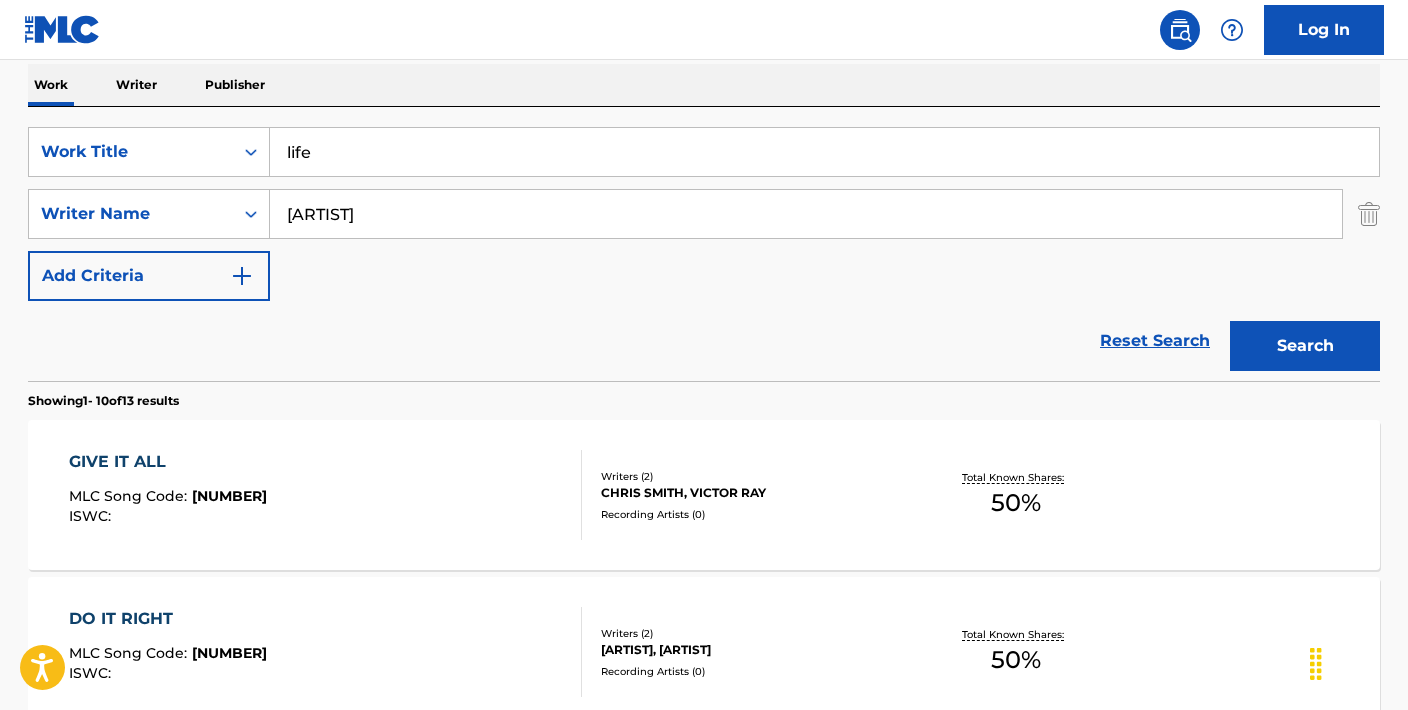 type on "life" 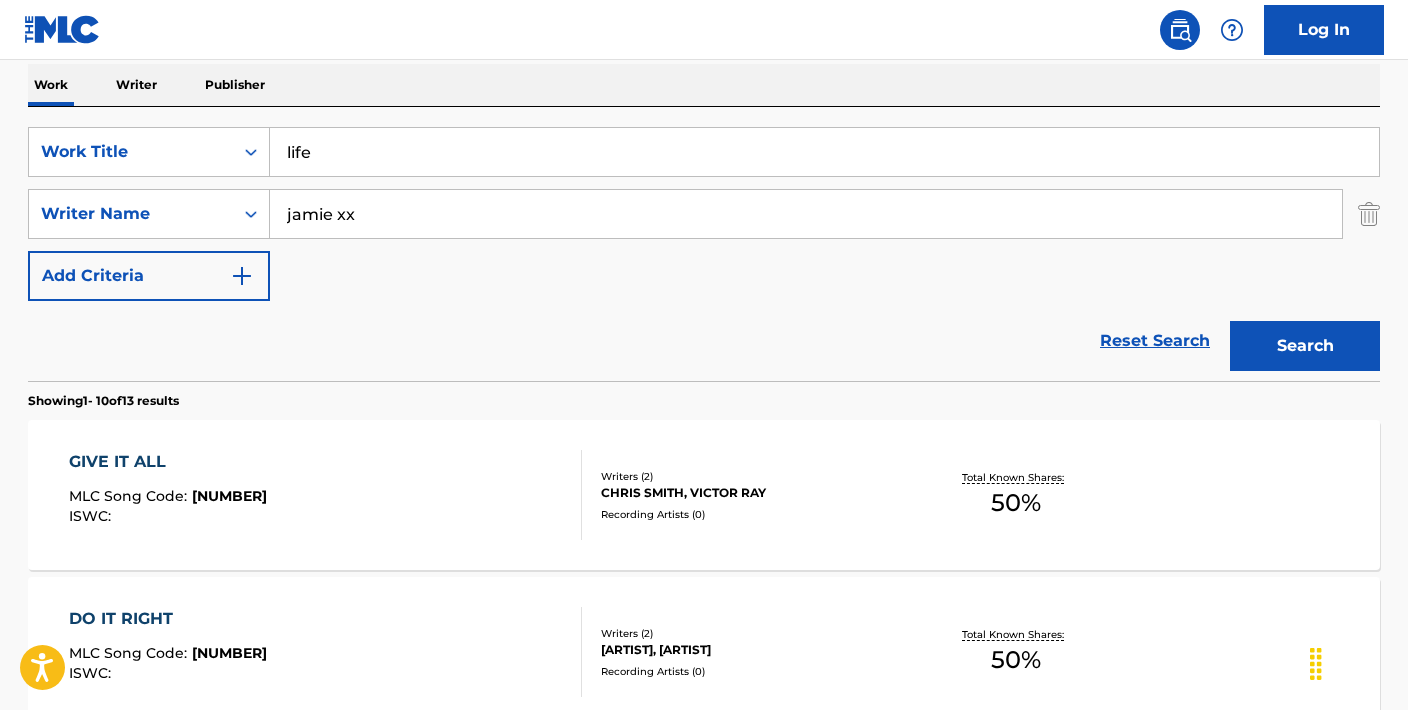 click on "Search" at bounding box center [1305, 346] 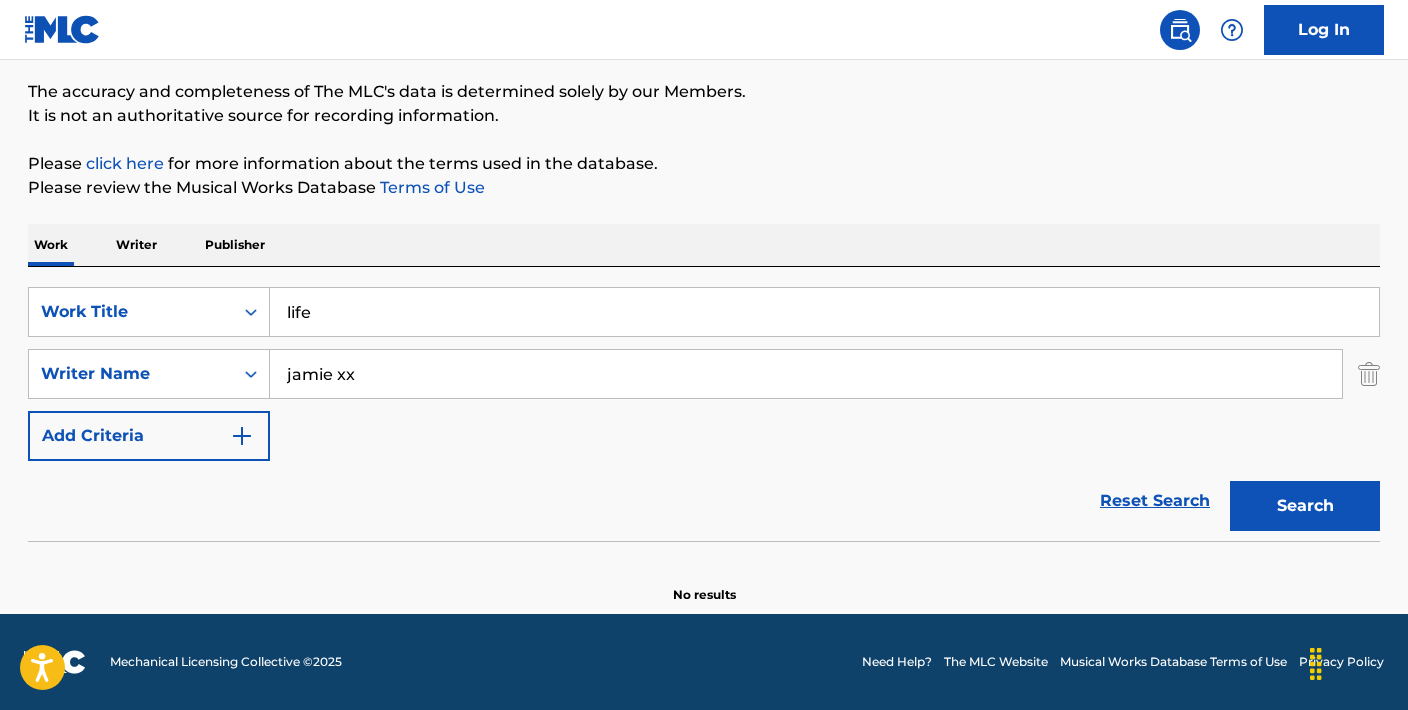 scroll, scrollTop: 158, scrollLeft: 0, axis: vertical 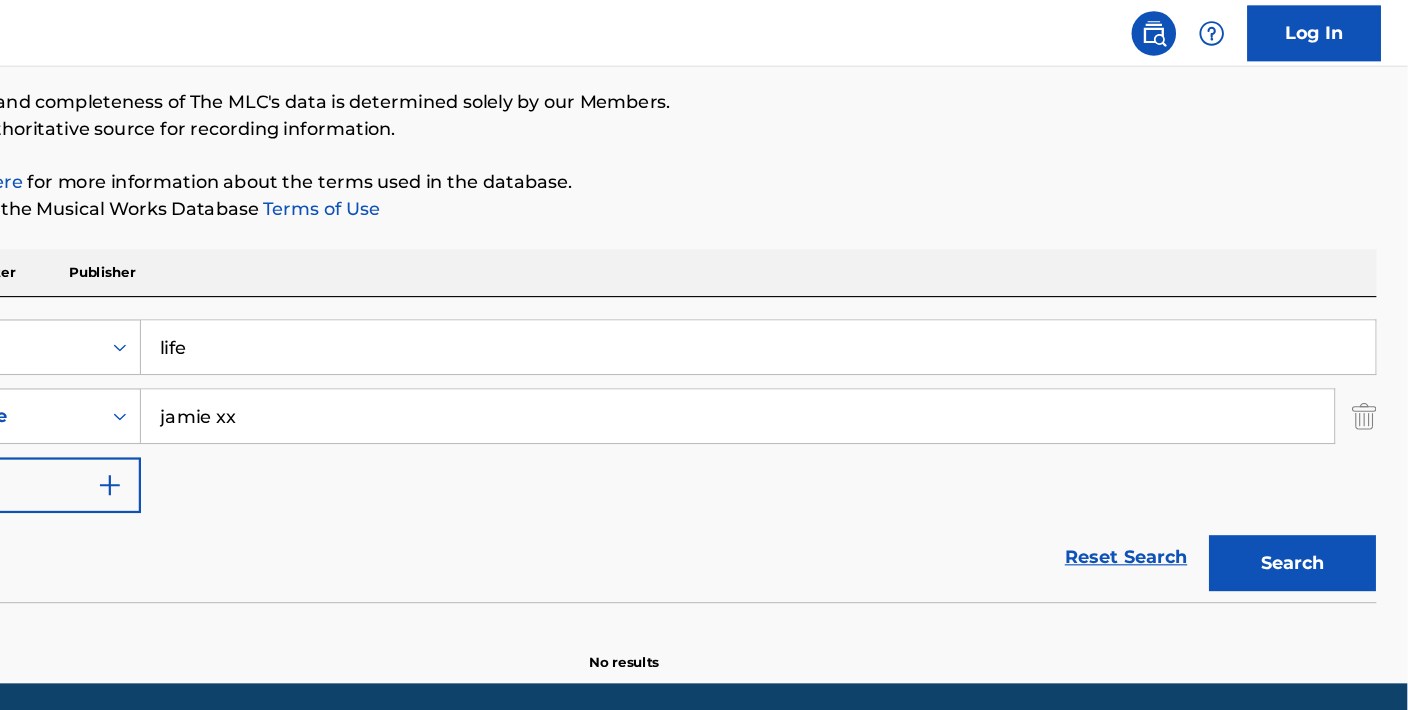 click on "jamie xx" at bounding box center [806, 374] 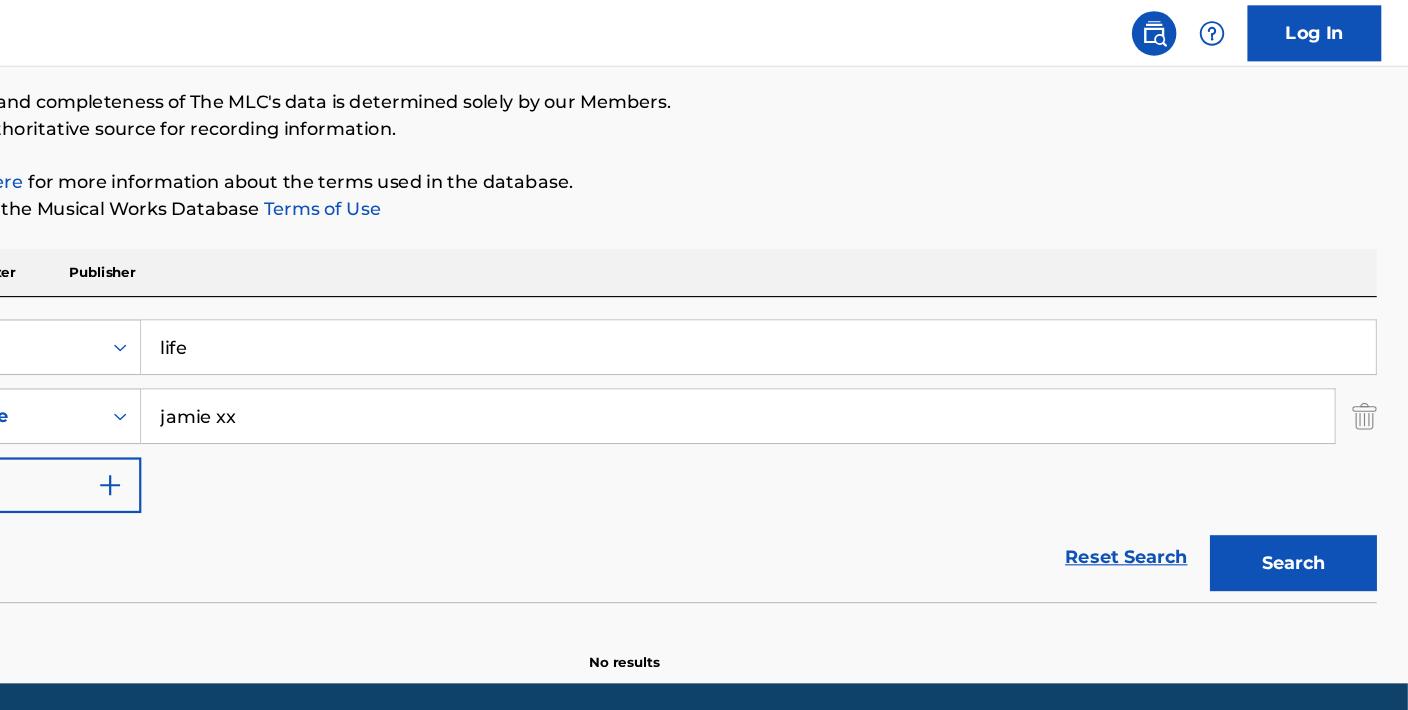 paste on "[FIRST_NAME] [LAST_NAME]" 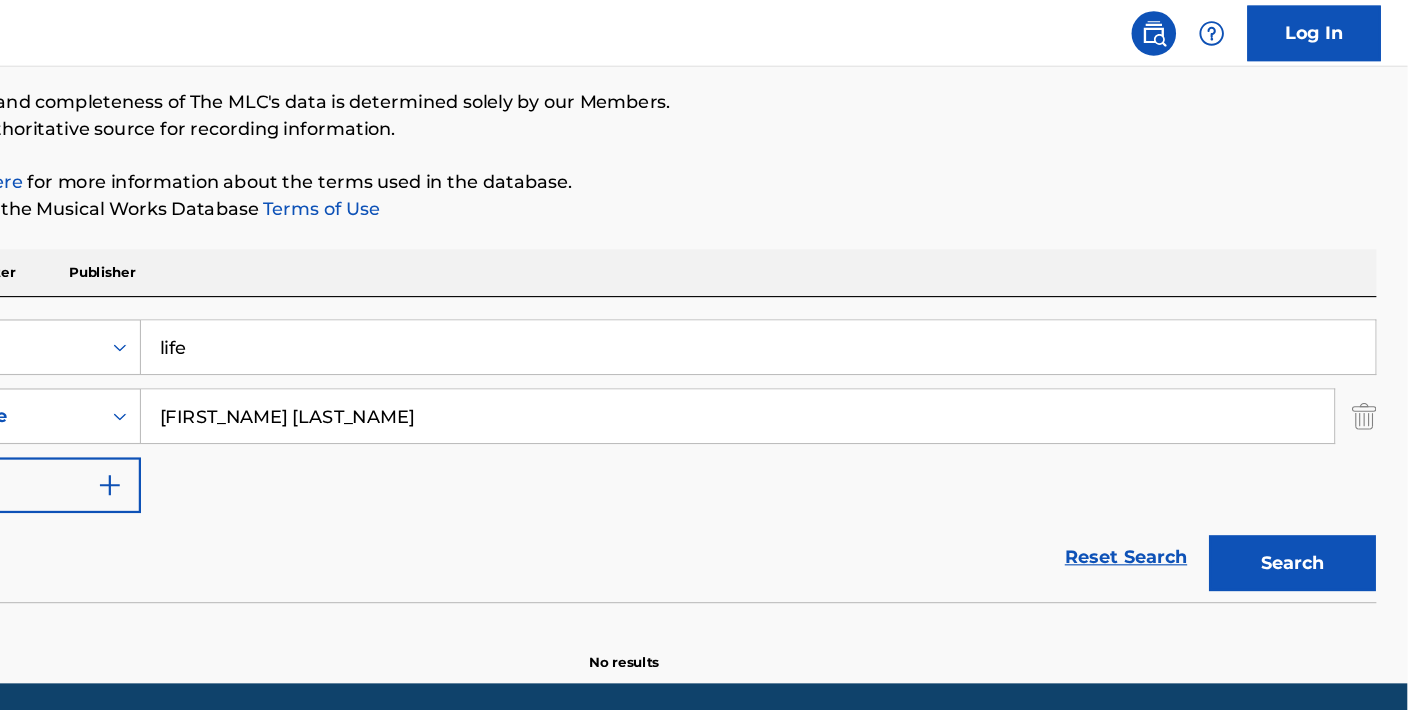 type on "[FIRST_NAME] [LAST_NAME]" 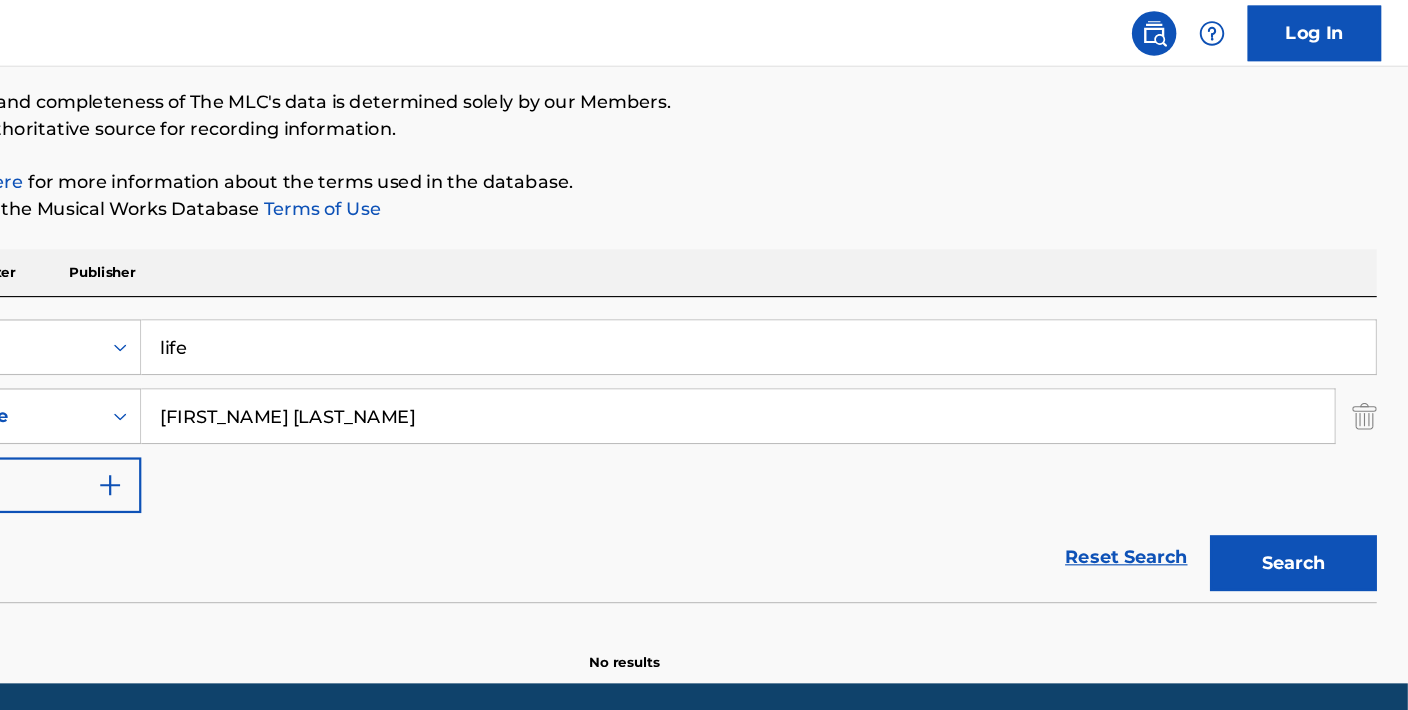 click on "Search" at bounding box center [1305, 506] 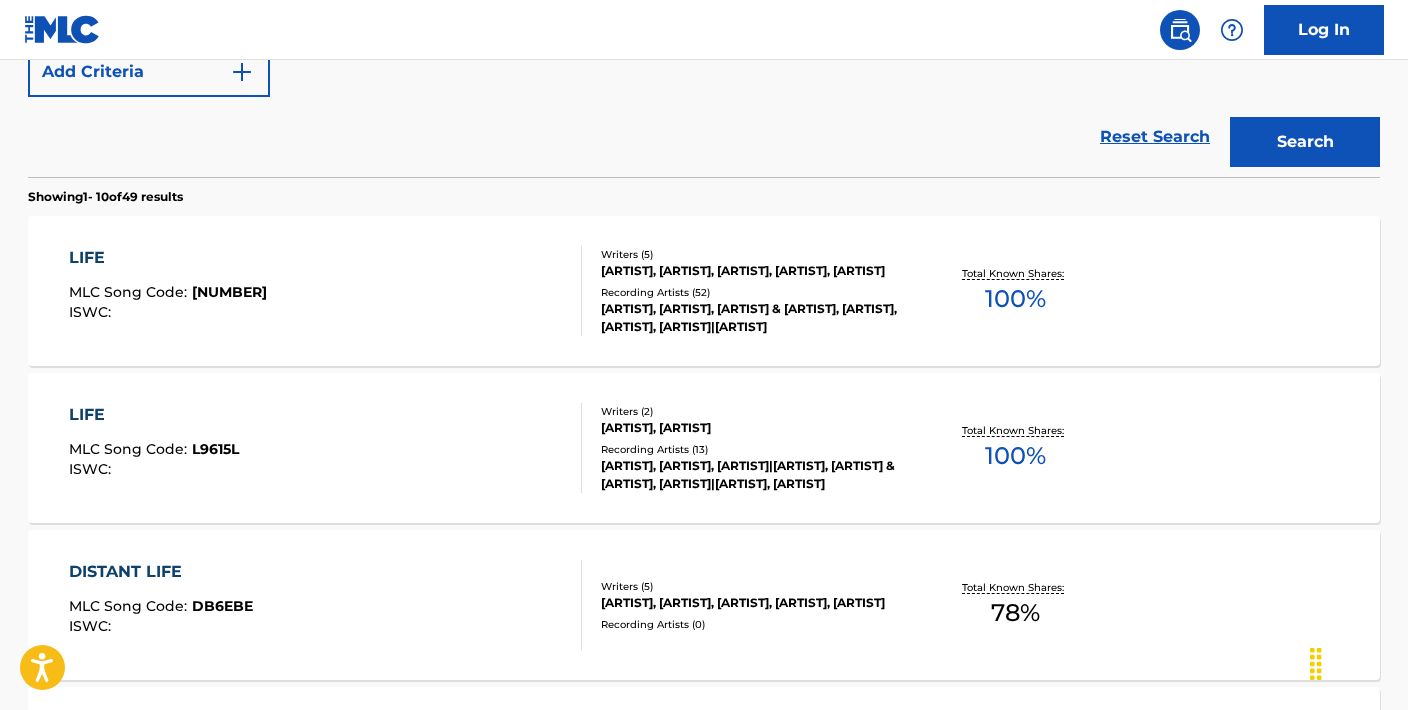 scroll, scrollTop: 541, scrollLeft: 0, axis: vertical 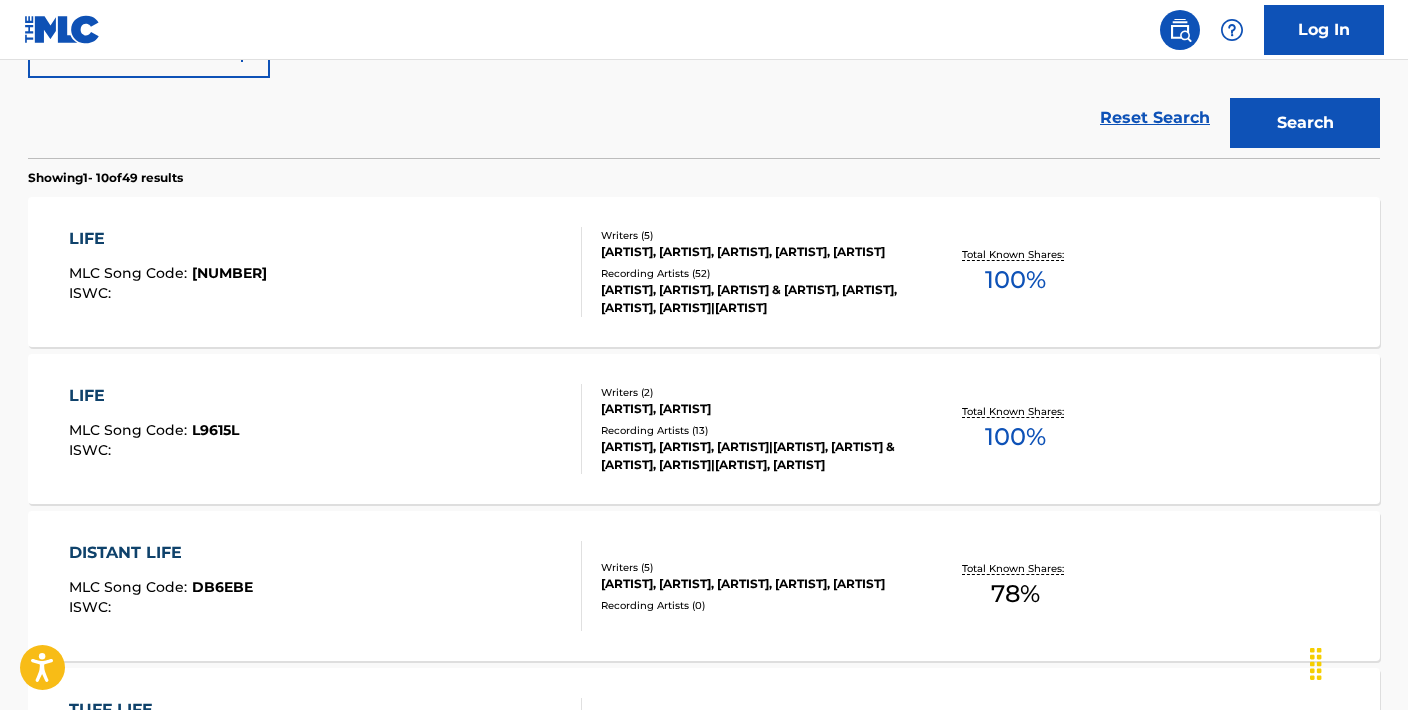click on "LIFE" at bounding box center [168, 239] 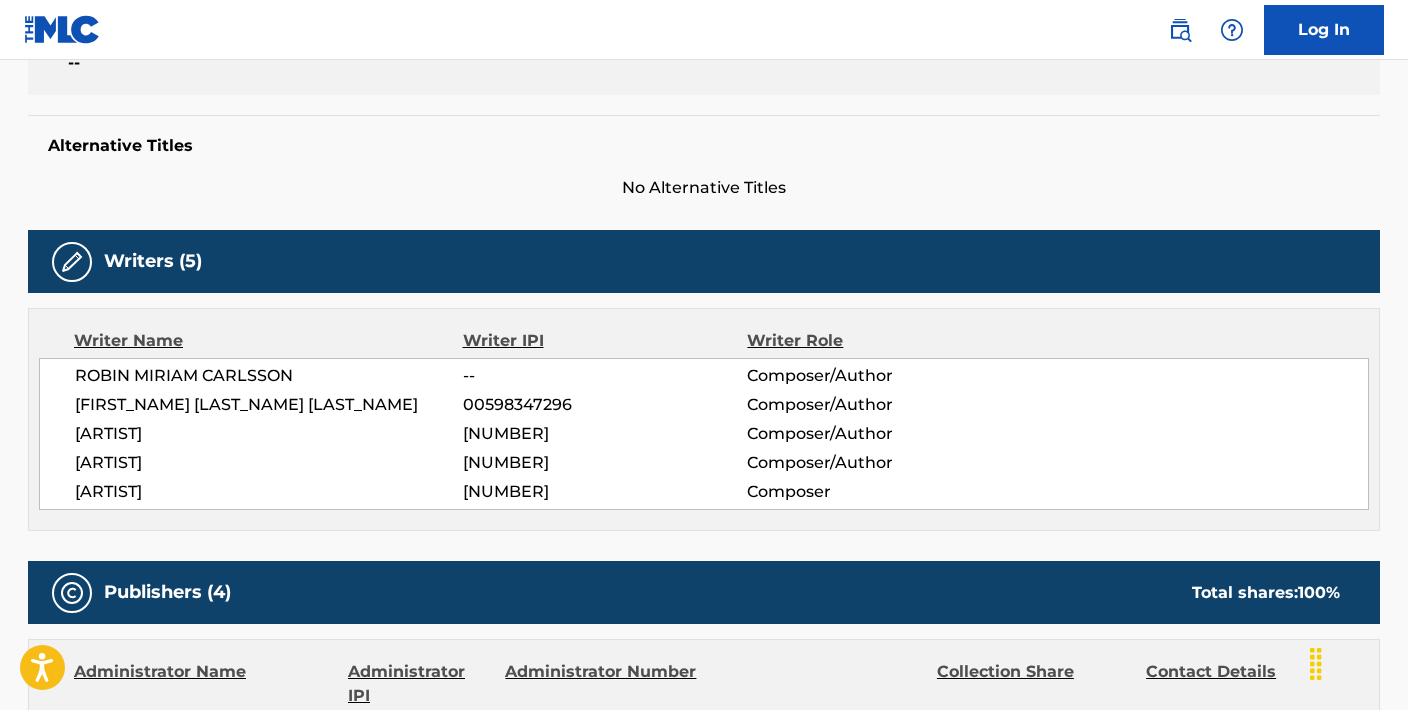 scroll, scrollTop: 0, scrollLeft: 0, axis: both 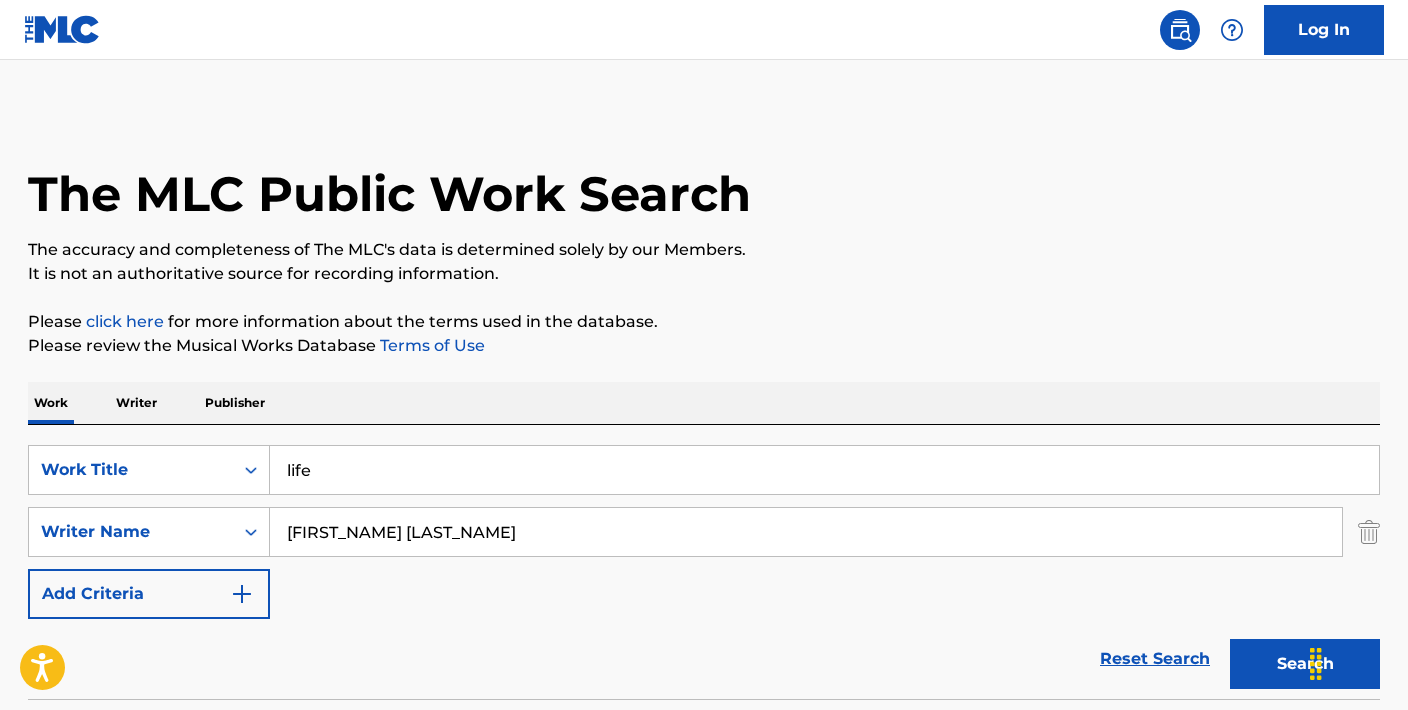 click on "life" at bounding box center [824, 470] 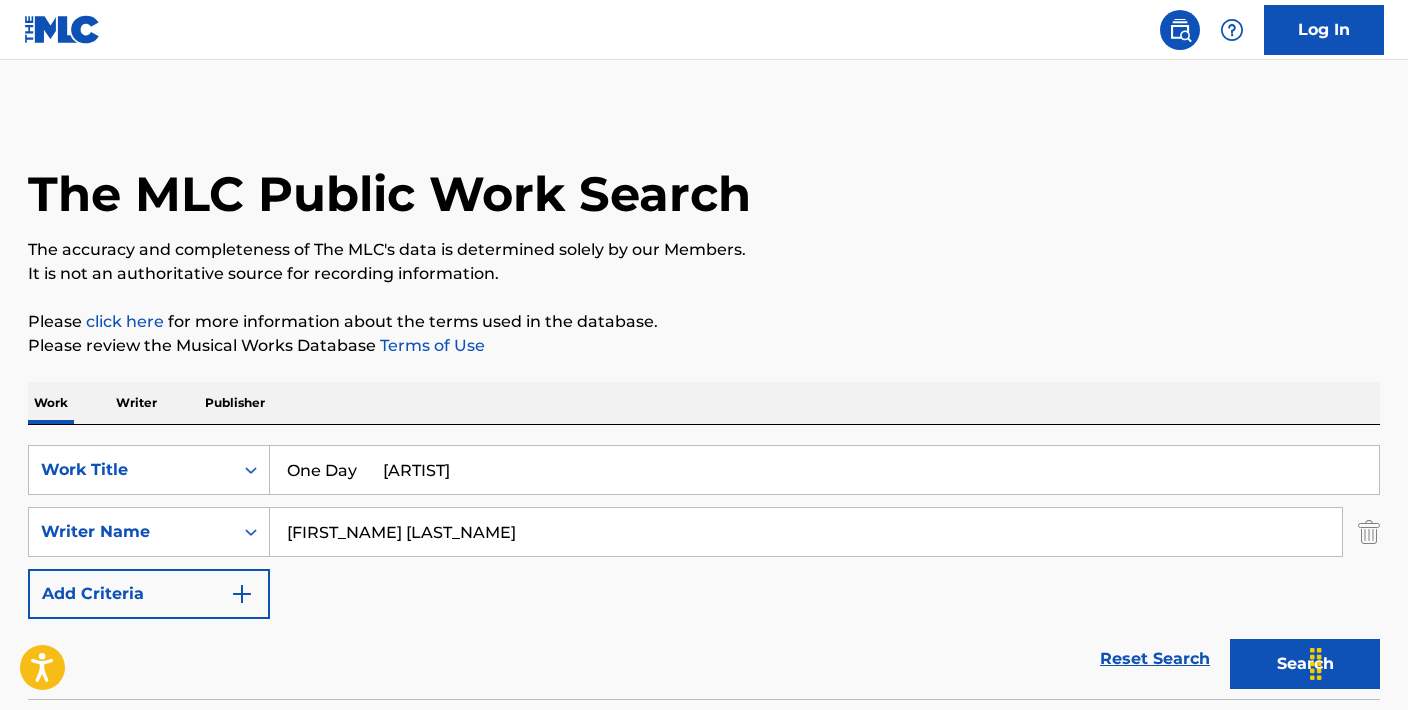 drag, startPoint x: 393, startPoint y: 467, endPoint x: 638, endPoint y: 468, distance: 245.00204 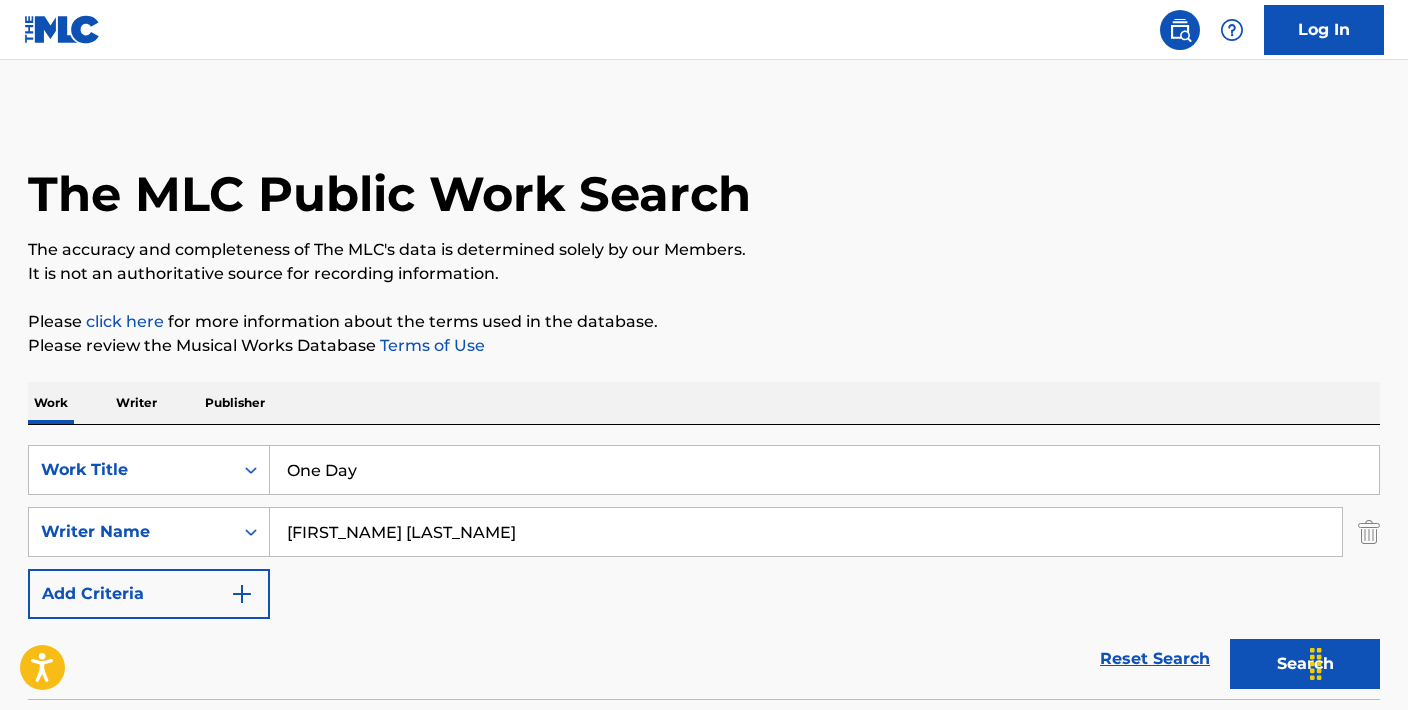 type on "One Day" 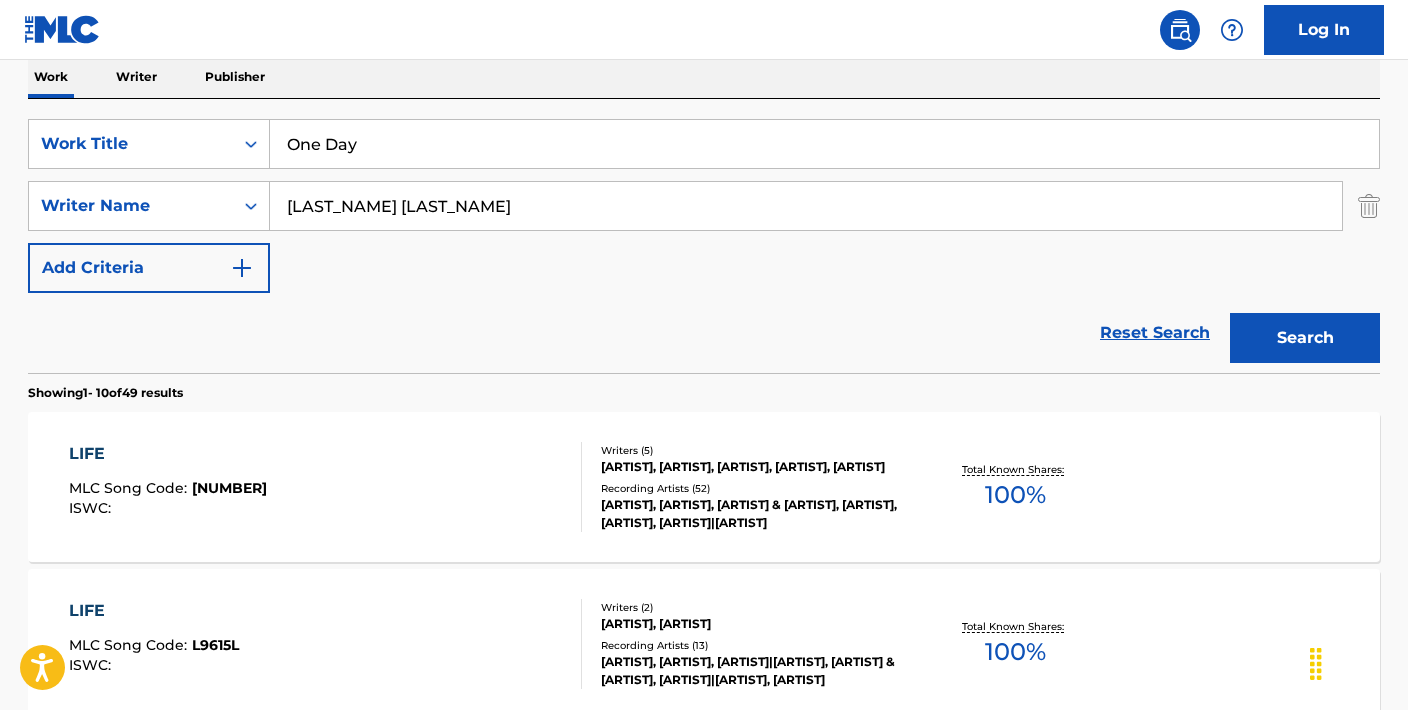 type on "[LAST_NAME] [LAST_NAME]" 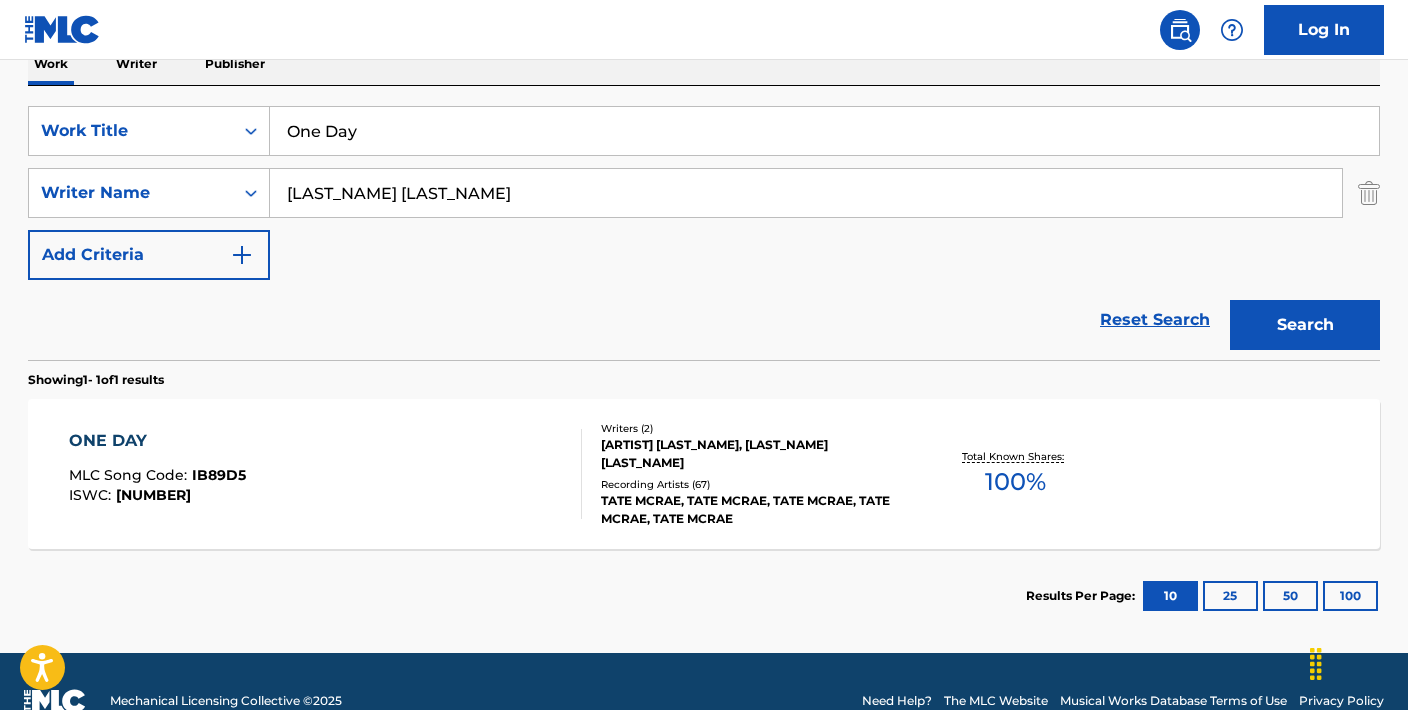 scroll, scrollTop: 378, scrollLeft: 0, axis: vertical 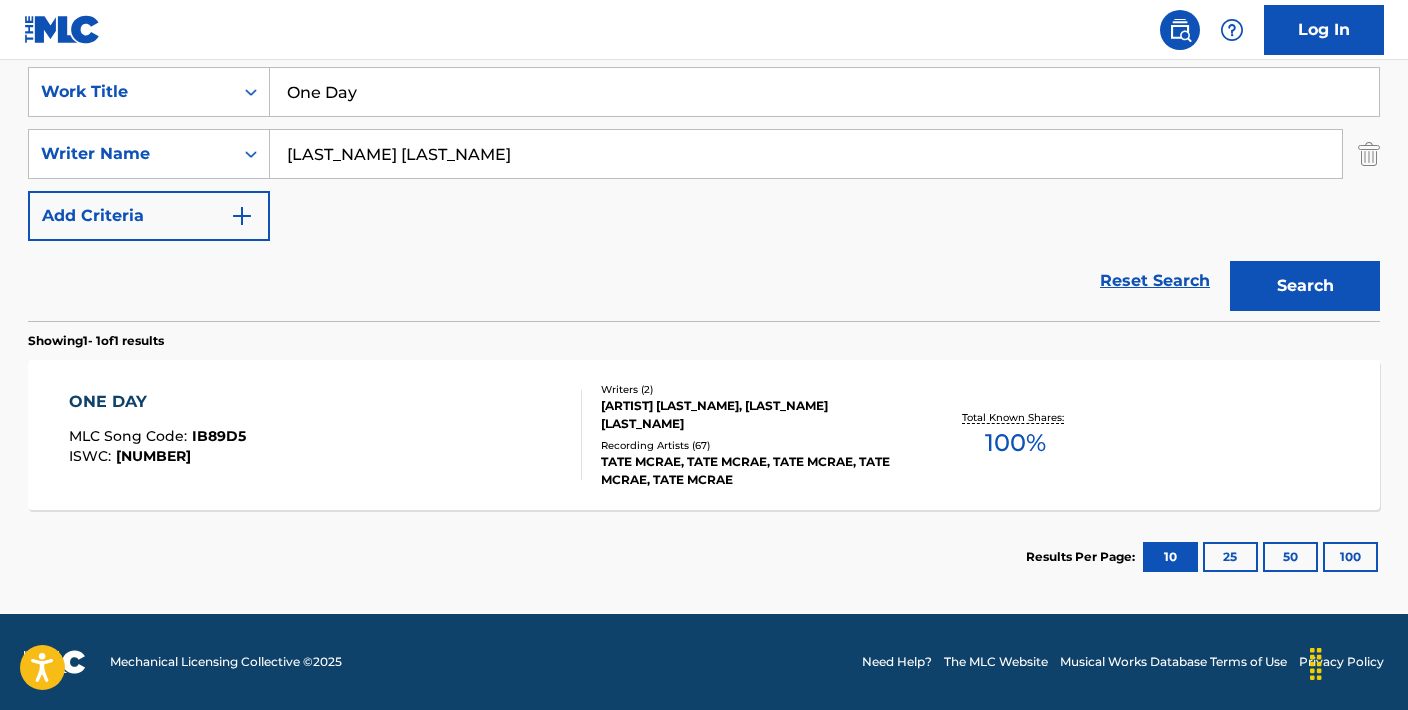 click on "ONE DAY" at bounding box center [157, 402] 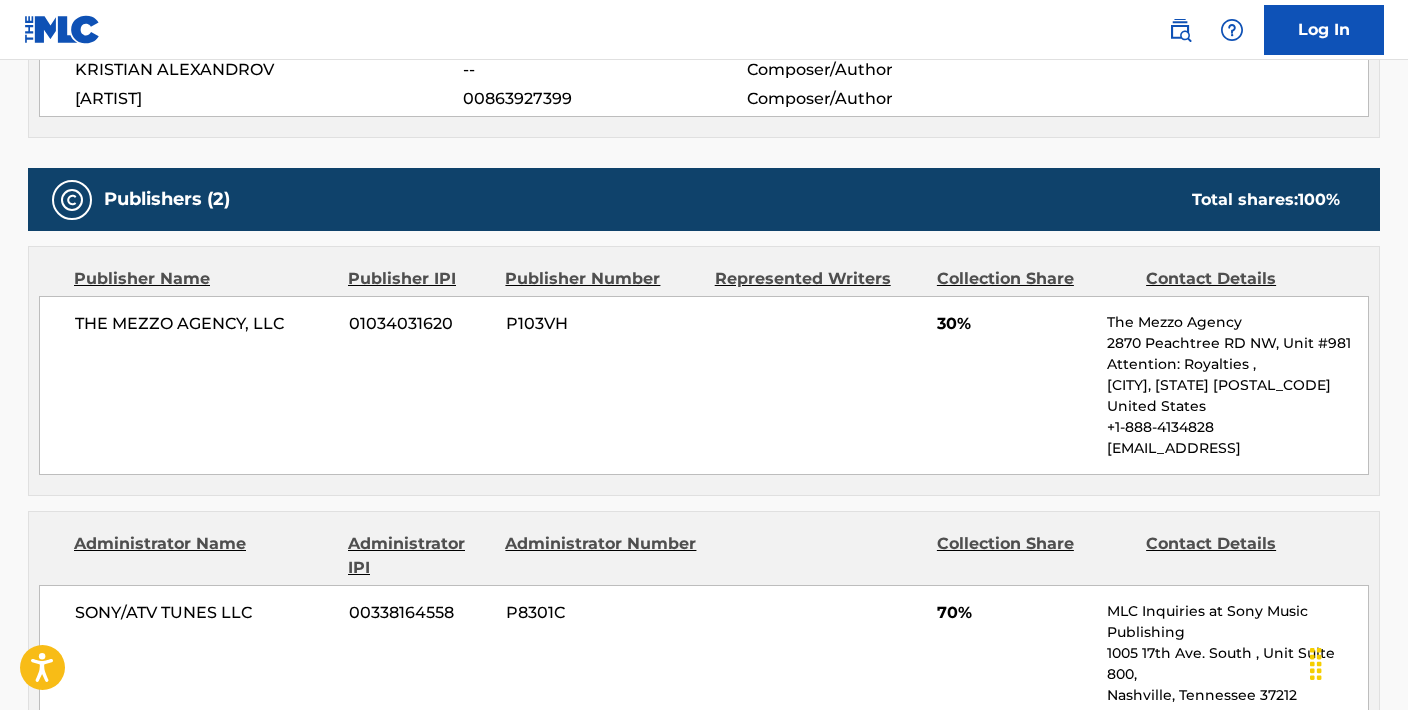 scroll, scrollTop: 306, scrollLeft: 0, axis: vertical 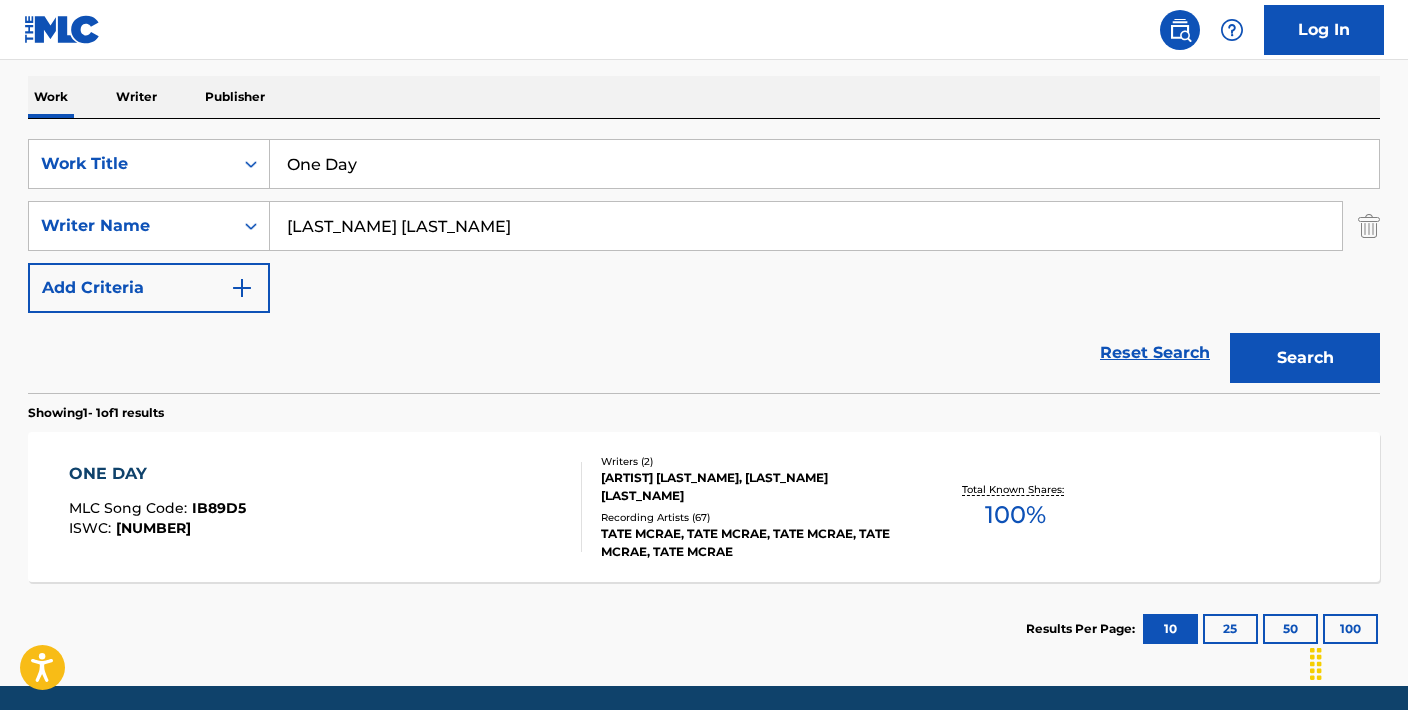 click on "One Day" at bounding box center [824, 164] 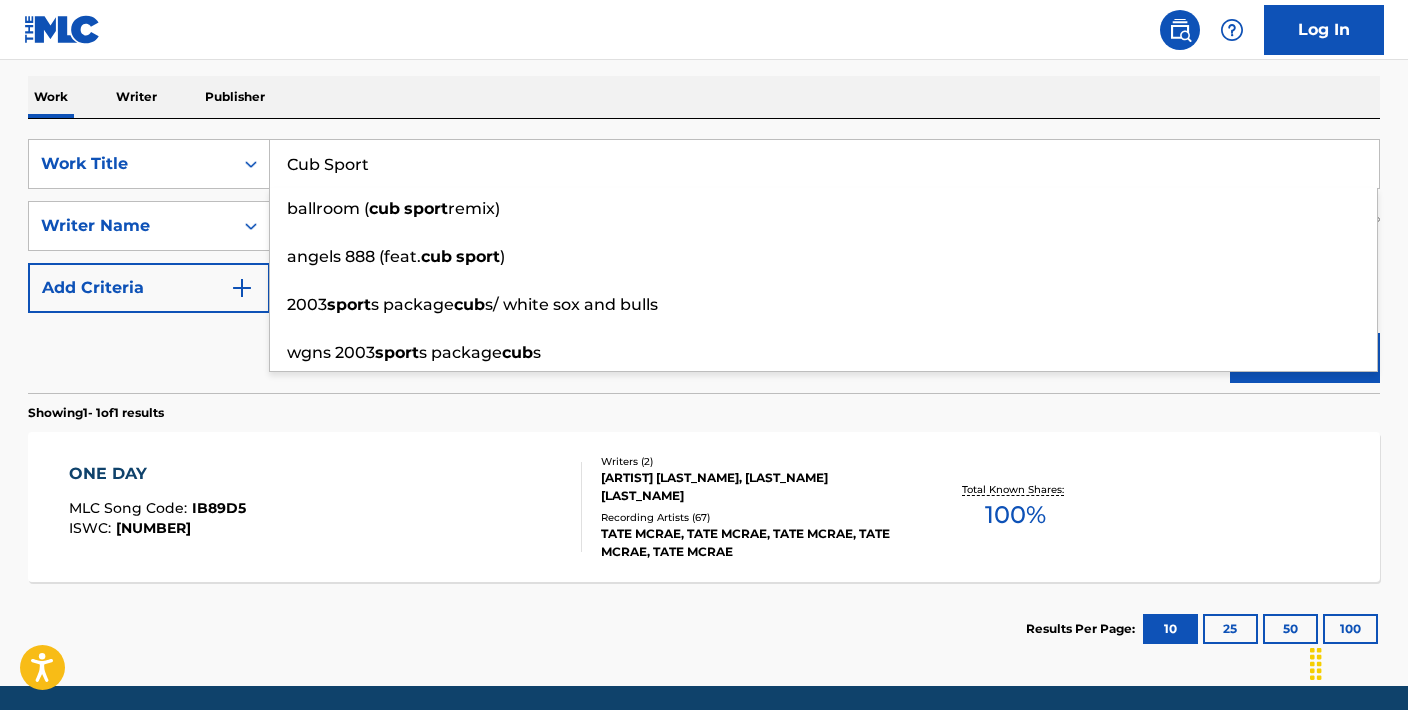 click on "Cub Sport" at bounding box center [824, 164] 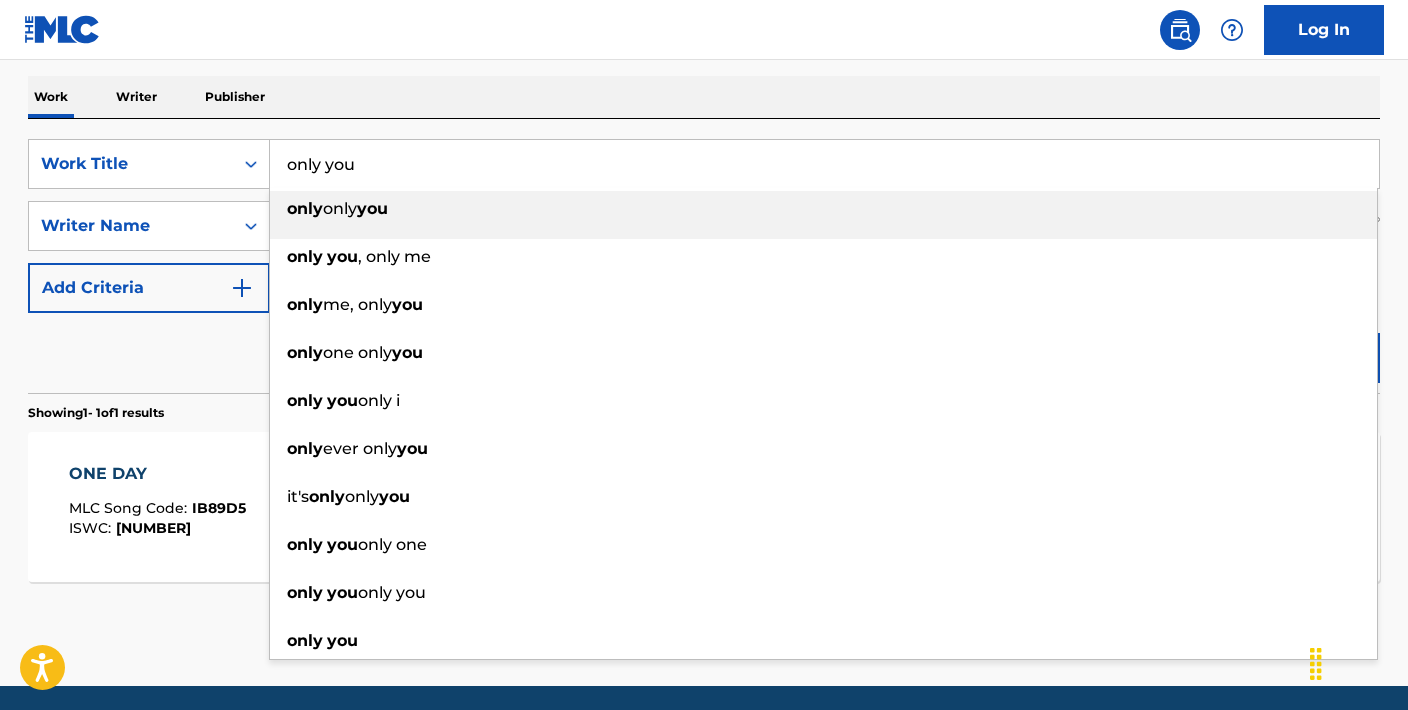 type on "only you" 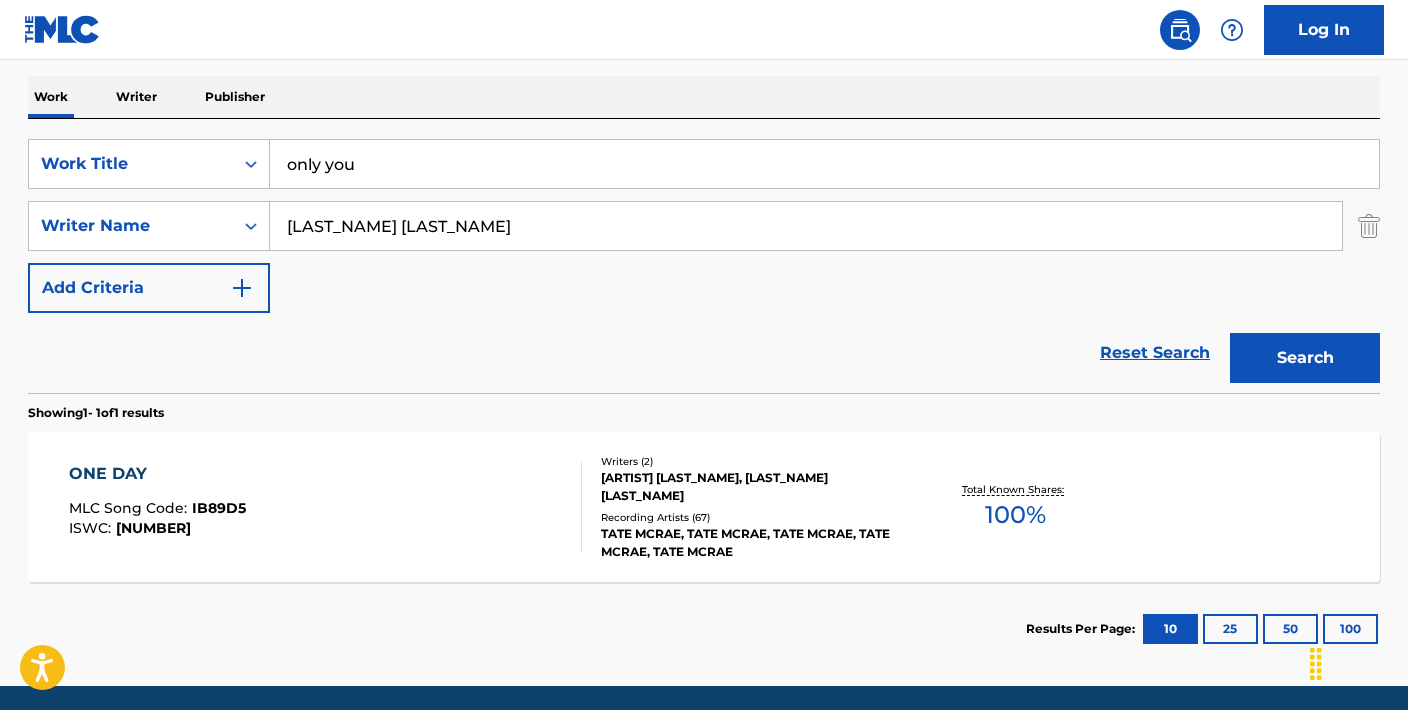 click on "Work Writer Publisher" at bounding box center (704, 97) 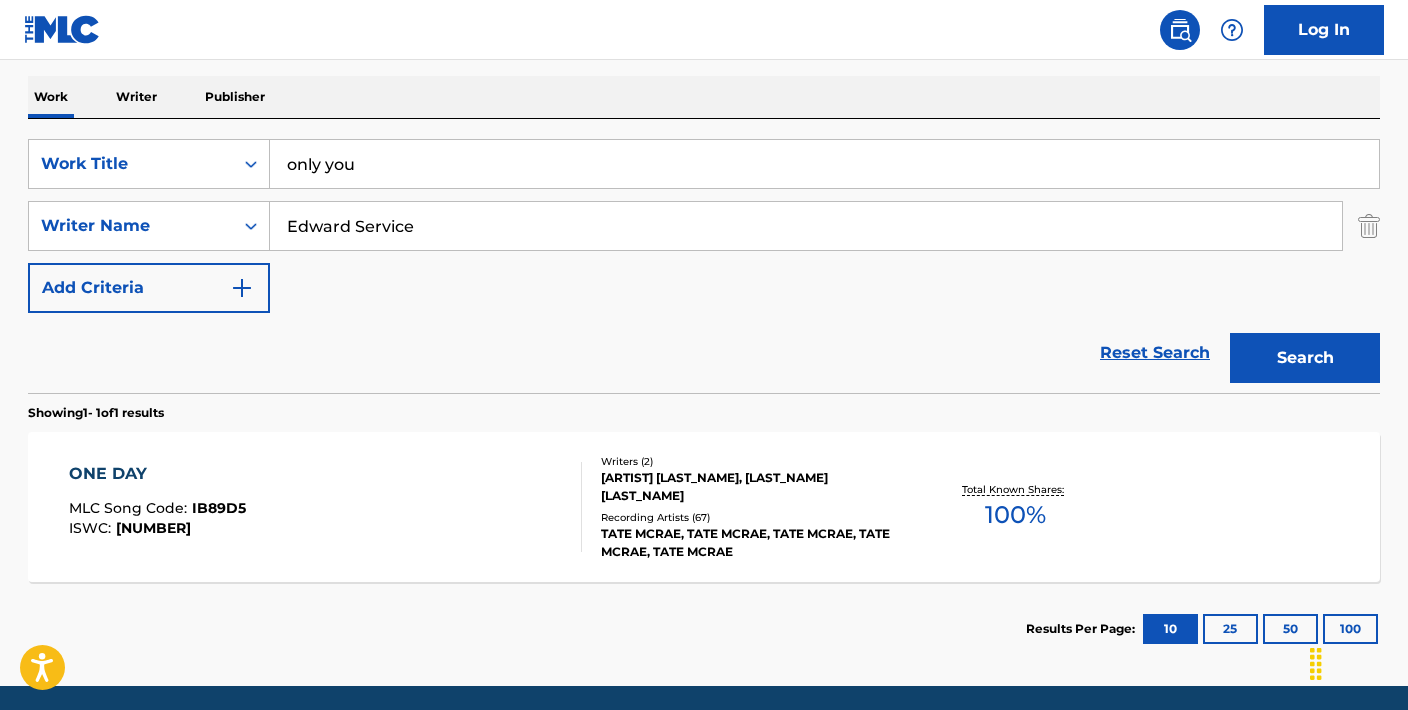type on "Edward Service" 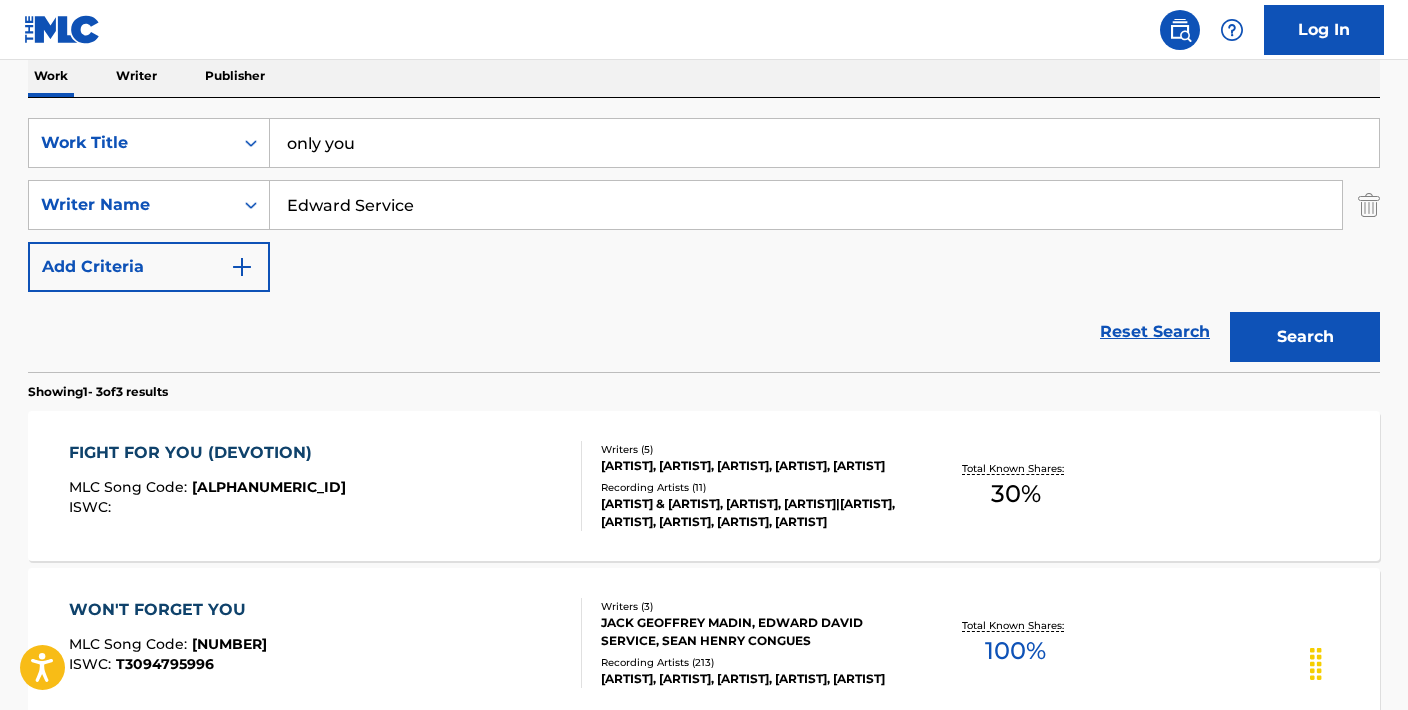 scroll, scrollTop: 233, scrollLeft: 0, axis: vertical 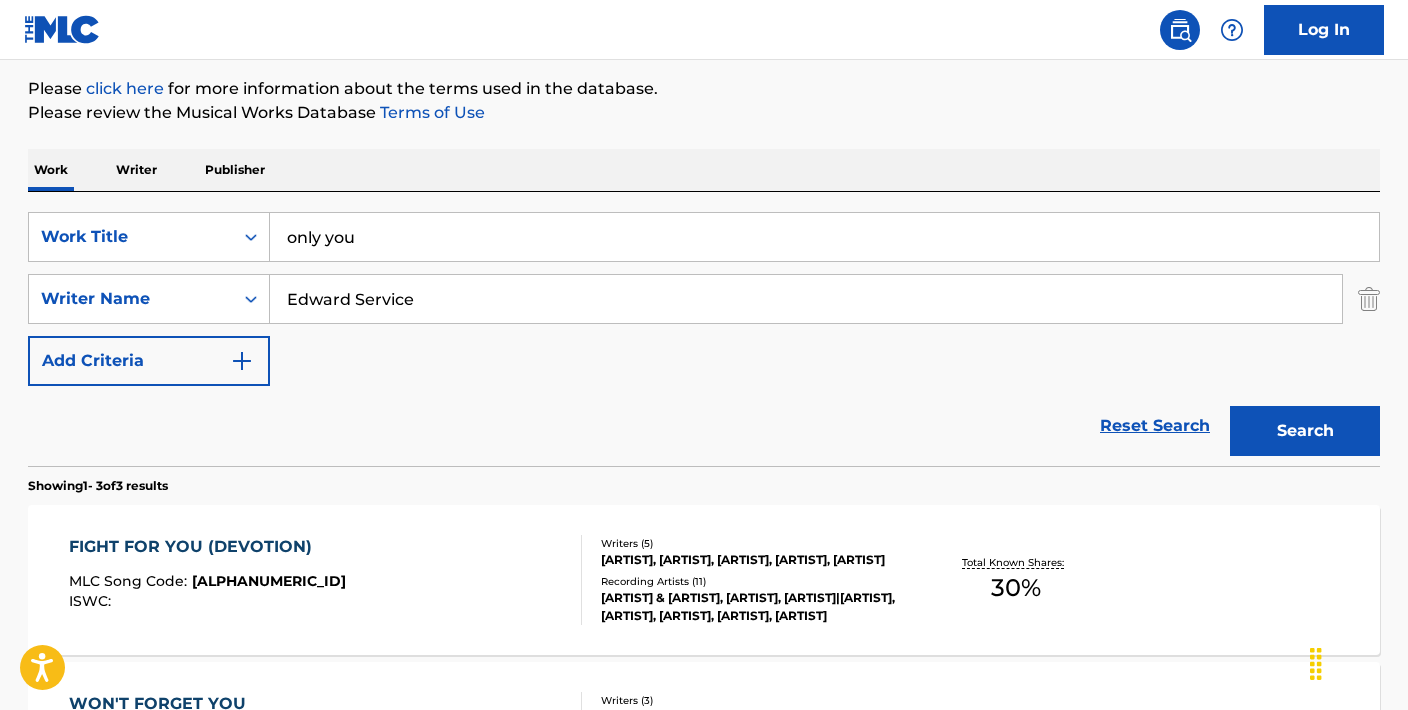 click on "only you" at bounding box center (824, 237) 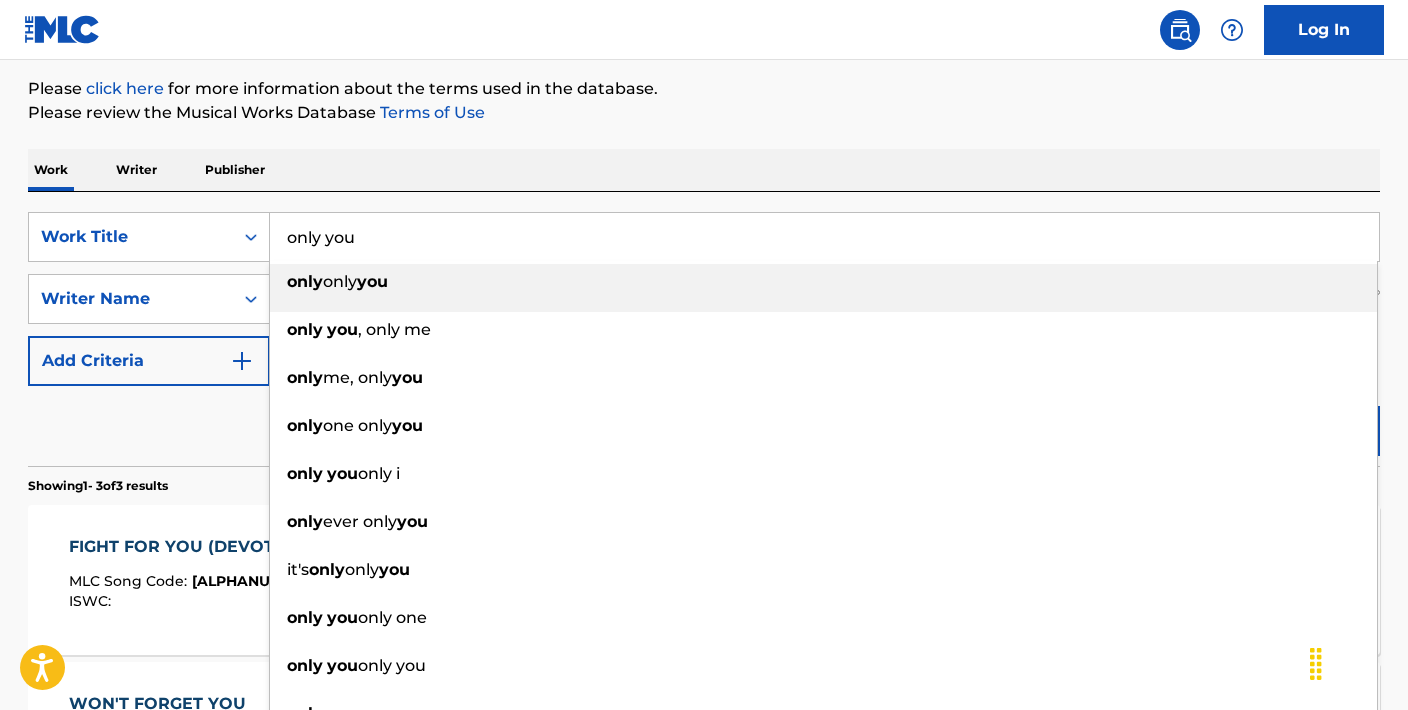 click on "only you" at bounding box center [824, 237] 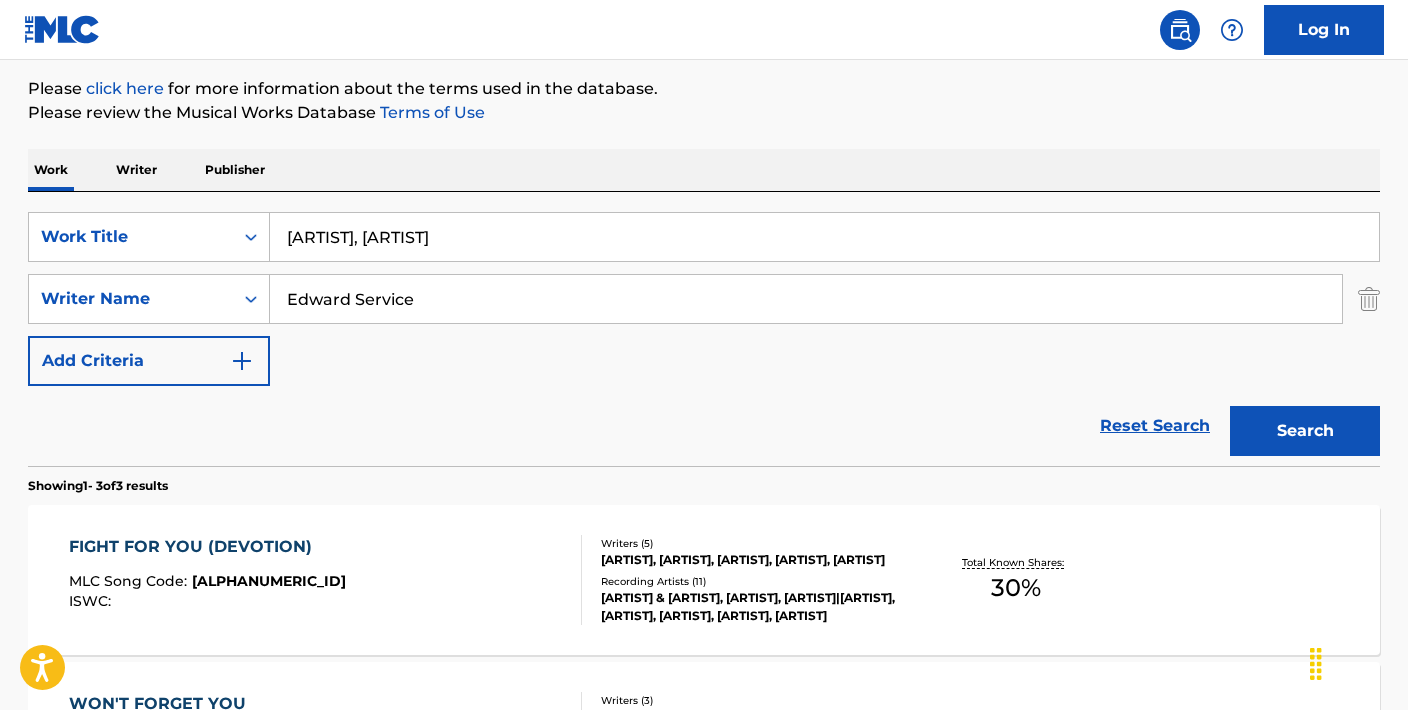 click on "[ARTIST], [ARTIST]" at bounding box center (824, 237) 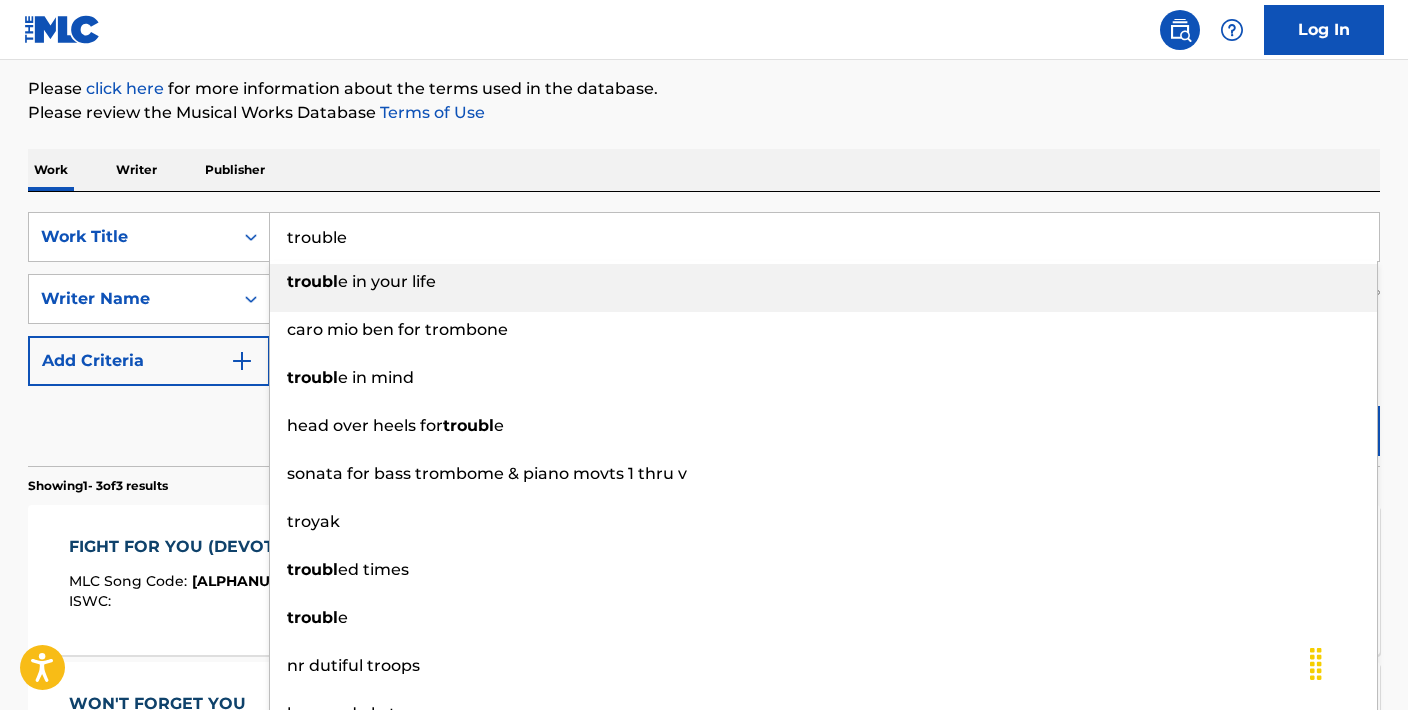 type on "trouble" 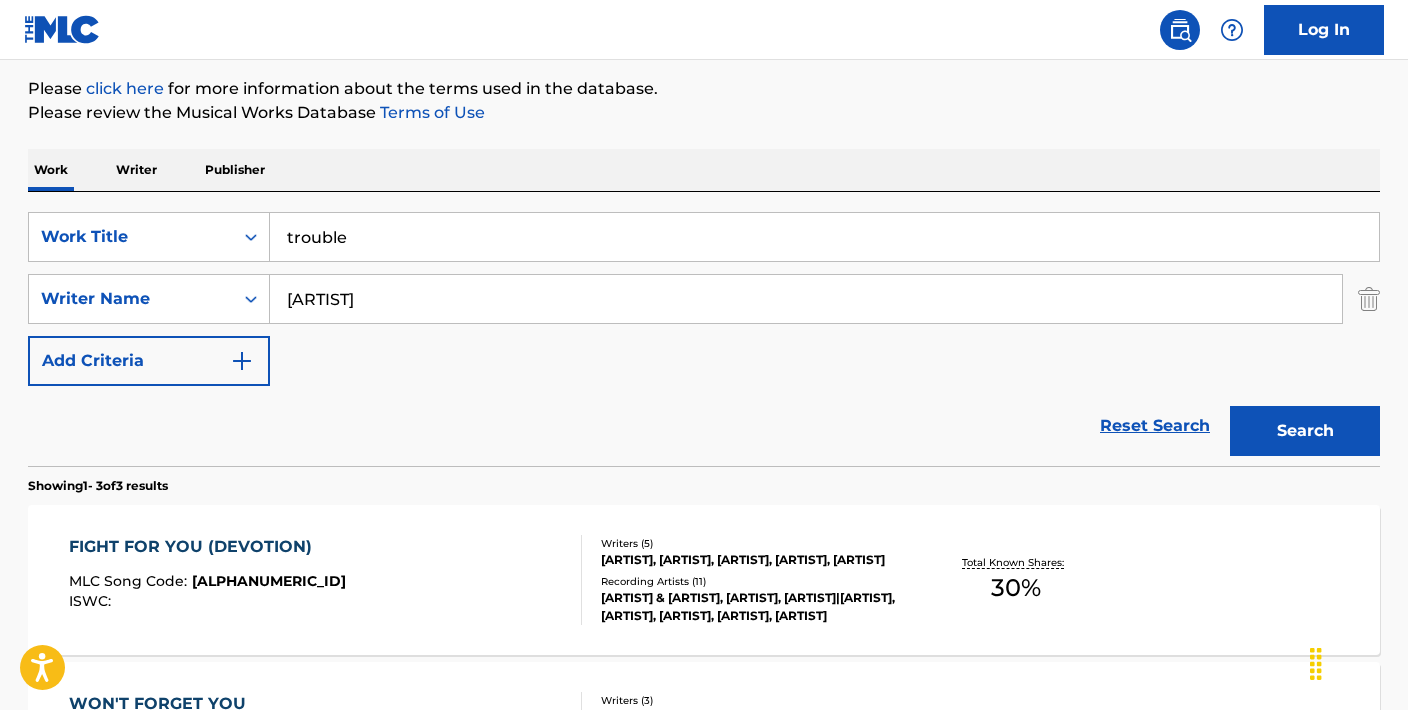 type on "[ARTIST]" 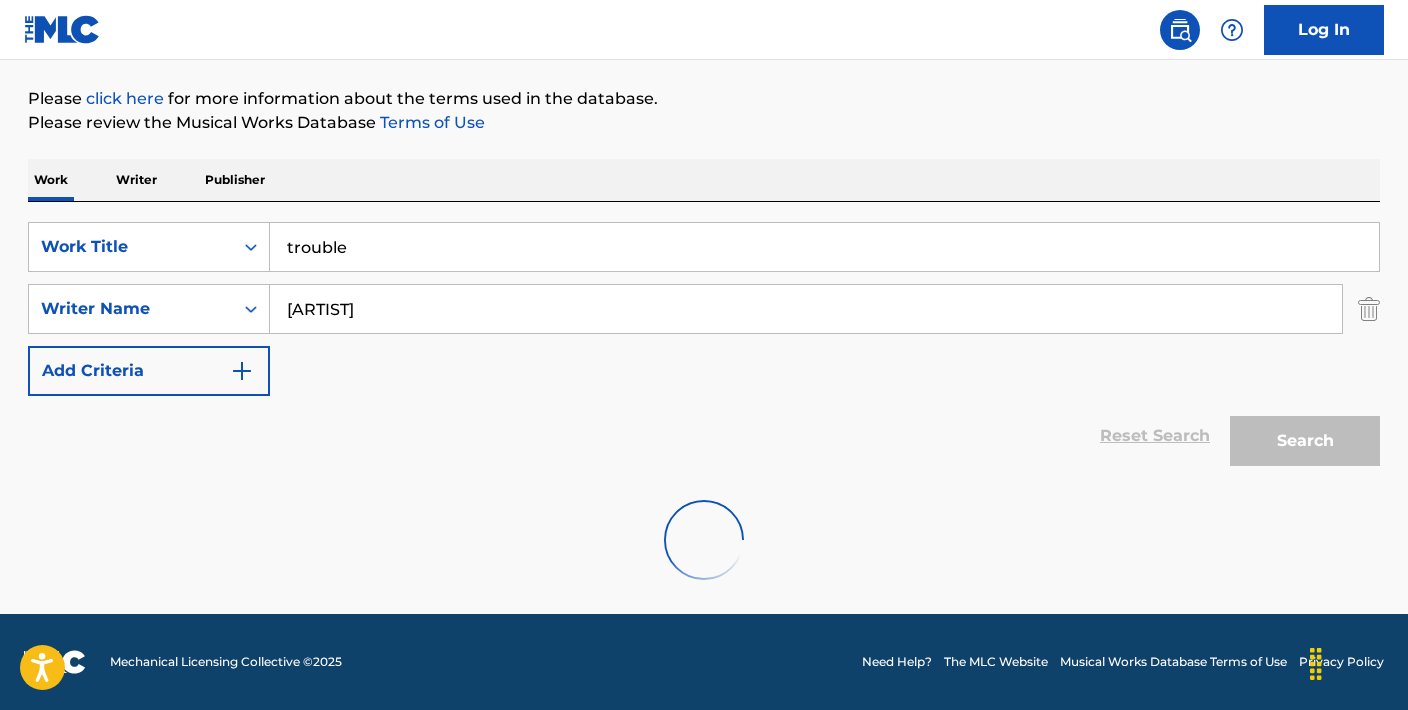 scroll, scrollTop: 378, scrollLeft: 0, axis: vertical 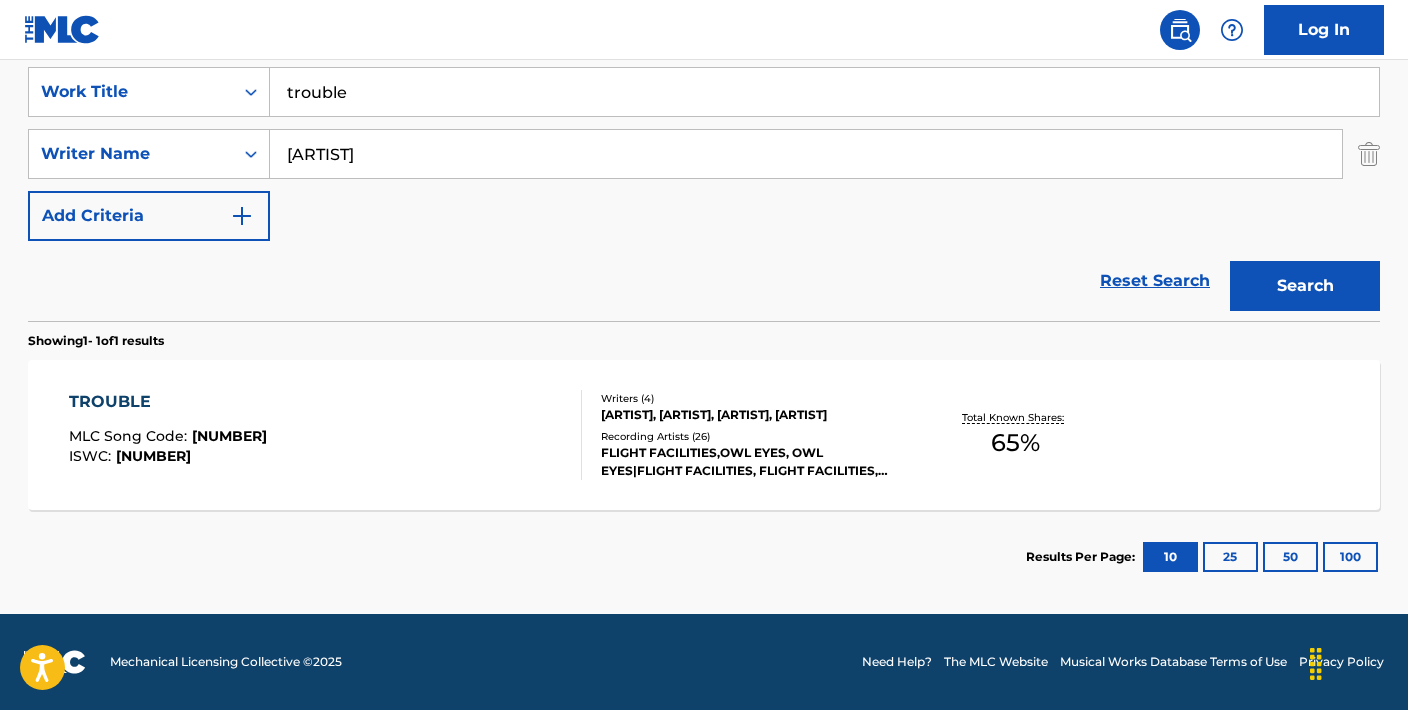 click on "TROUBLE" at bounding box center [168, 402] 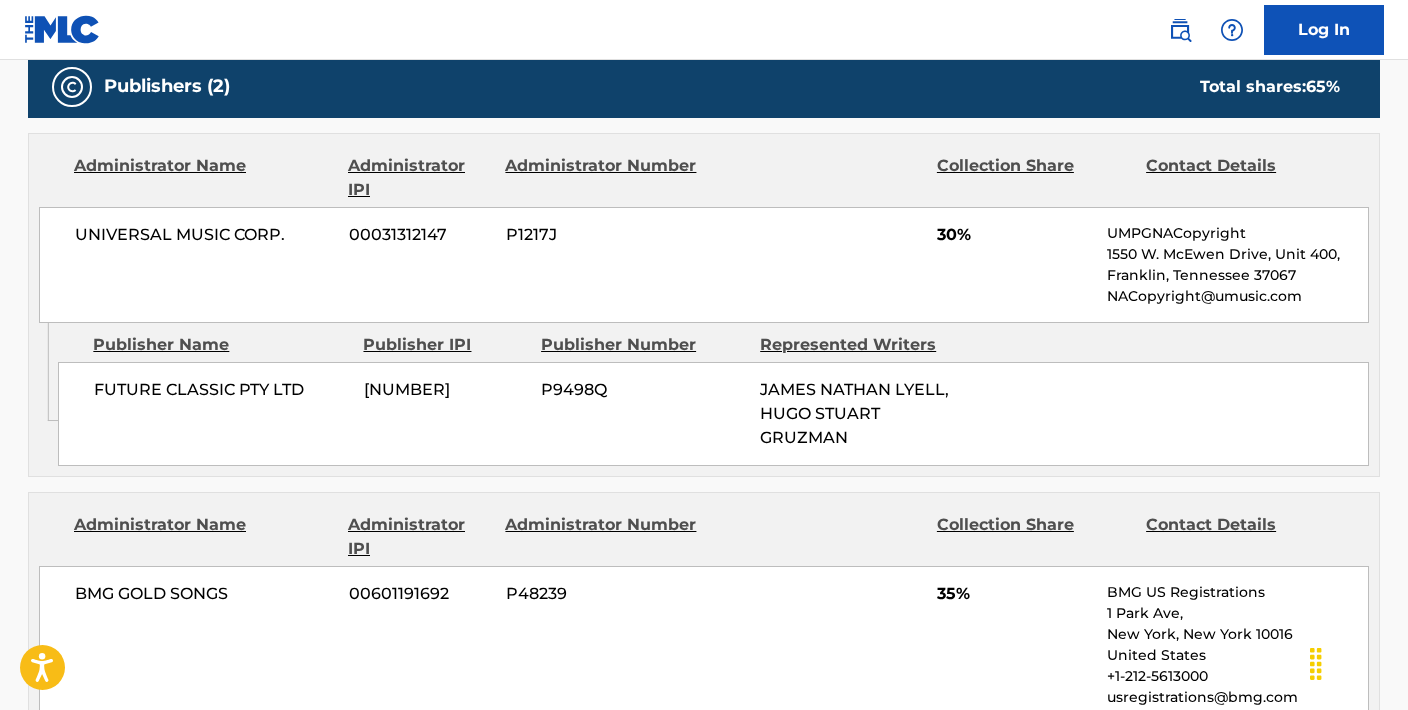 scroll, scrollTop: 868, scrollLeft: 0, axis: vertical 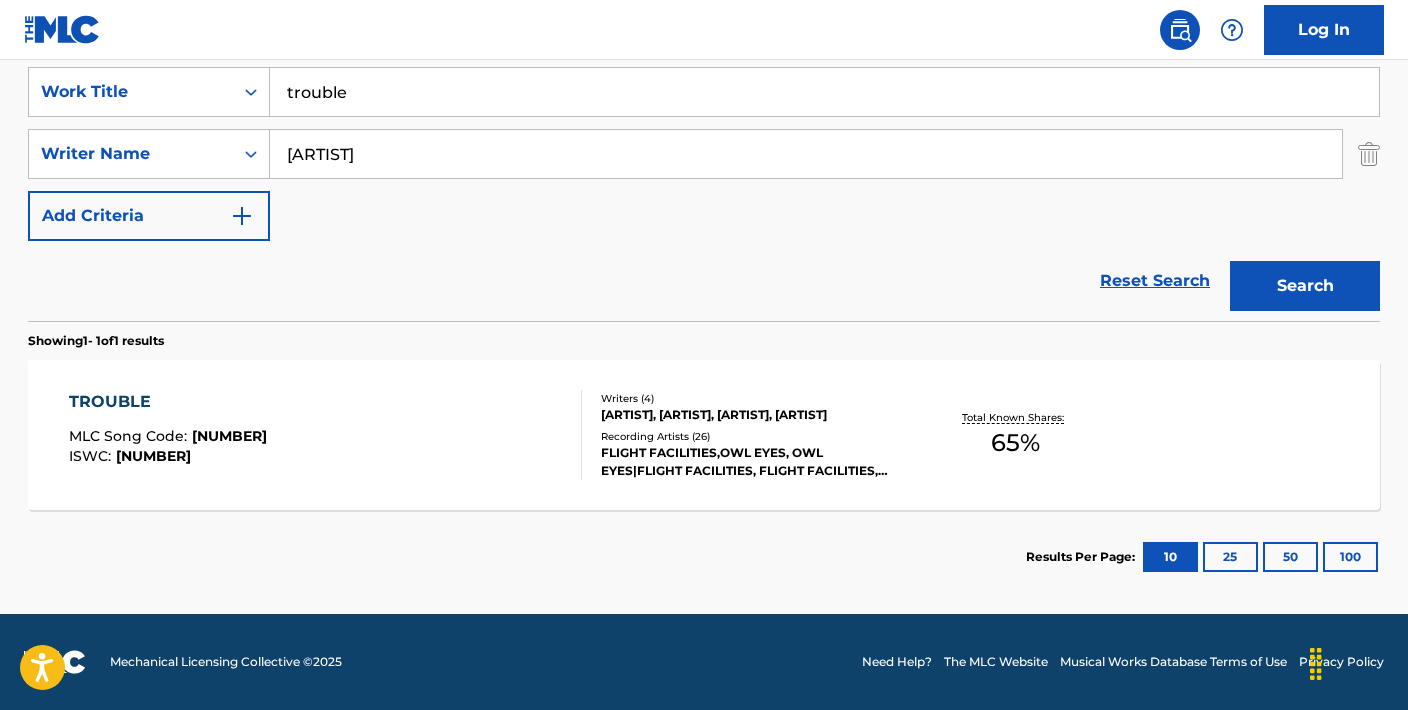 click on "trouble" at bounding box center (824, 92) 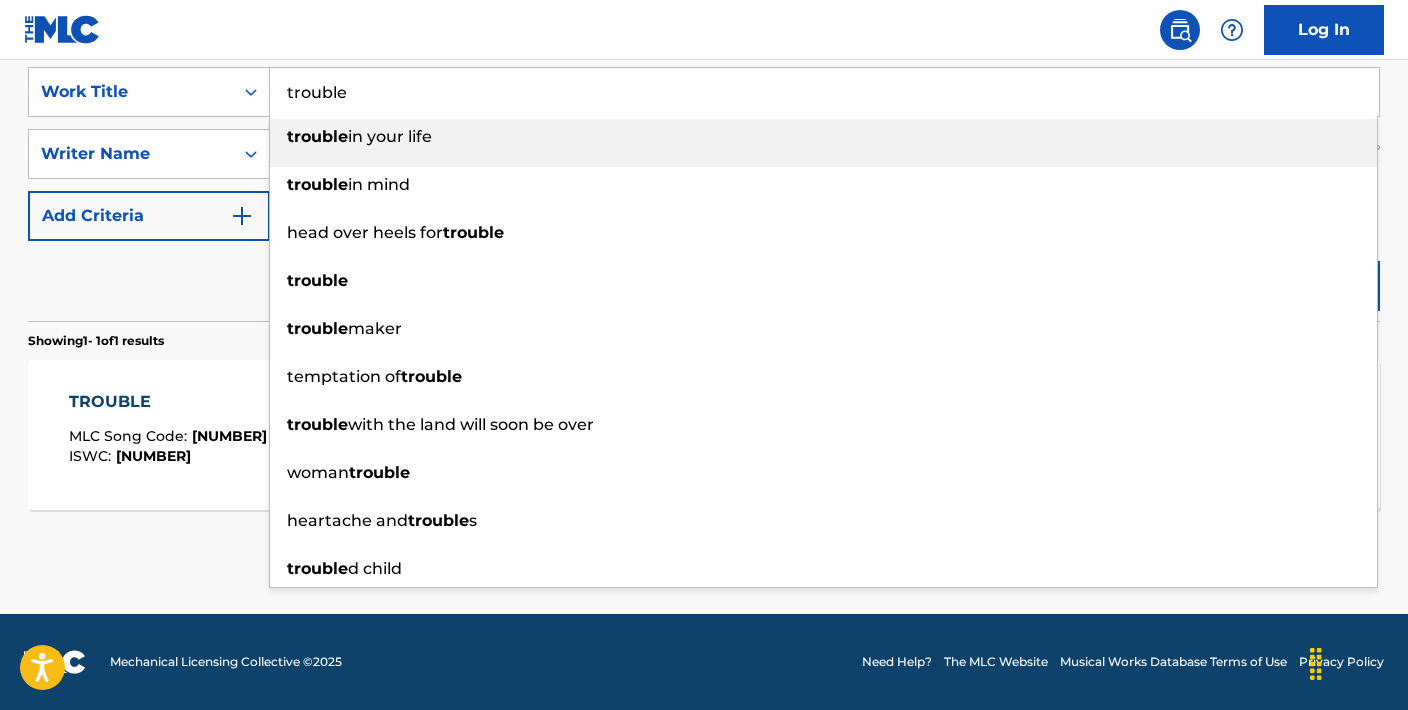 click on "trouble" at bounding box center (824, 92) 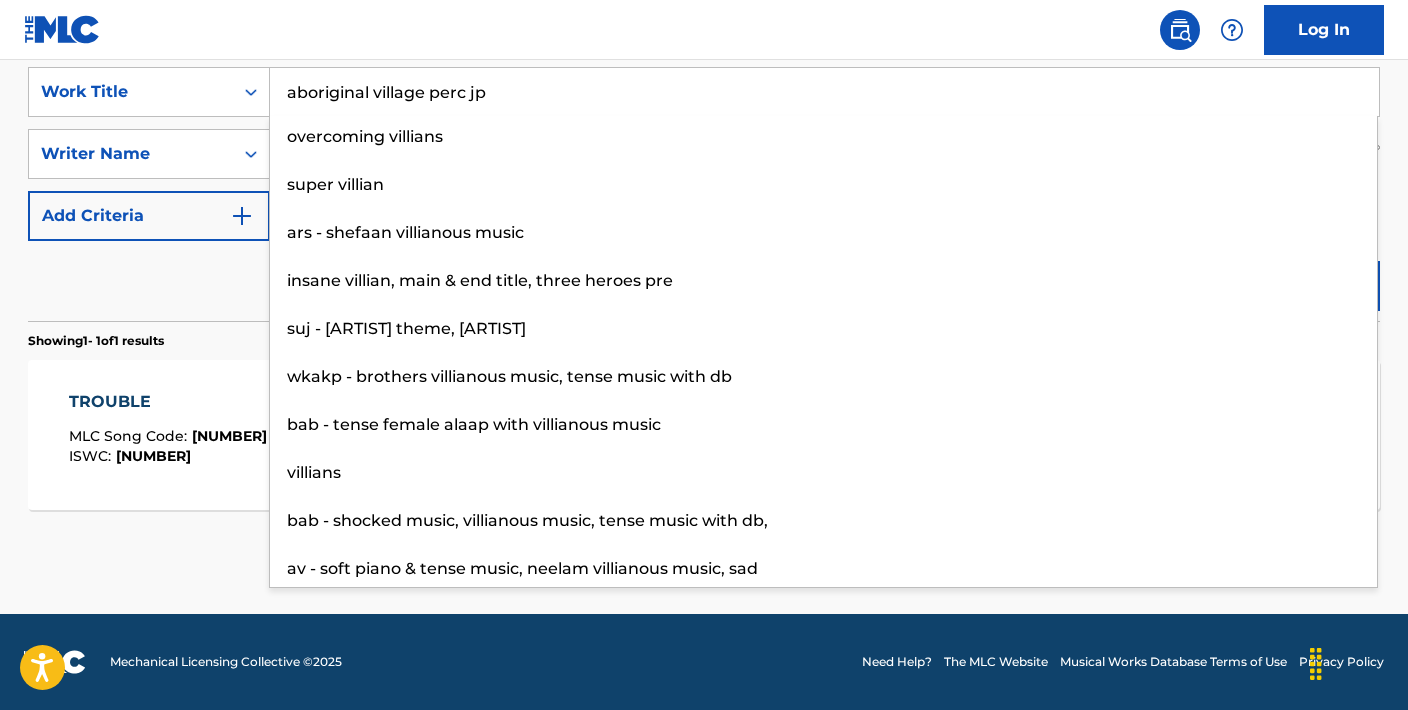 click on "aboriginal village perc jp" at bounding box center [824, 92] 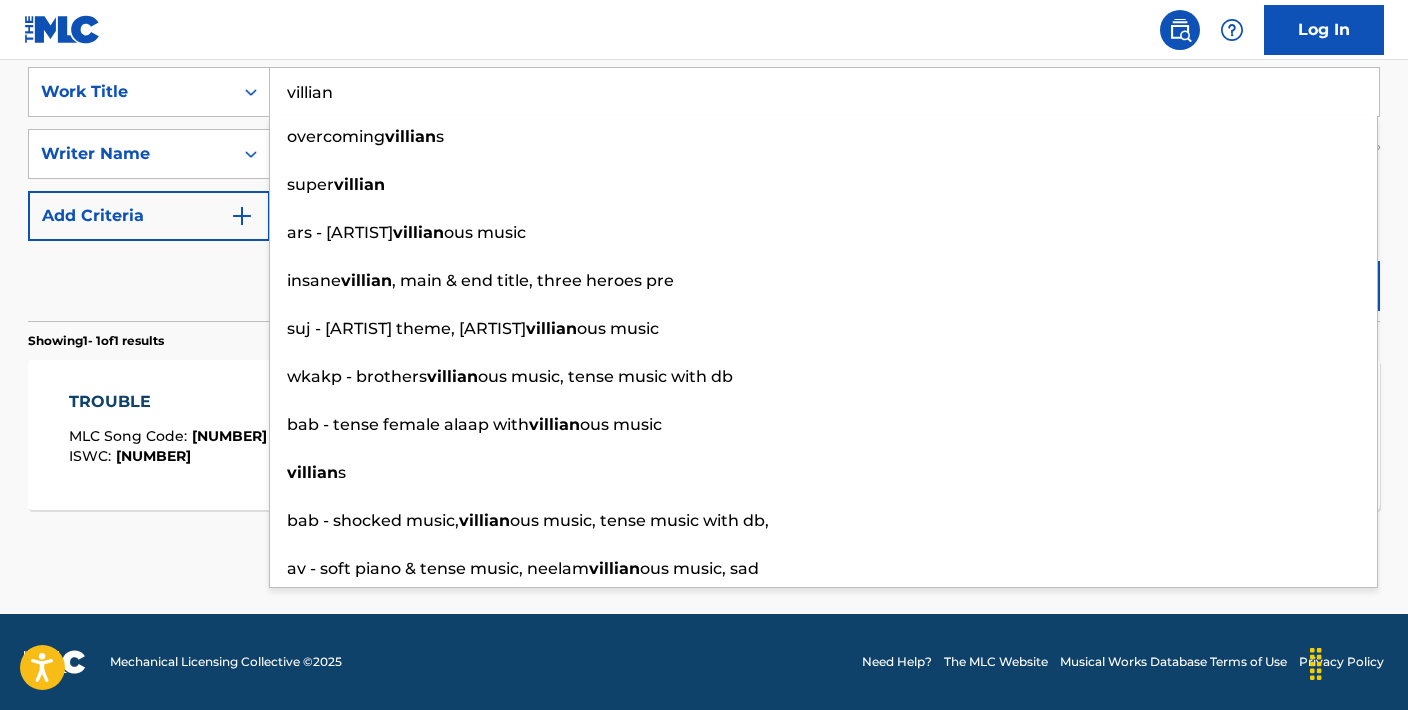 type on "villian" 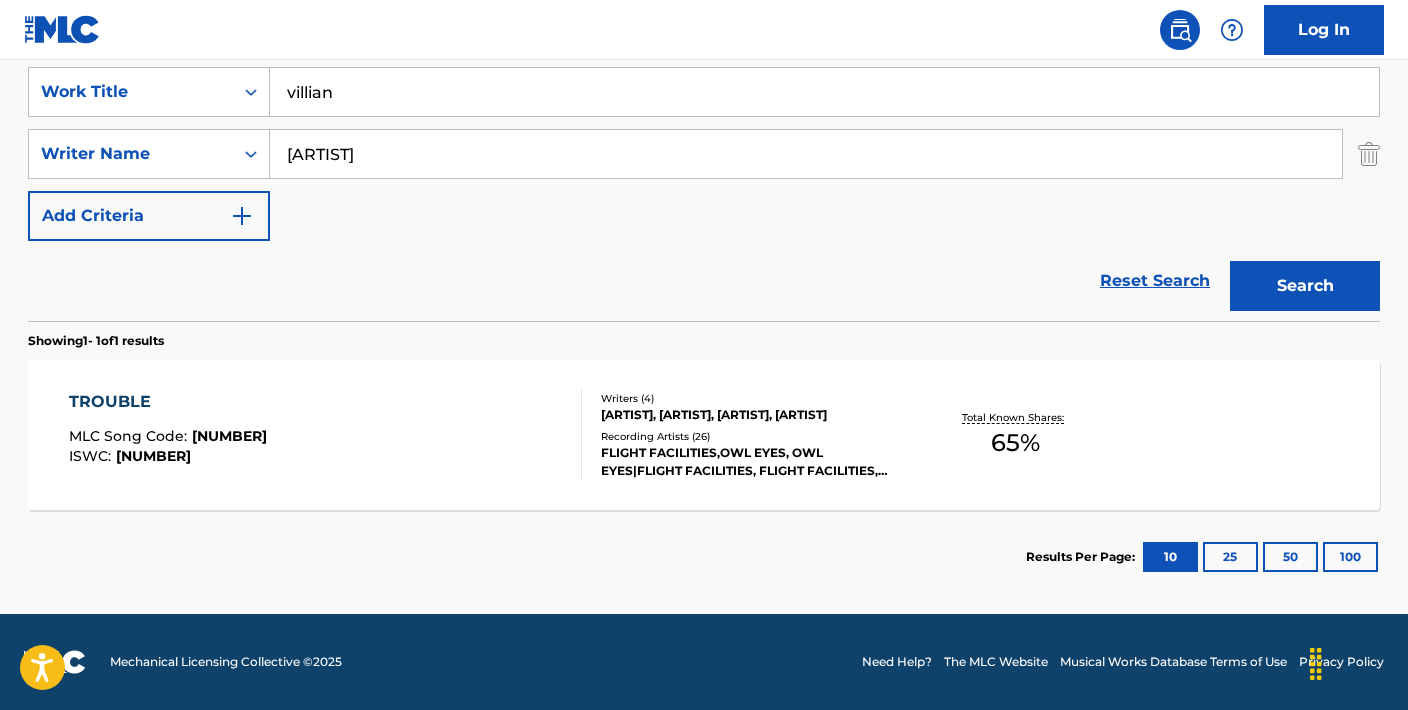 click on "Search" at bounding box center [1305, 286] 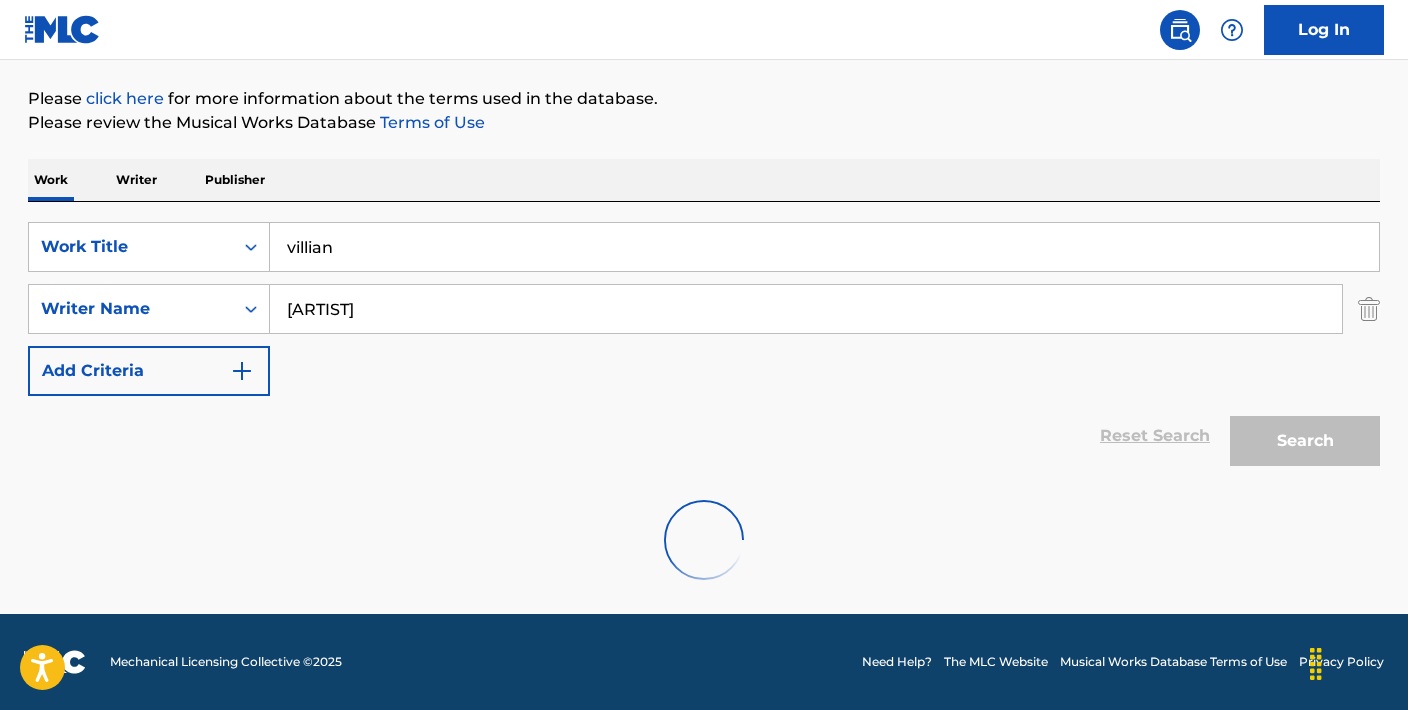 scroll, scrollTop: 158, scrollLeft: 0, axis: vertical 